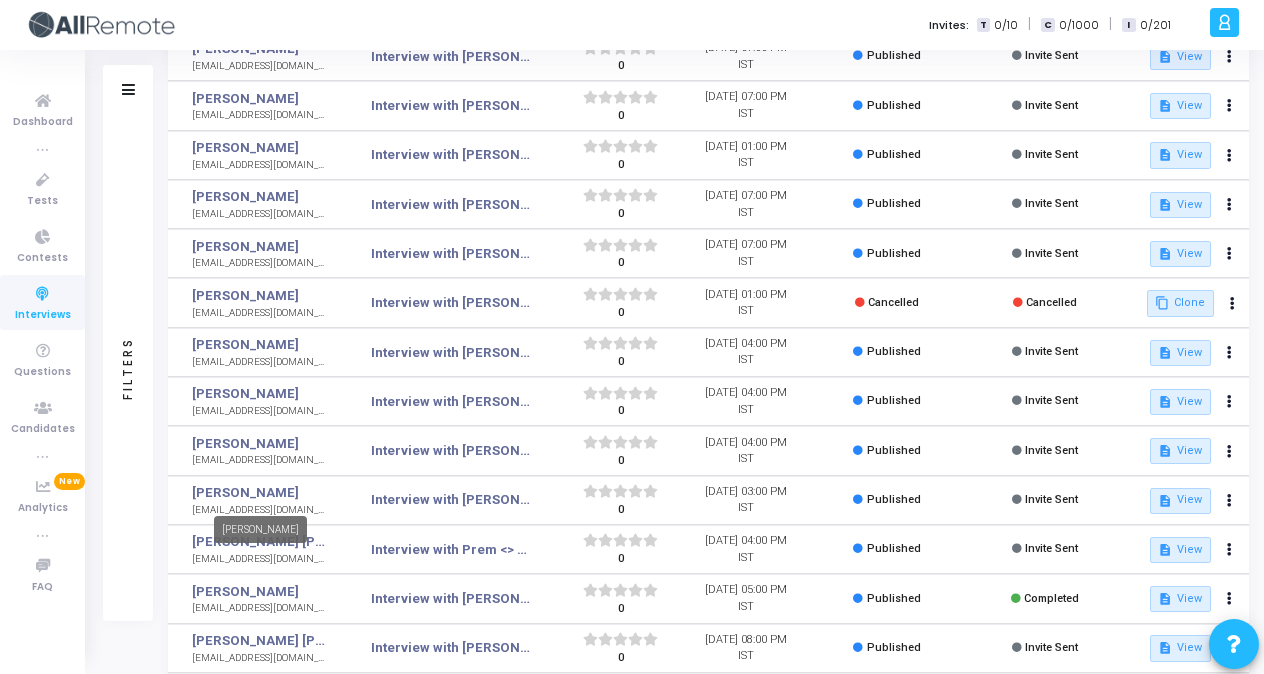 scroll, scrollTop: 132, scrollLeft: 0, axis: vertical 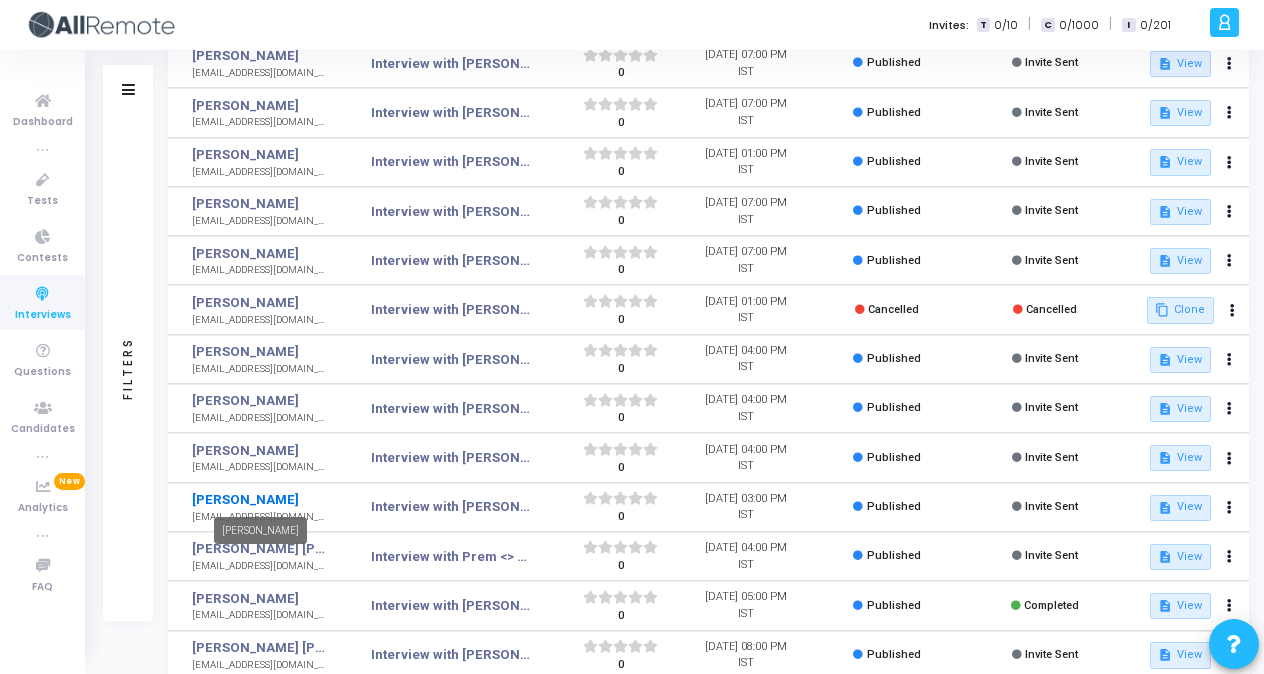 click on "[PERSON_NAME]" 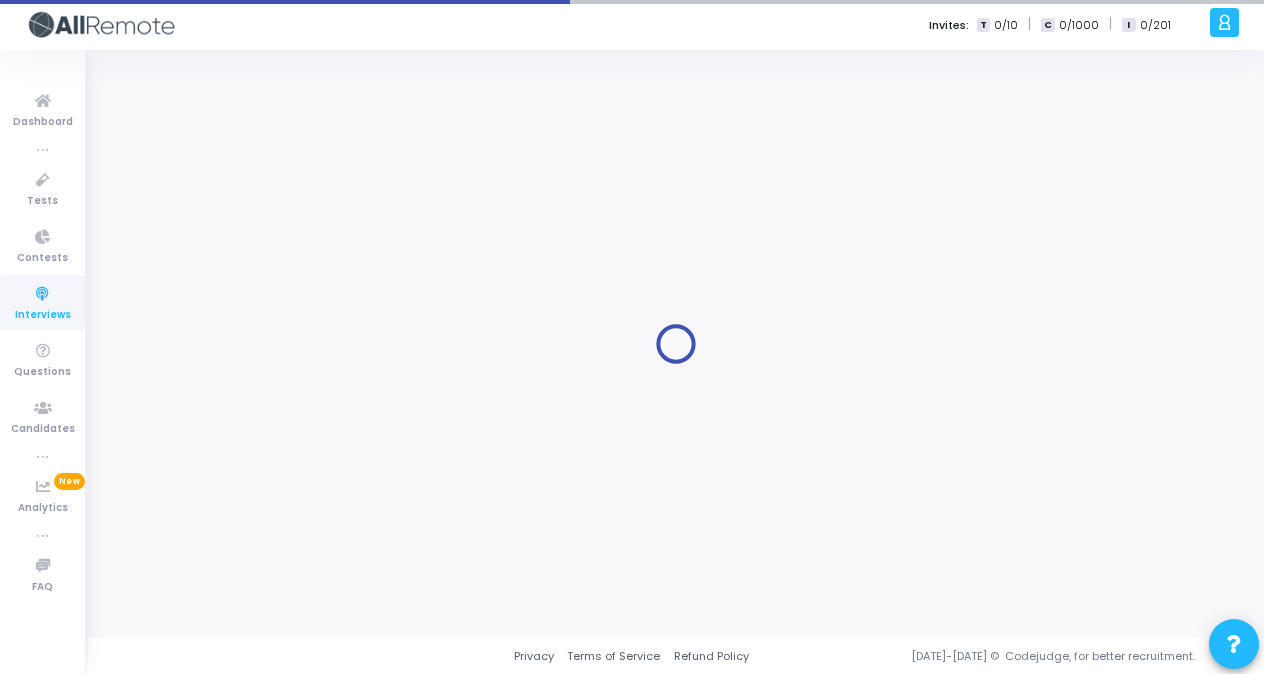 scroll, scrollTop: 0, scrollLeft: 0, axis: both 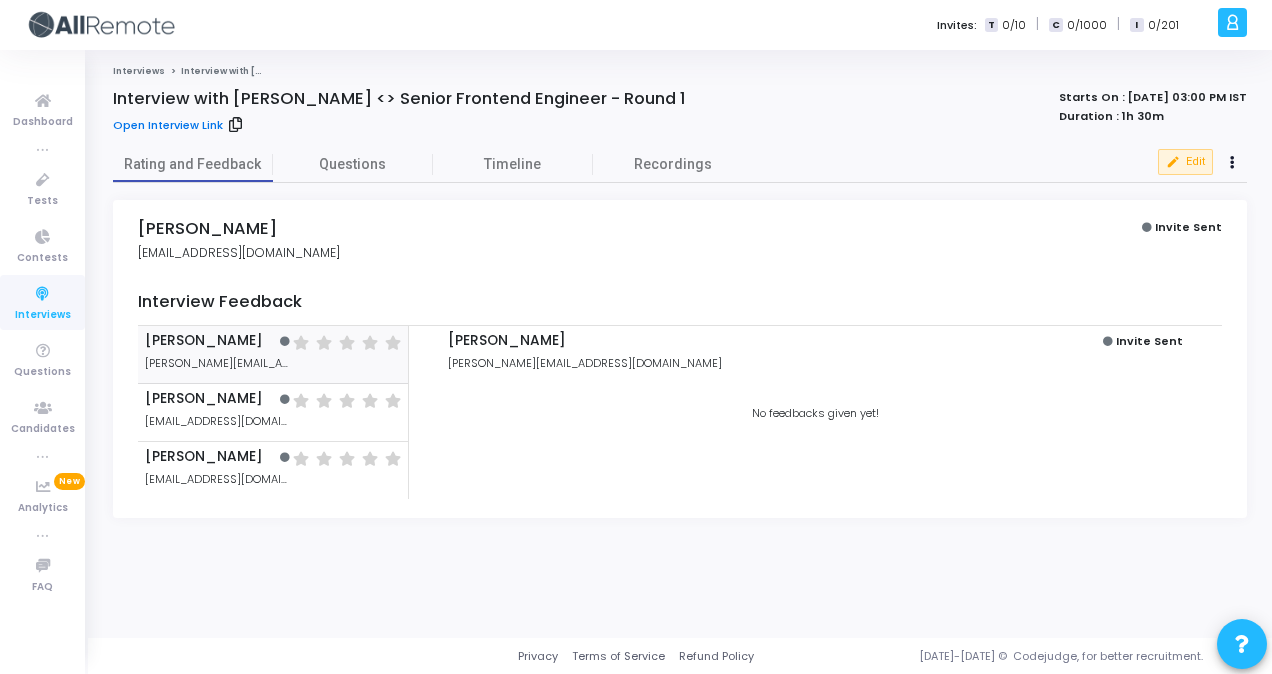 click on "Open Interview Link" at bounding box center (168, 125) 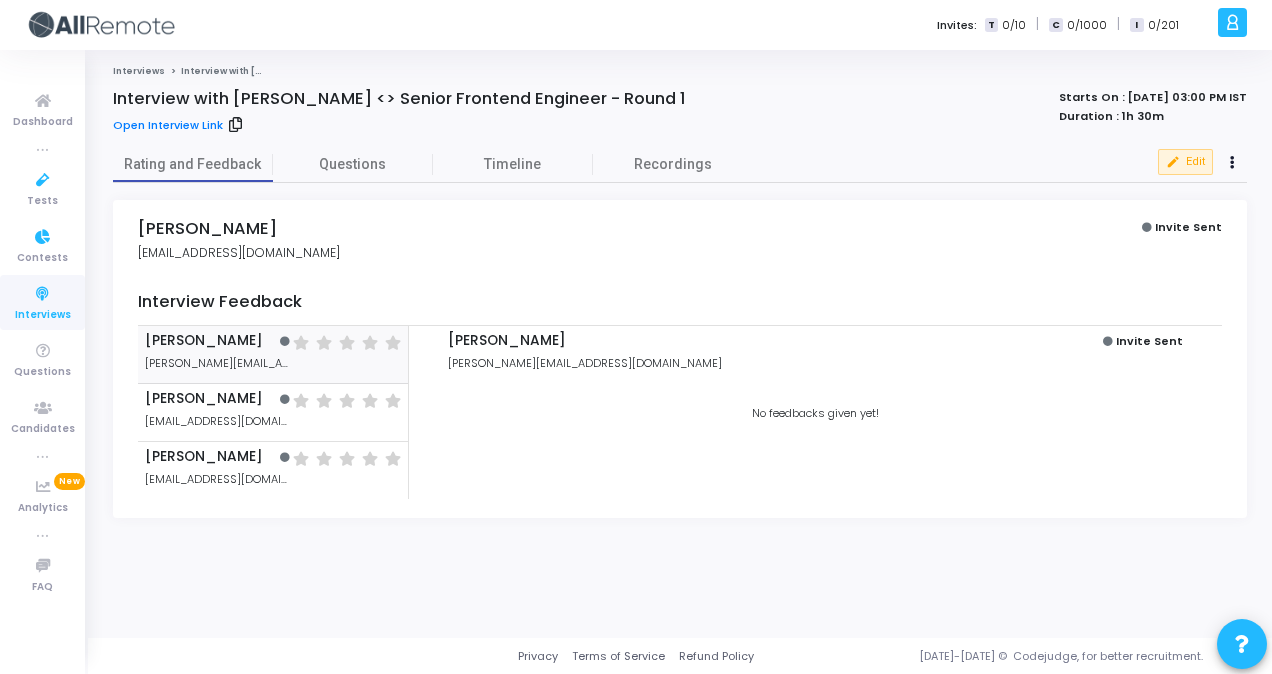click on "Interviews" at bounding box center [43, 315] 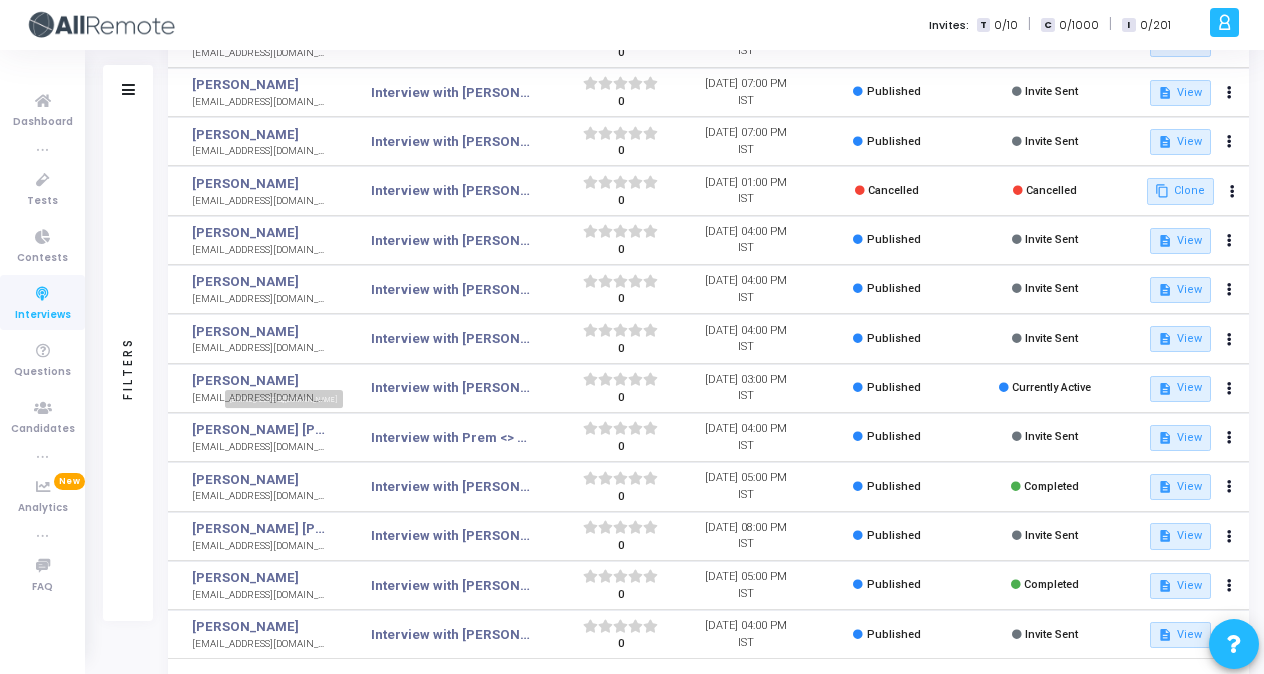 scroll, scrollTop: 276, scrollLeft: 0, axis: vertical 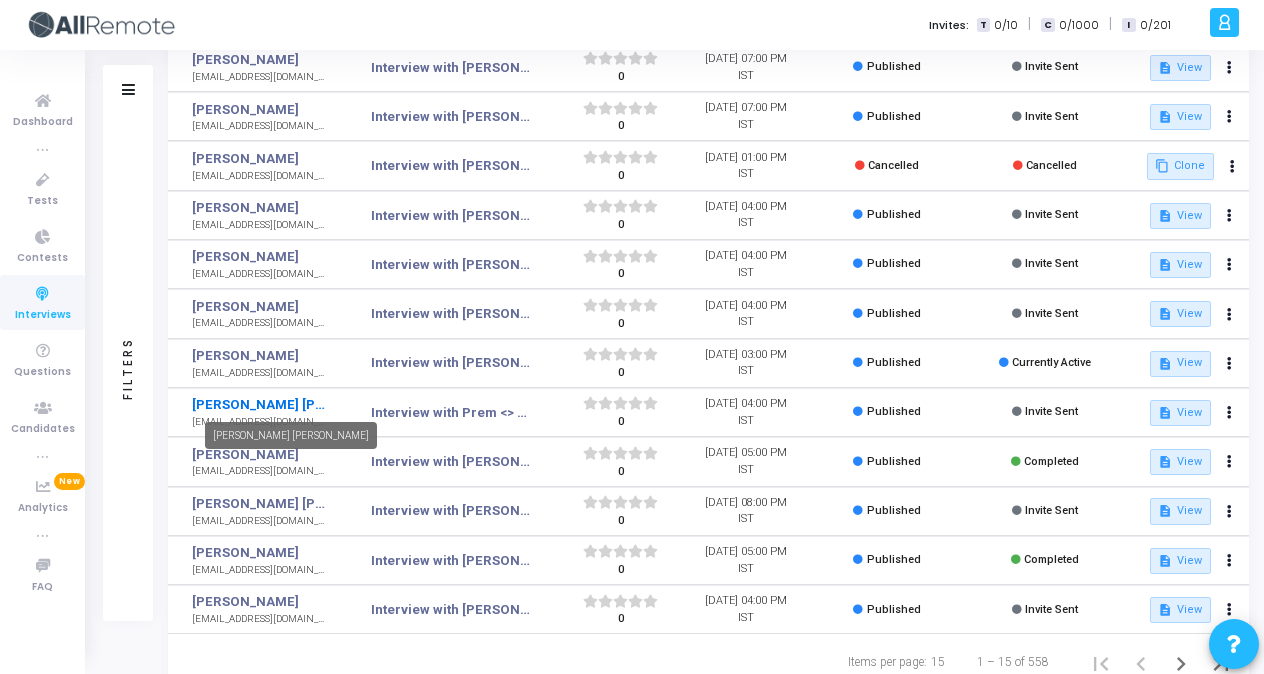 click on "[PERSON_NAME] [PERSON_NAME]" 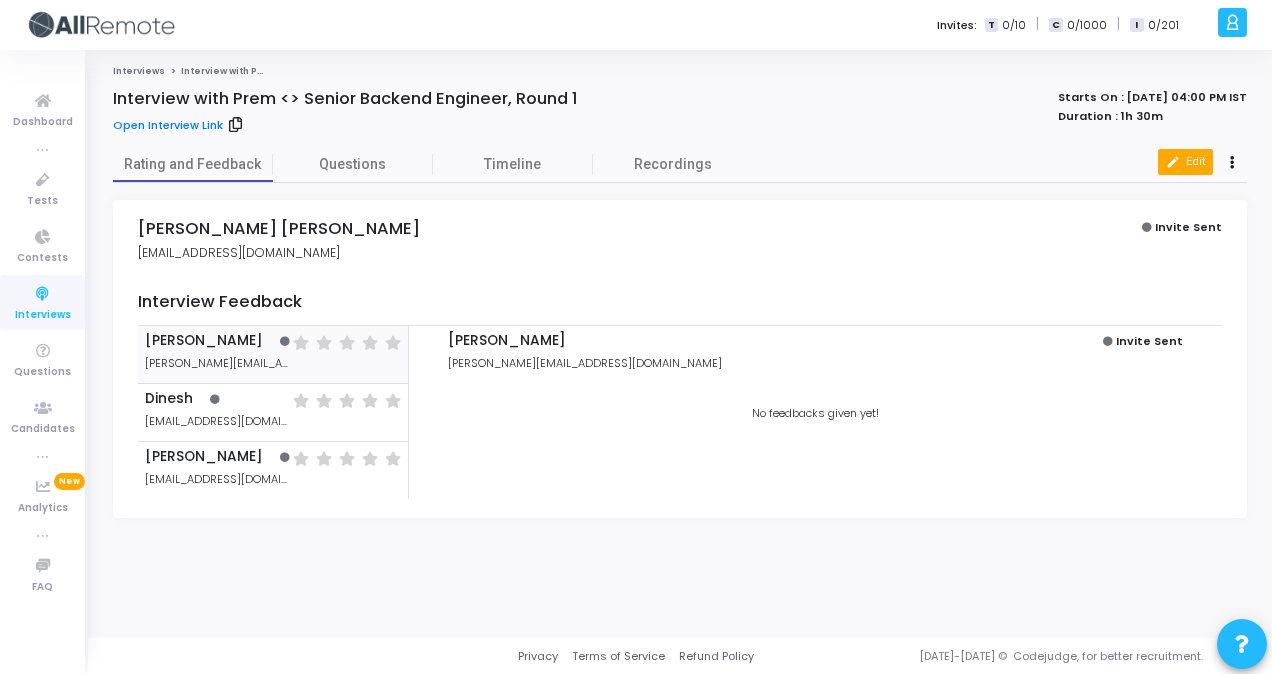 click on "edit" at bounding box center [1173, 162] 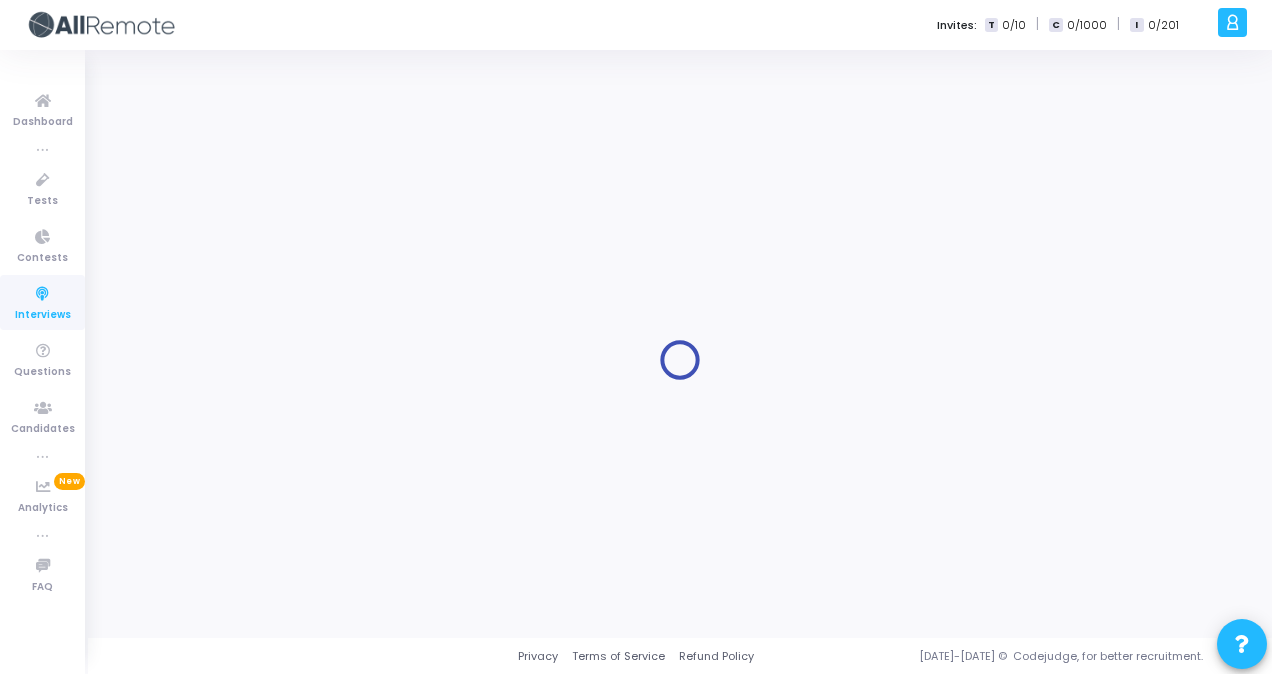 type on "Interview with Prem <> Senior Backend Engineer, Round 1" 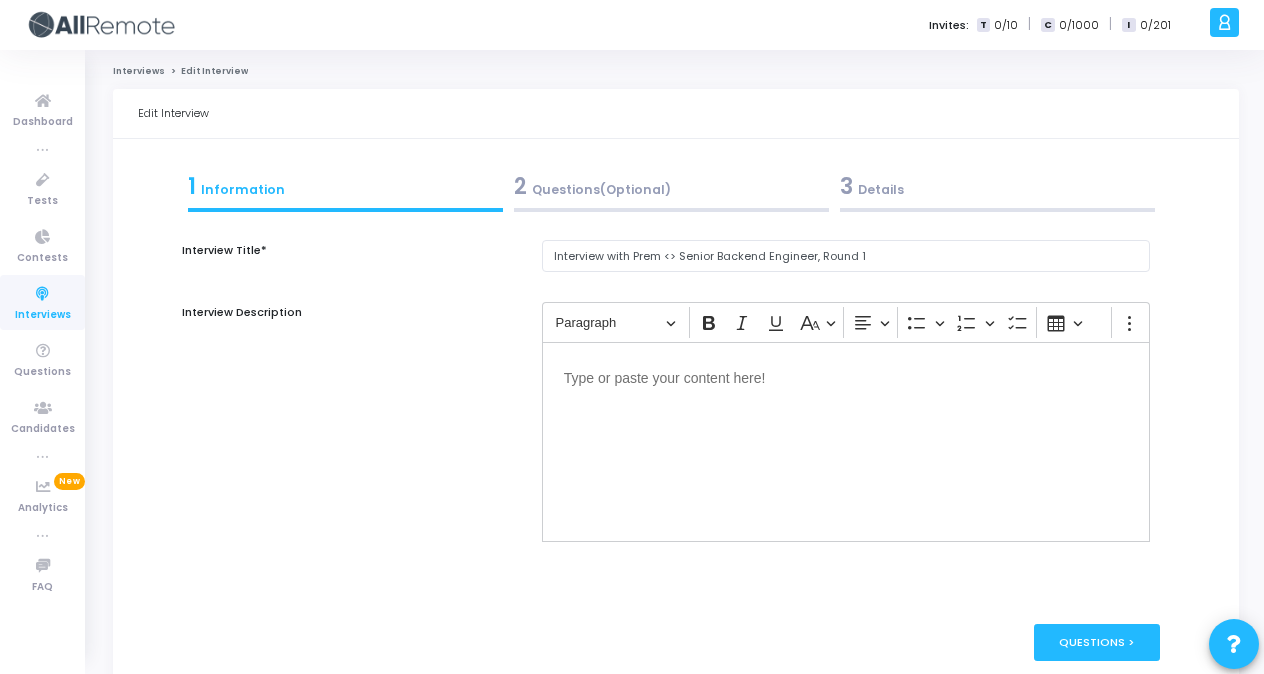 click on "2  Questions(Optional)" at bounding box center (671, 186) 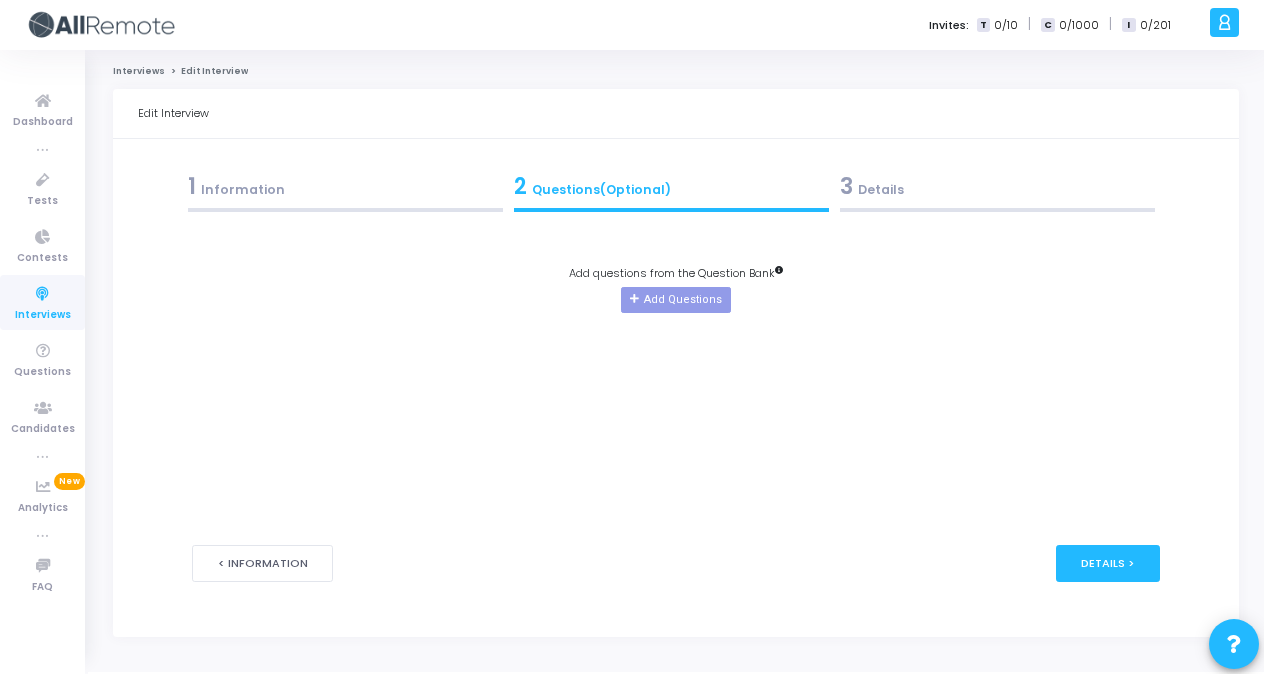 click on "3  Details" at bounding box center (997, 186) 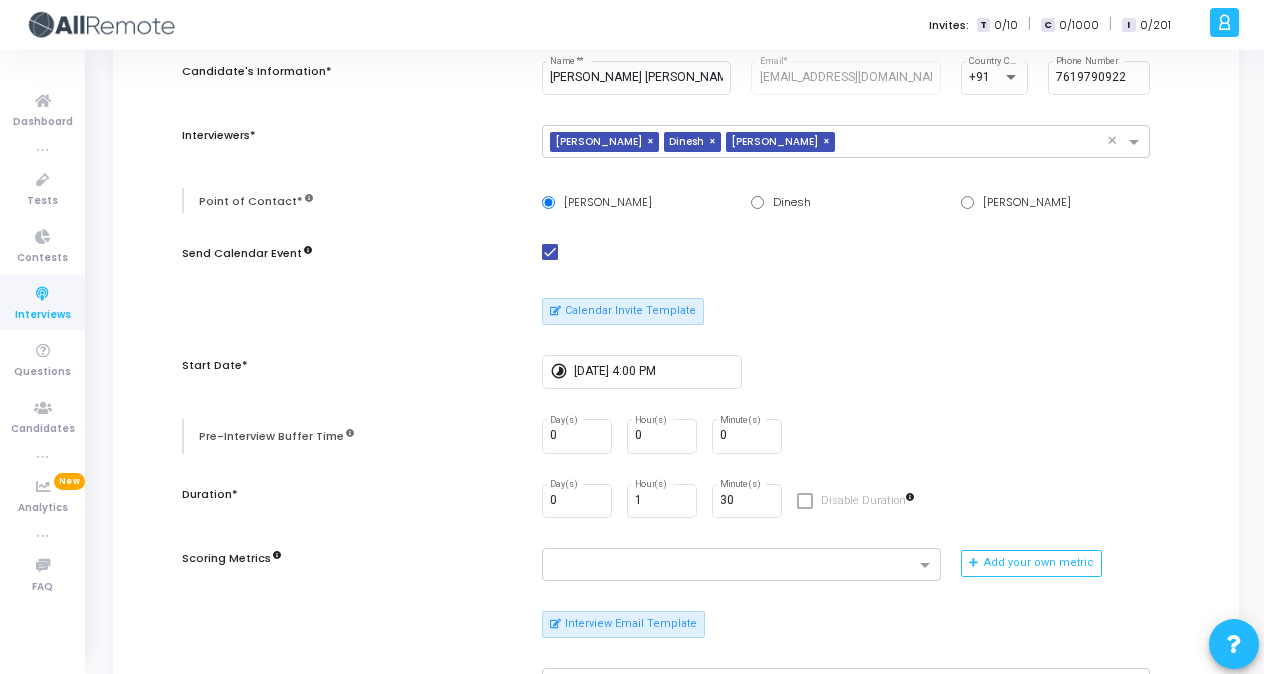 scroll, scrollTop: 243, scrollLeft: 0, axis: vertical 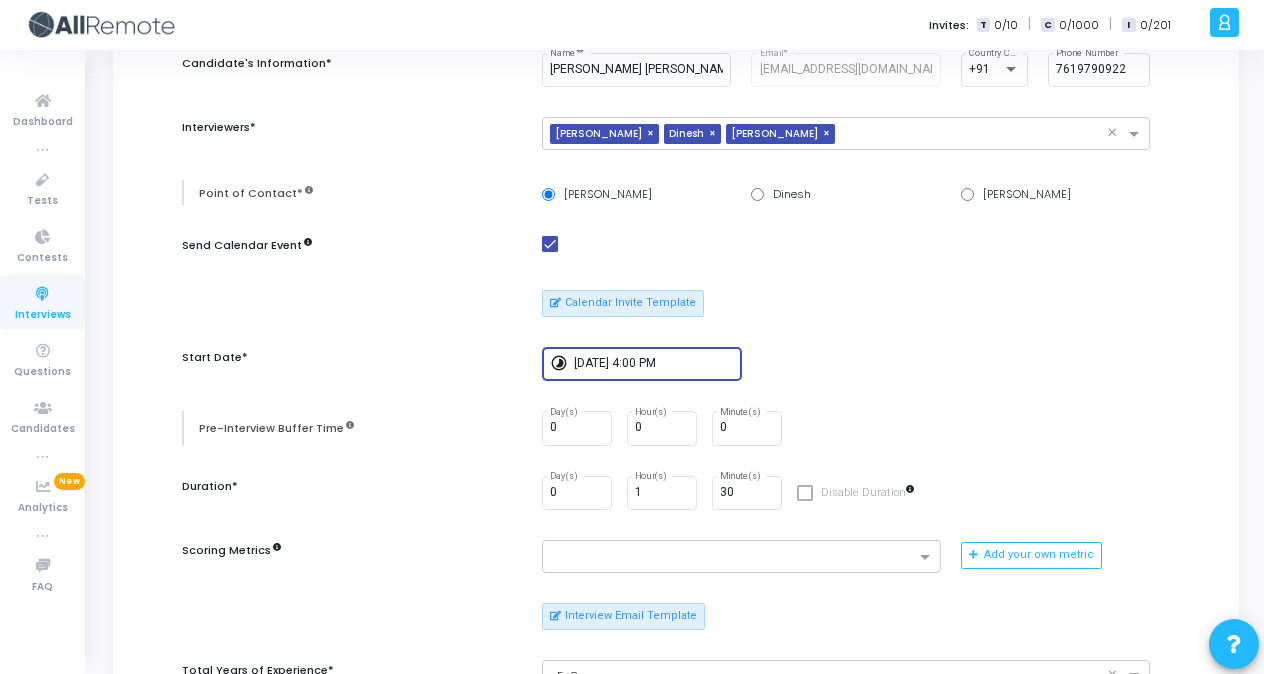 click on "[DATE] 4:00 PM" at bounding box center [654, 364] 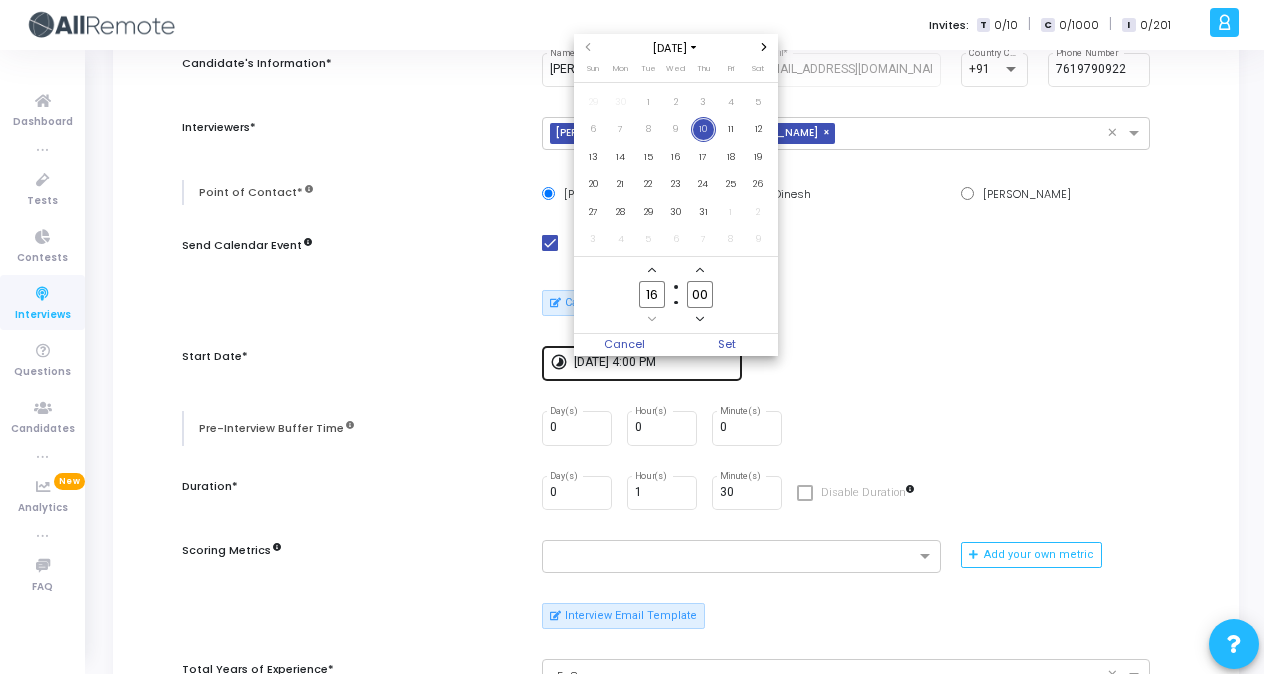 scroll, scrollTop: 0, scrollLeft: 0, axis: both 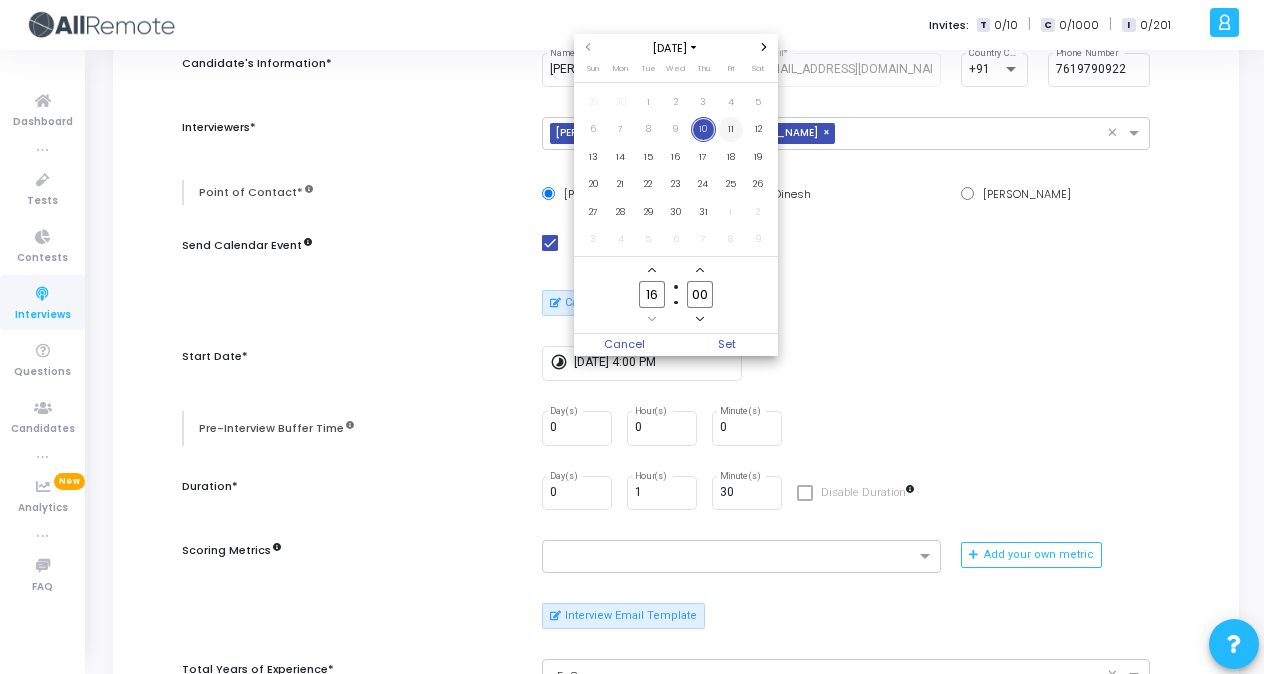 click on "11" at bounding box center [730, 129] 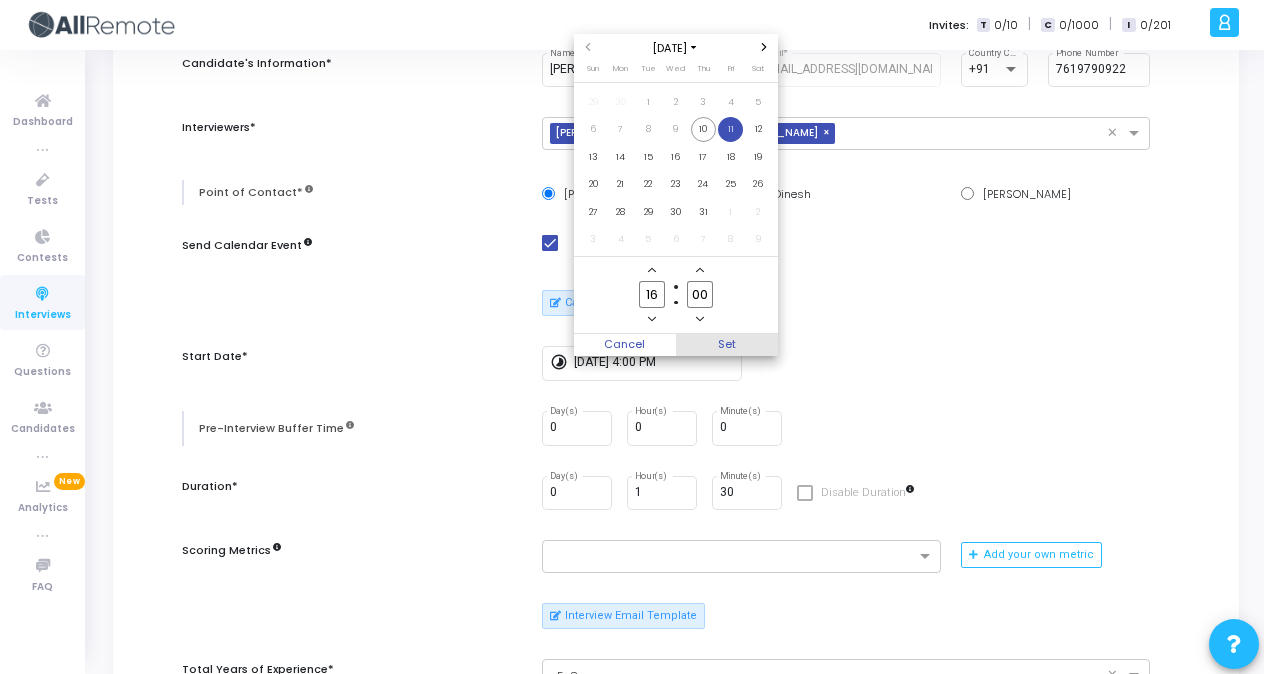 click on "Set" at bounding box center [727, 345] 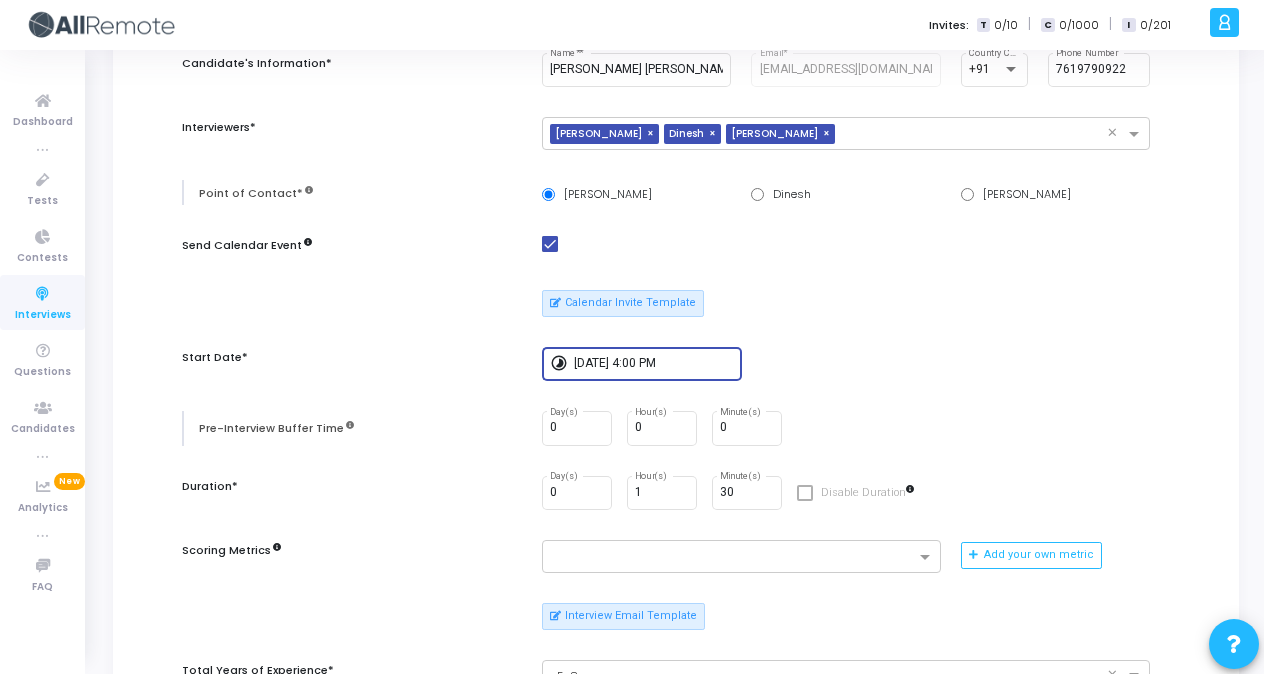 click on "[DATE] 4:00 PM" at bounding box center [654, 364] 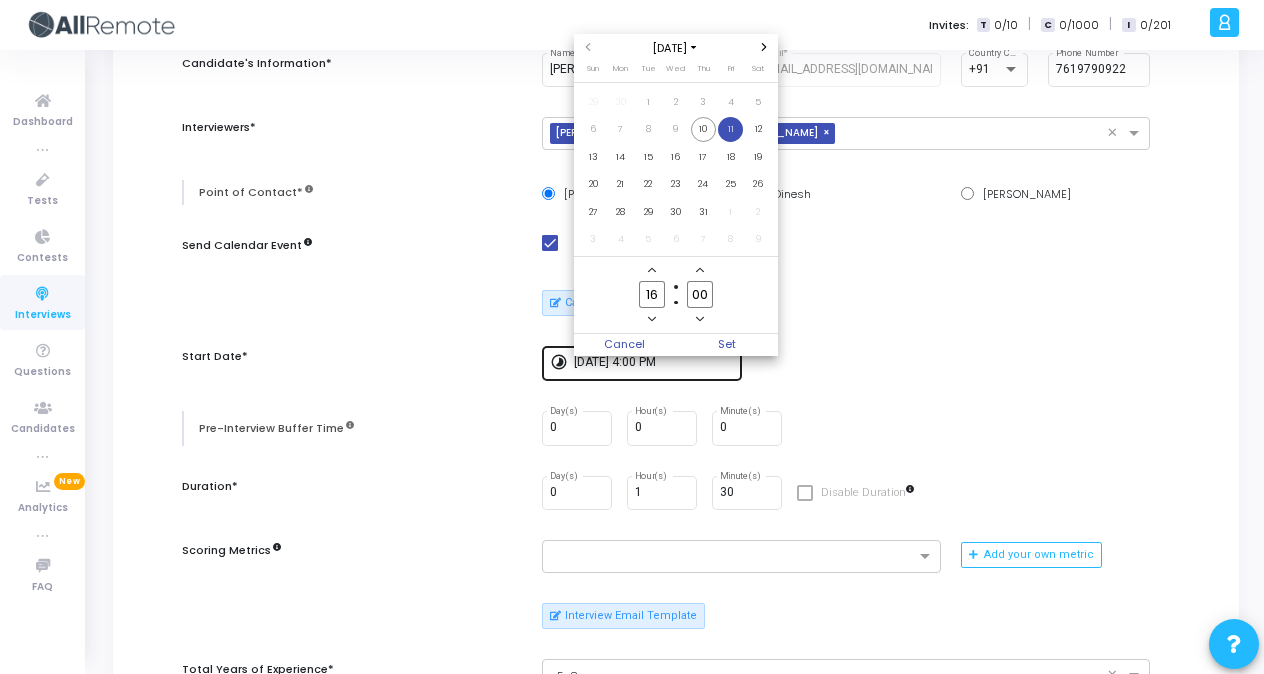scroll, scrollTop: 0, scrollLeft: 0, axis: both 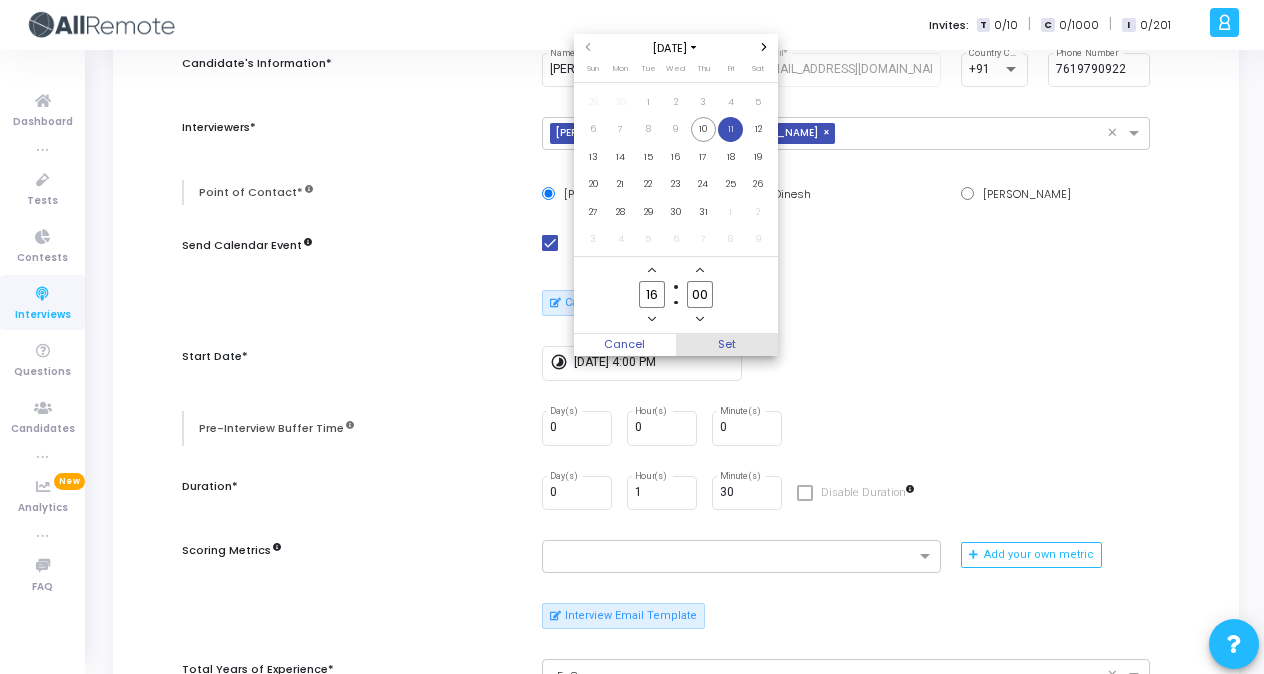 click on "Set" at bounding box center (727, 345) 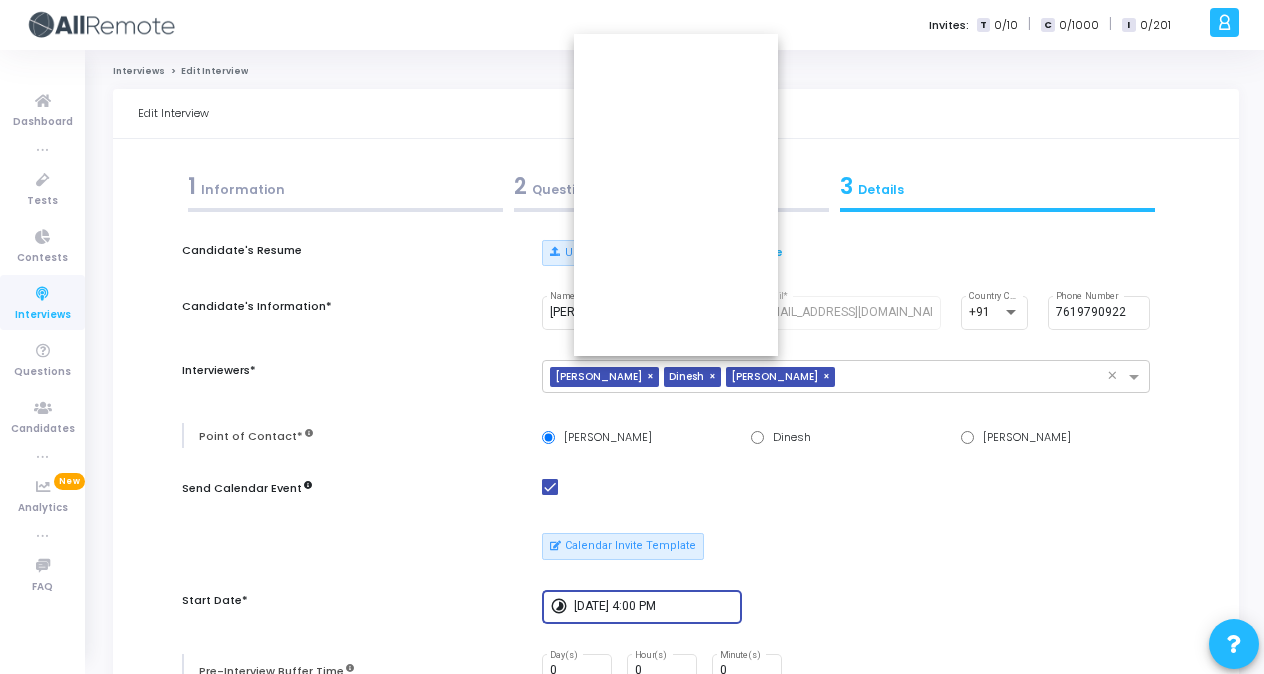 scroll, scrollTop: 243, scrollLeft: 0, axis: vertical 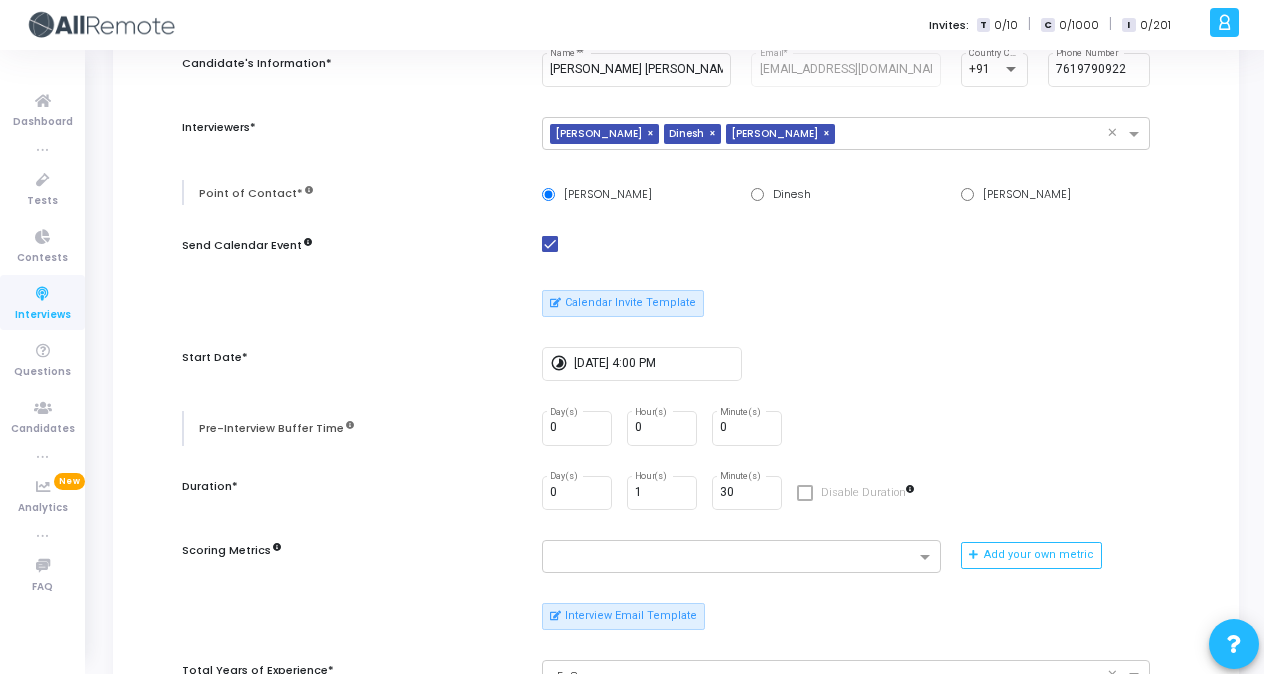 click on "Candidate's Resume   Upload Resume   Download Resume  Candidate's Information*  [PERSON_NAME] [PERSON_NAME] Name*  * [EMAIL_ADDRESS][DOMAIN_NAME] Email* +91 Country Code [PHONE_NUMBER] Phone Number  Interviewers*  ×  [PERSON_NAME]  ×  [PERSON_NAME]  ×  [PERSON_NAME]  ×  Point of Contact*   [PERSON_NAME]   [PERSON_NAME]   [PERSON_NAME]   Send Calendar Event     Calendar Invite Template   Start Date*  timelapse [DATE] 4:00 PM  Pre-Interview Buffer Time  0 Day(s) 0 Hour(s) 0 Minute(s)  Duration*  0 Day(s) 1 Hour(s) 30 Minute(s)    Disable Duration   Scoring Metrics    Add your own metric   Interview Email Template   Total Years of Experience*  × 5-8 years ×  Client Name*  × Skuad ×  Tech Stack*  × BACKEND ×  Enable Chat     Enable Webcam     Is Mandatory     Enable Recording     Is Mandatory     Enable integrity signals for interviewers     Enable advanced auto-completion     This is a premium feature. To enable this feature for your account, contact [EMAIL_ADDRESS][DOMAIN_NAME]" at bounding box center (676, 612) 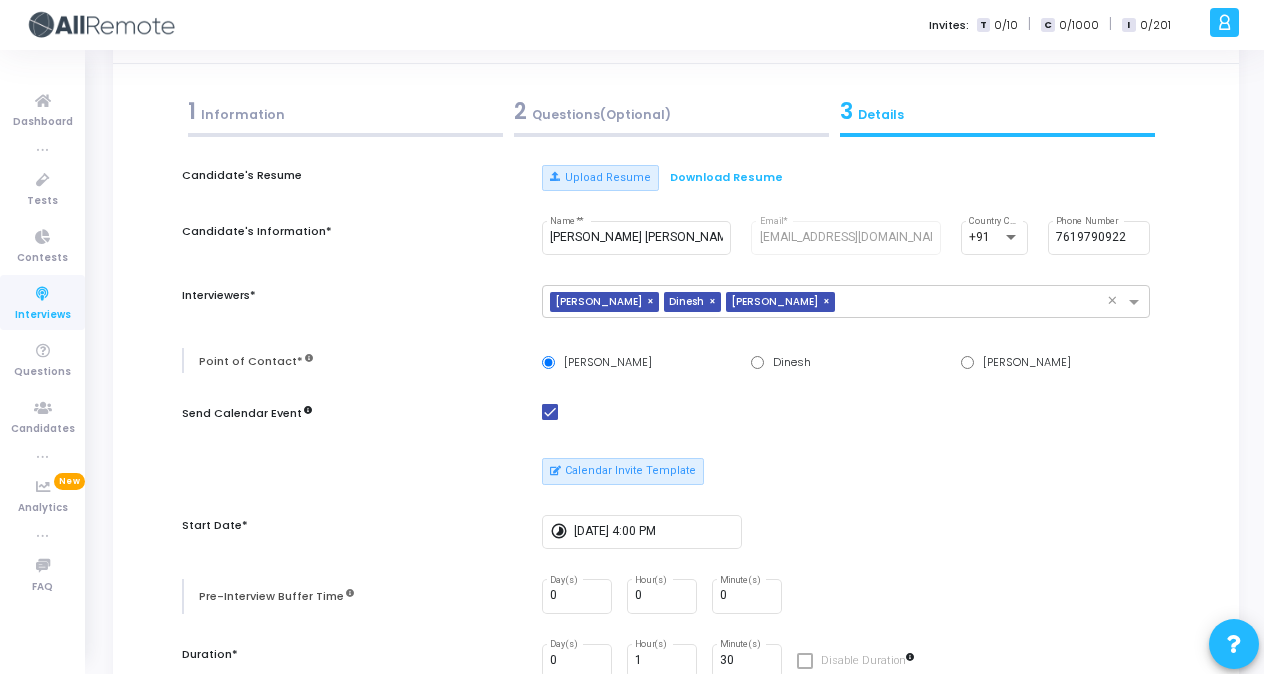 scroll, scrollTop: 0, scrollLeft: 0, axis: both 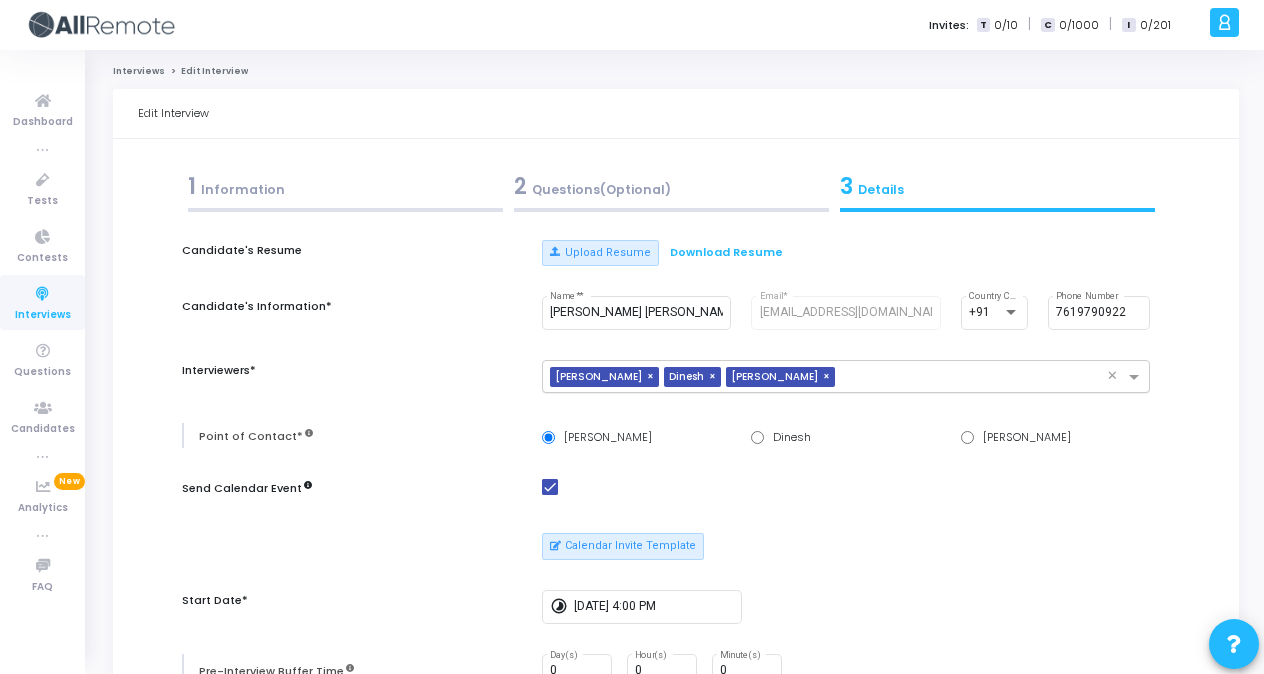 click on "×" at bounding box center (715, 377) 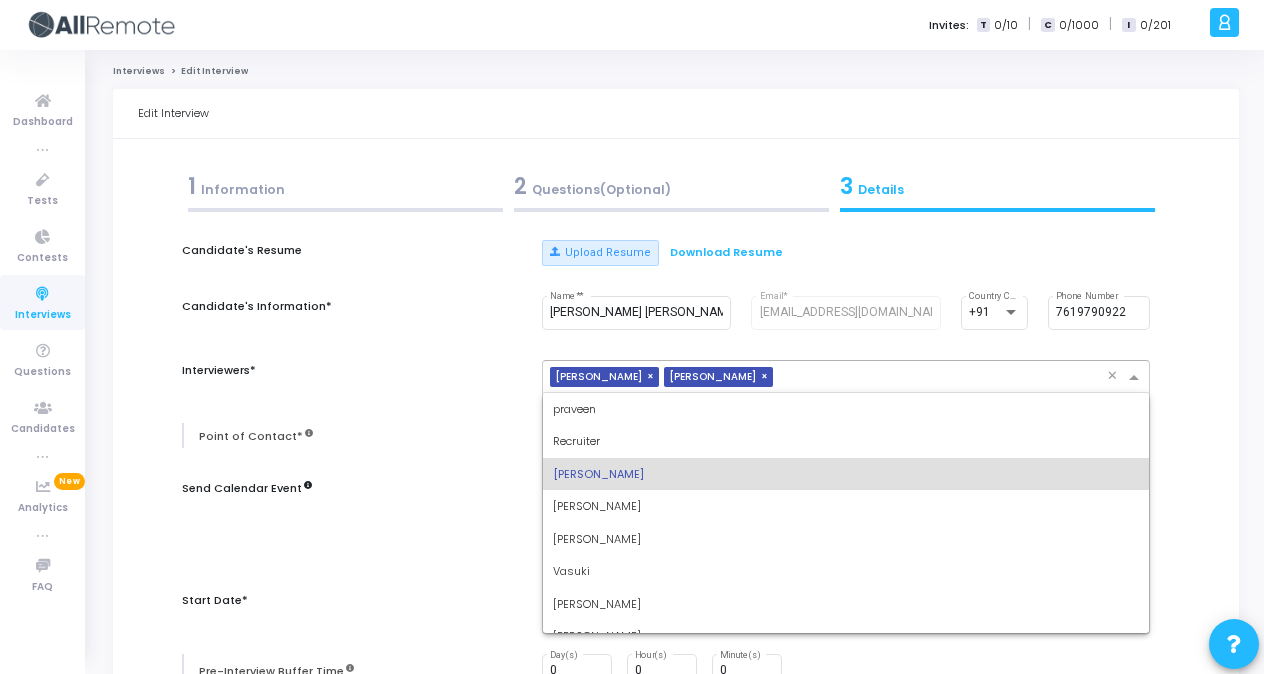 click at bounding box center (944, 378) 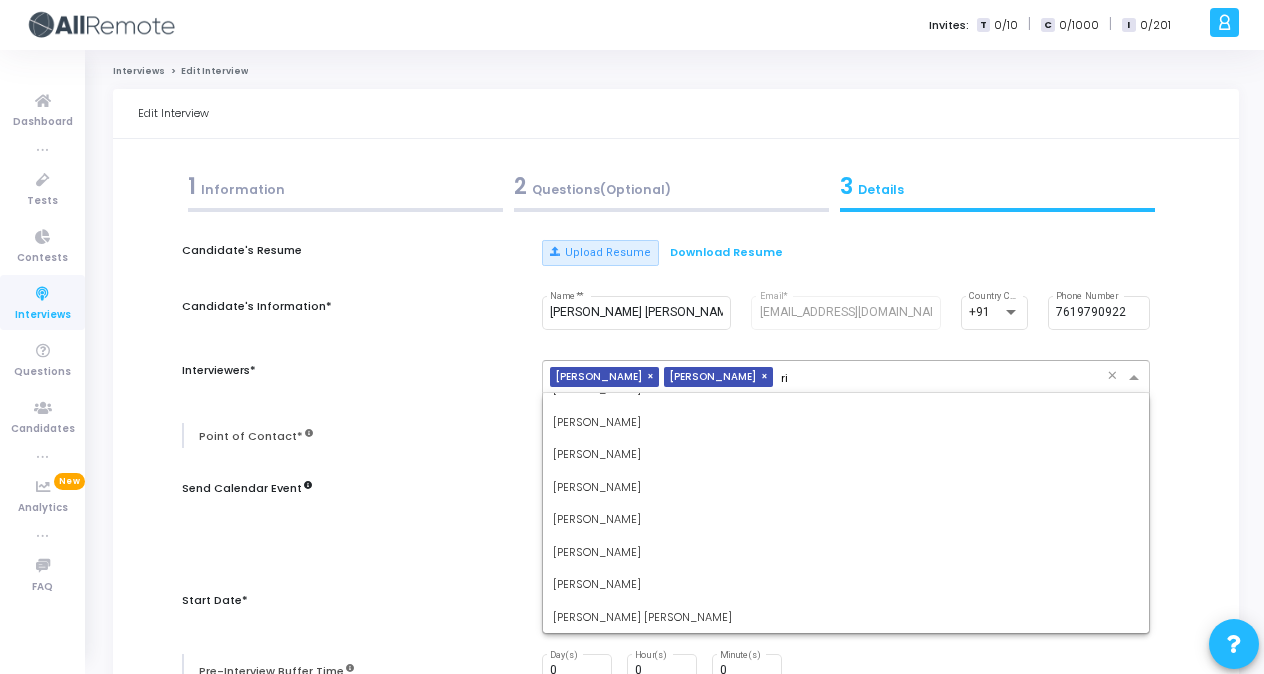 scroll, scrollTop: 0, scrollLeft: 0, axis: both 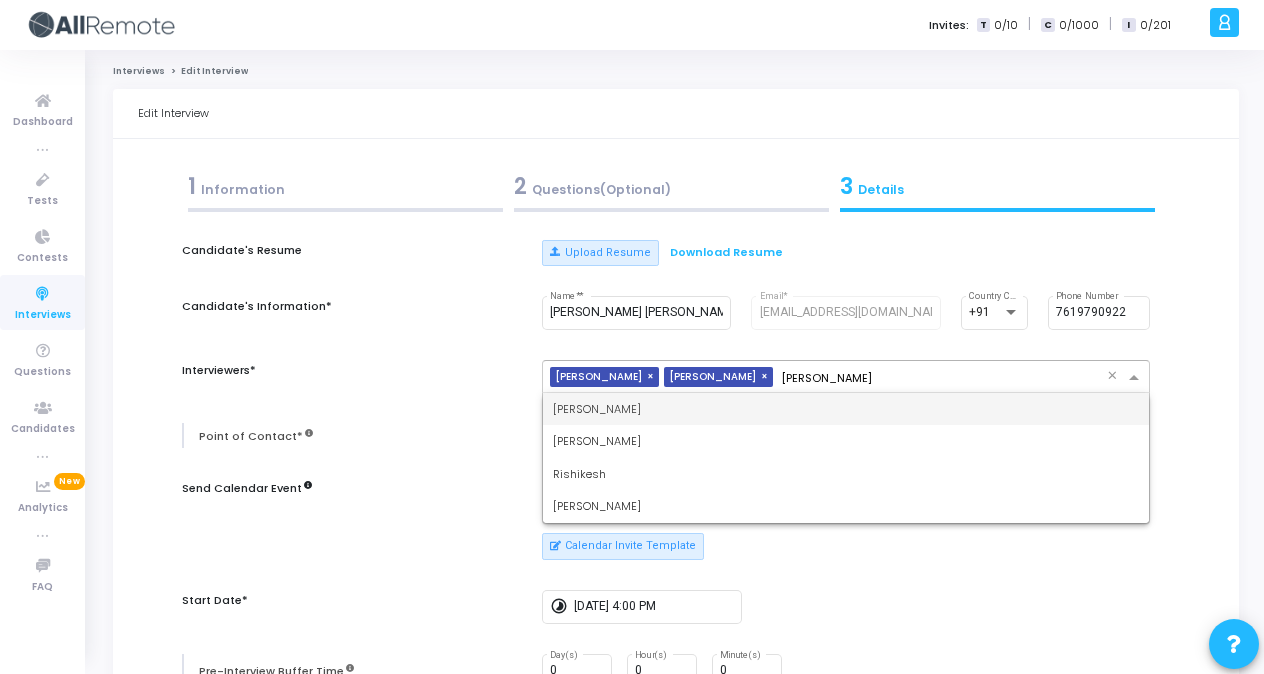 type on "rishi" 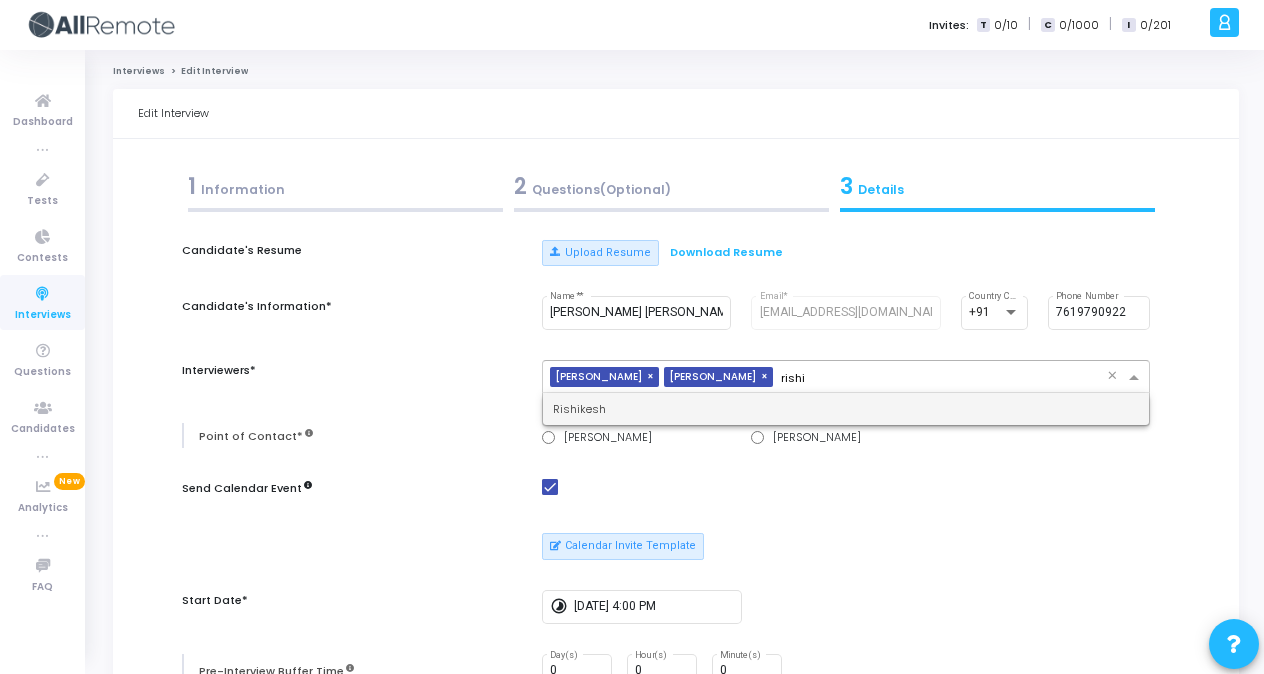 type 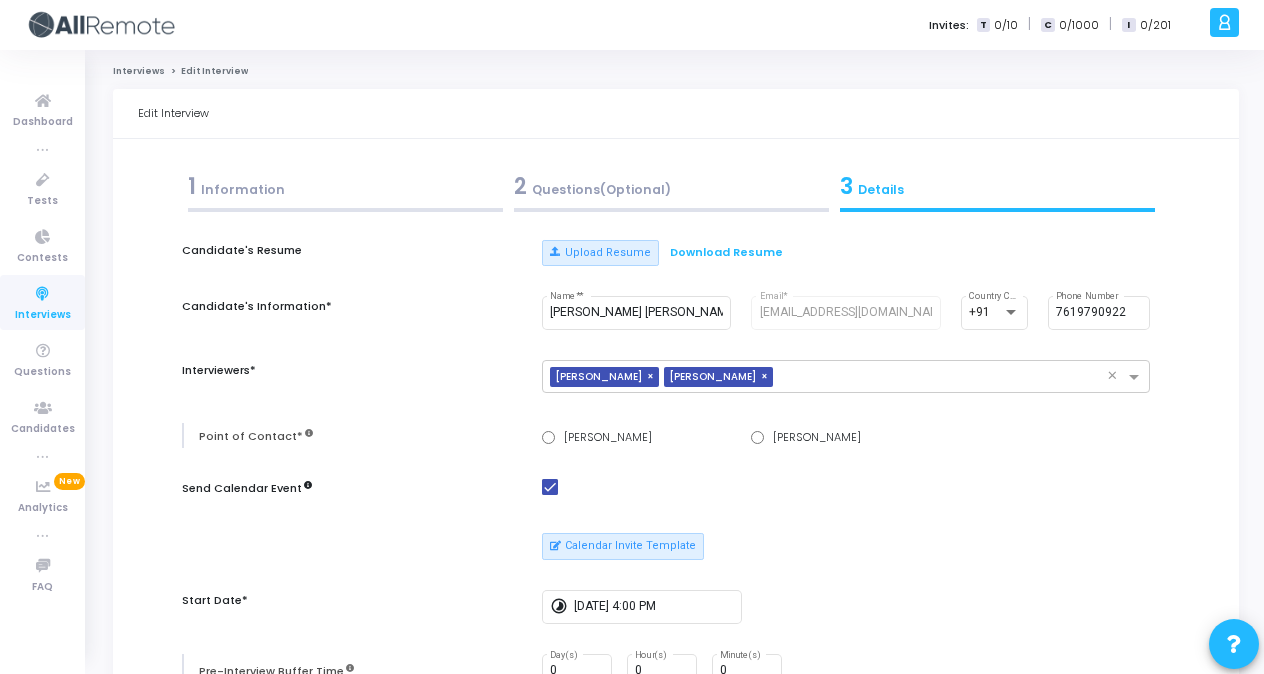 click at bounding box center [846, 490] 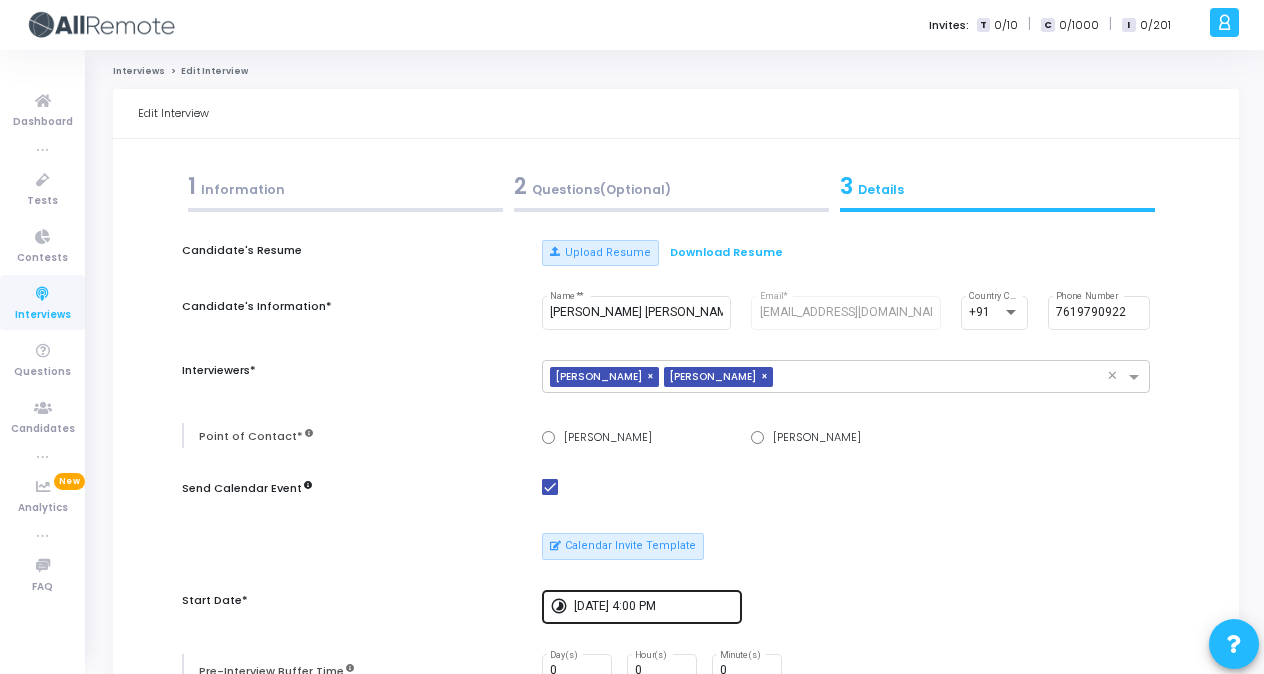 click on "[DATE] 4:00 PM" at bounding box center (654, 605) 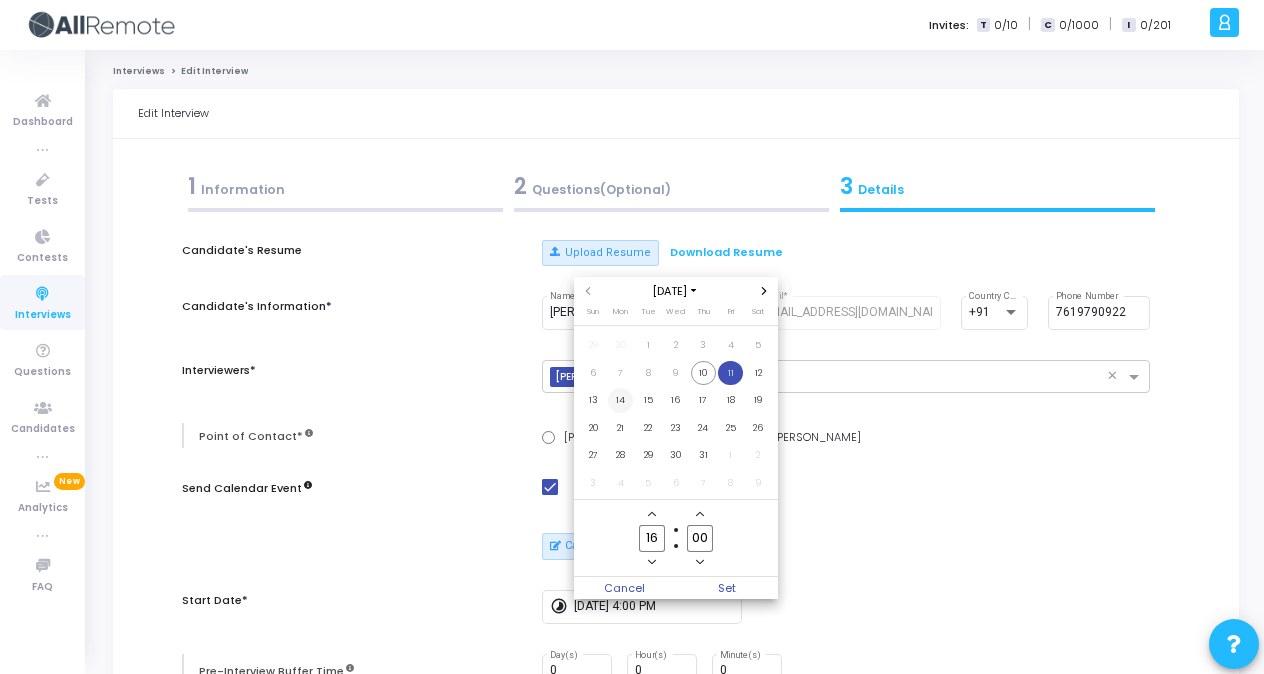 click on "14" at bounding box center [620, 400] 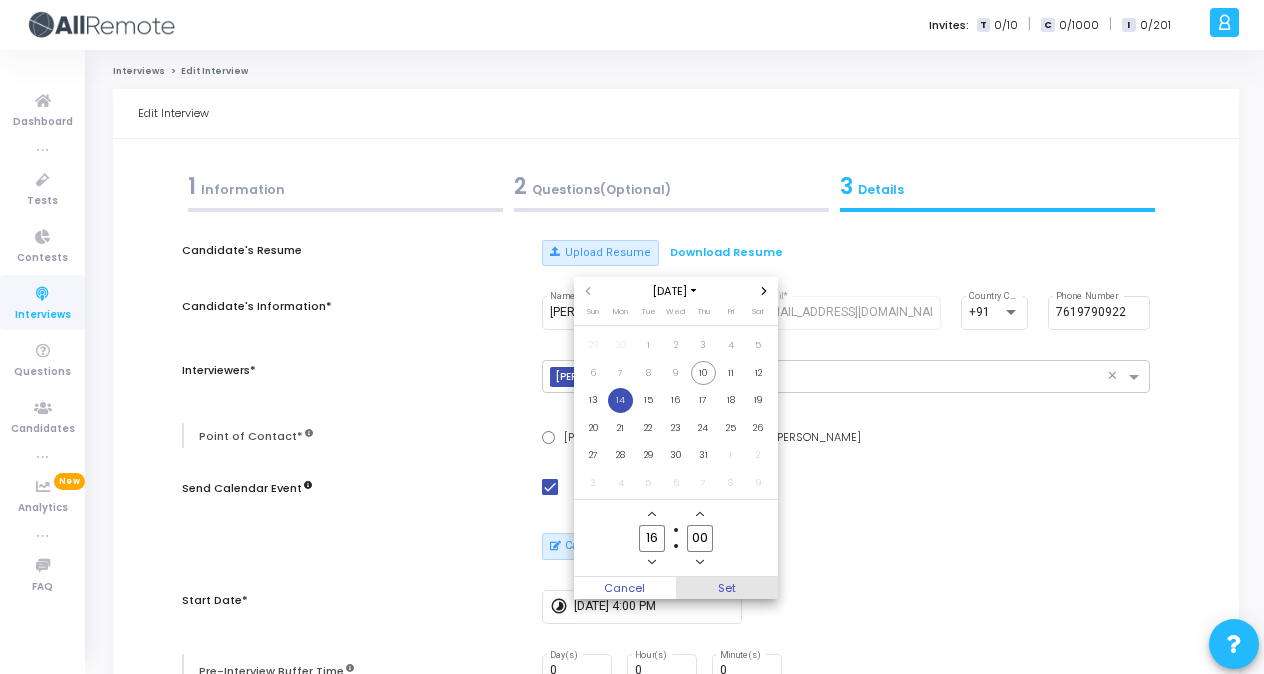 click on "Set" at bounding box center [727, 588] 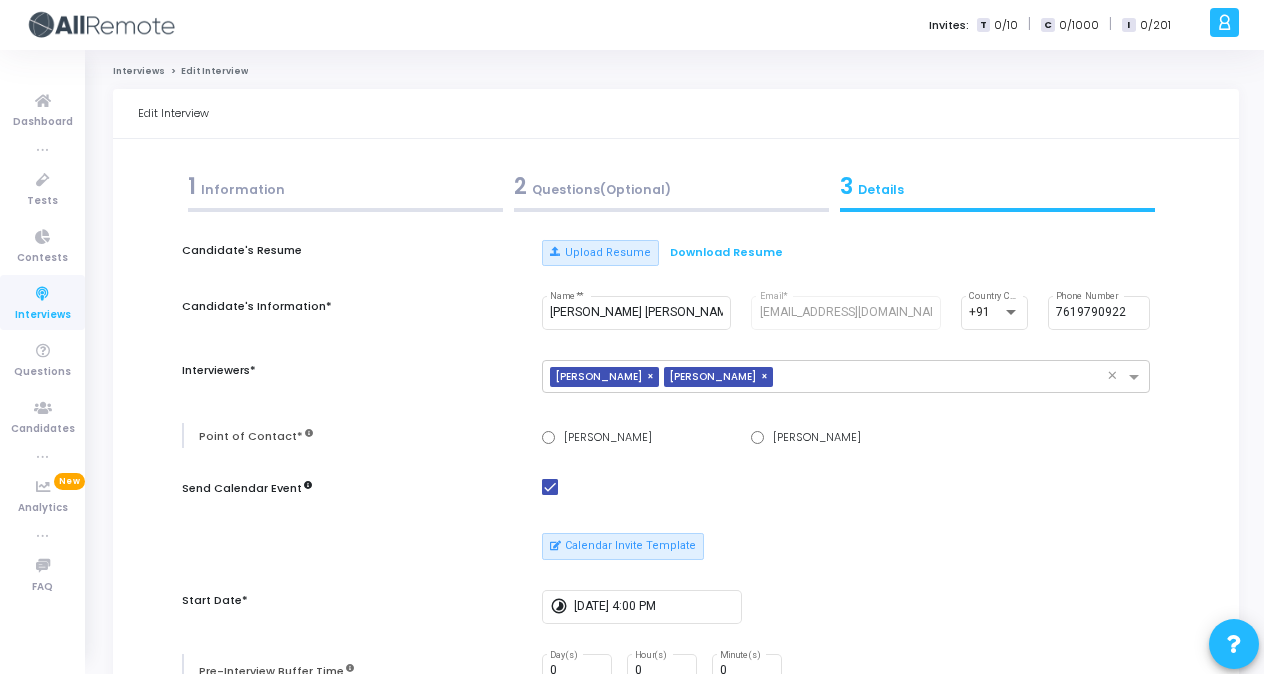 click on "Candidate's Resume   Upload Resume   Download Resume  Candidate's Information*  [PERSON_NAME] [PERSON_NAME] Name*  * [EMAIL_ADDRESS][DOMAIN_NAME] Email* +91 Country Code [PHONE_NUMBER] Phone Number  Interviewers*  ×  [PERSON_NAME]  ×  [PERSON_NAME]  ×  Point of Contact*   [PERSON_NAME]   [PERSON_NAME]   Send Calendar Event     Calendar Invite Template   Start Date*  timelapse [DATE] 4:00 PM  Pre-Interview Buffer Time  0 Day(s) 0 Hour(s) 0 Minute(s)  Duration*  0 Day(s) 1 Hour(s) 30 Minute(s)    Disable Duration   Scoring Metrics    Add your own metric   Interview Email Template   Total Years of Experience*  × 5-8 years ×  Client Name*  × Skuad ×  Tech Stack*  × BACKEND ×  Enable Chat     Enable Webcam     Is Mandatory     Enable Recording     Is Mandatory     Enable integrity signals for interviewers     Enable advanced auto-completion     This is a premium feature. To enable this feature for your account, contact [EMAIL_ADDRESS][DOMAIN_NAME]" at bounding box center [676, 855] 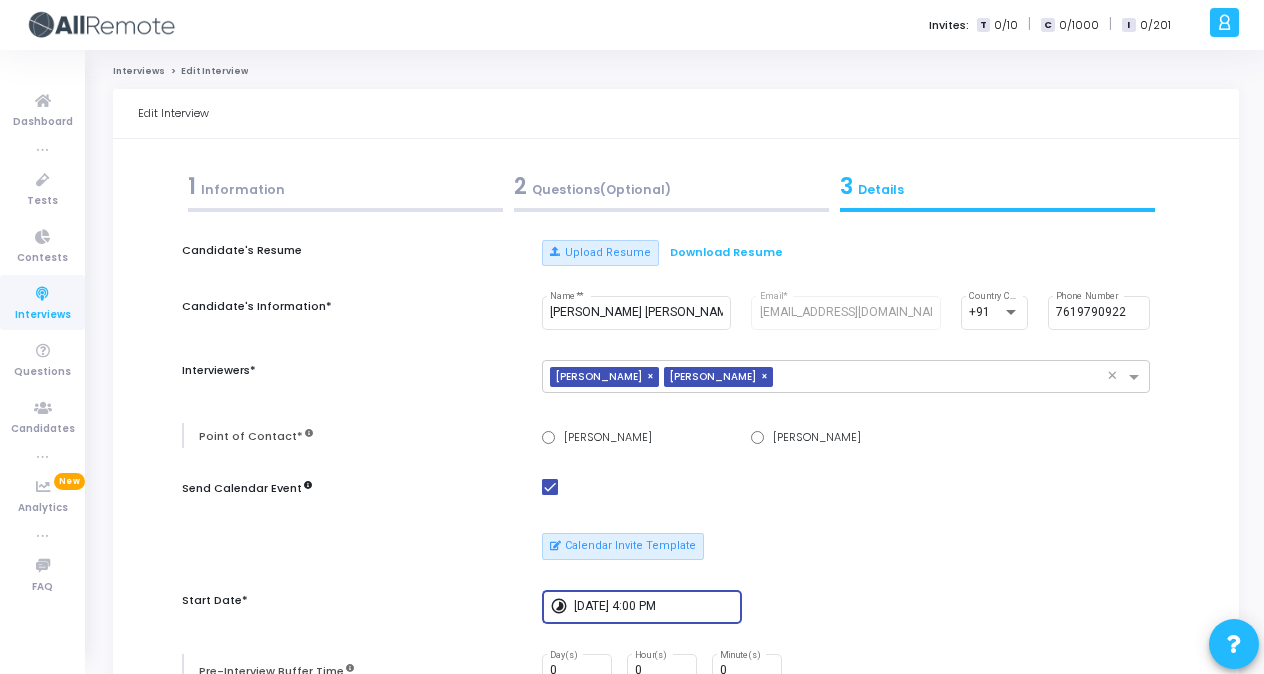 click on "[DATE] 4:00 PM" at bounding box center (654, 607) 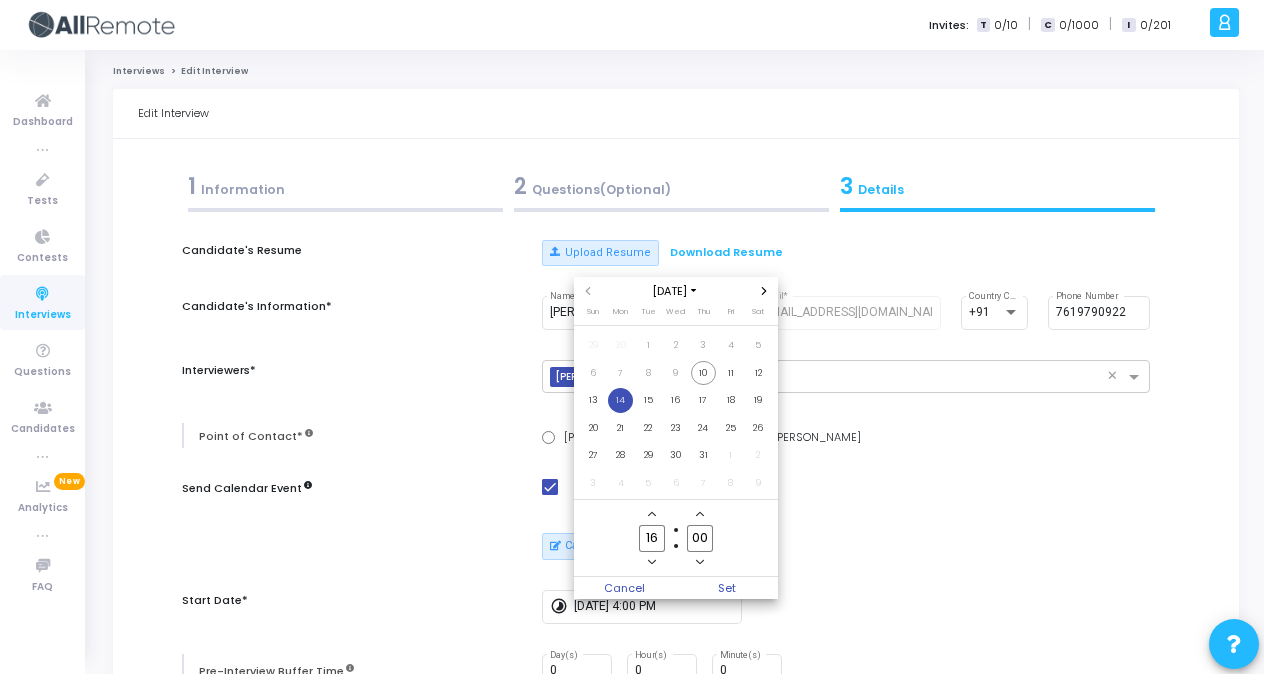 click on "14" at bounding box center (620, 400) 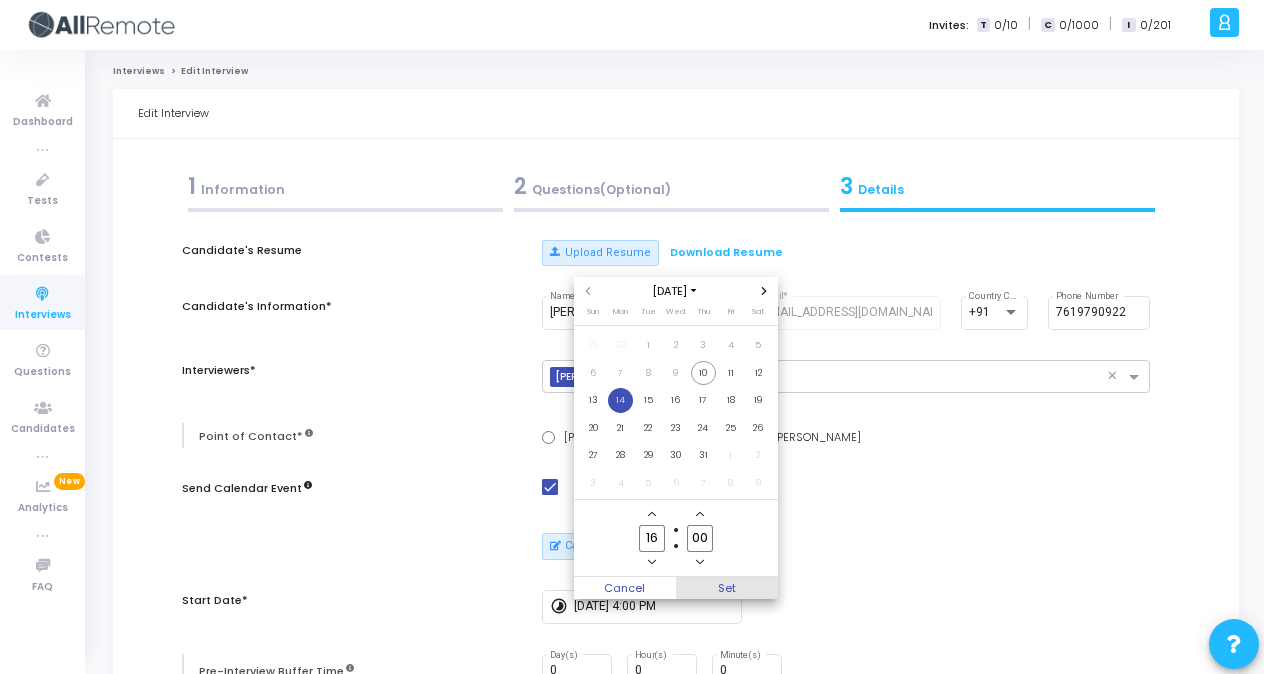 click on "Set" at bounding box center (727, 588) 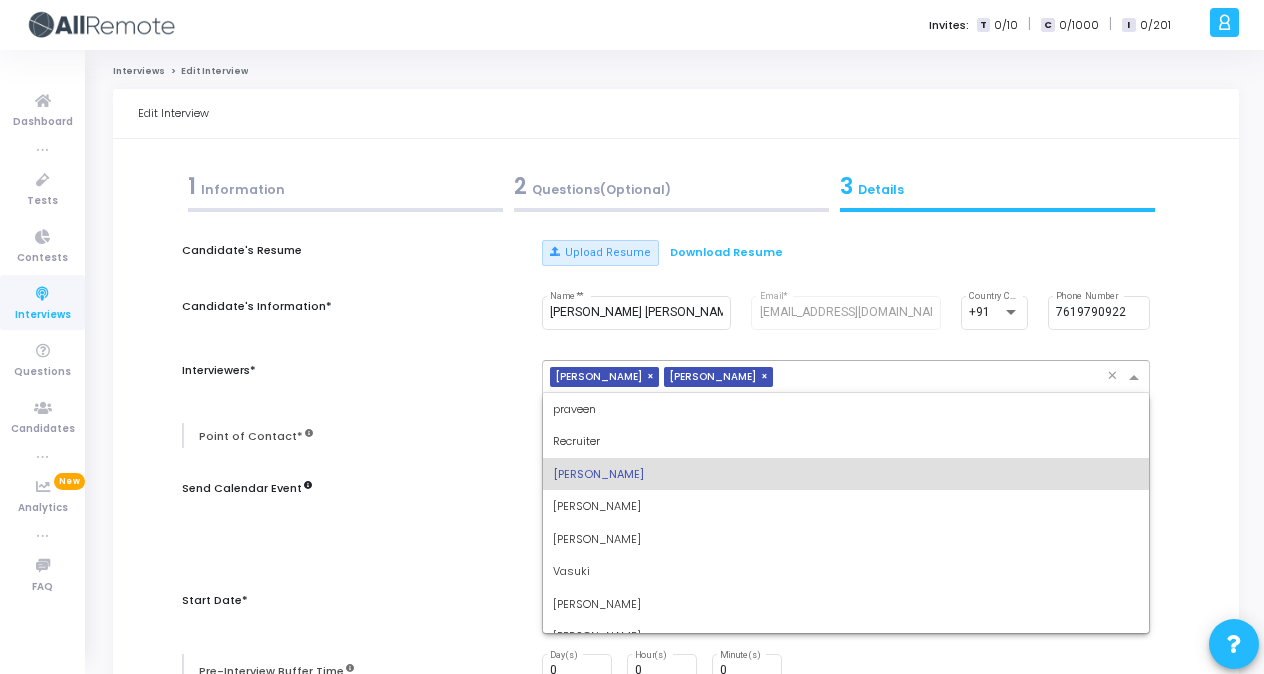 click at bounding box center (944, 378) 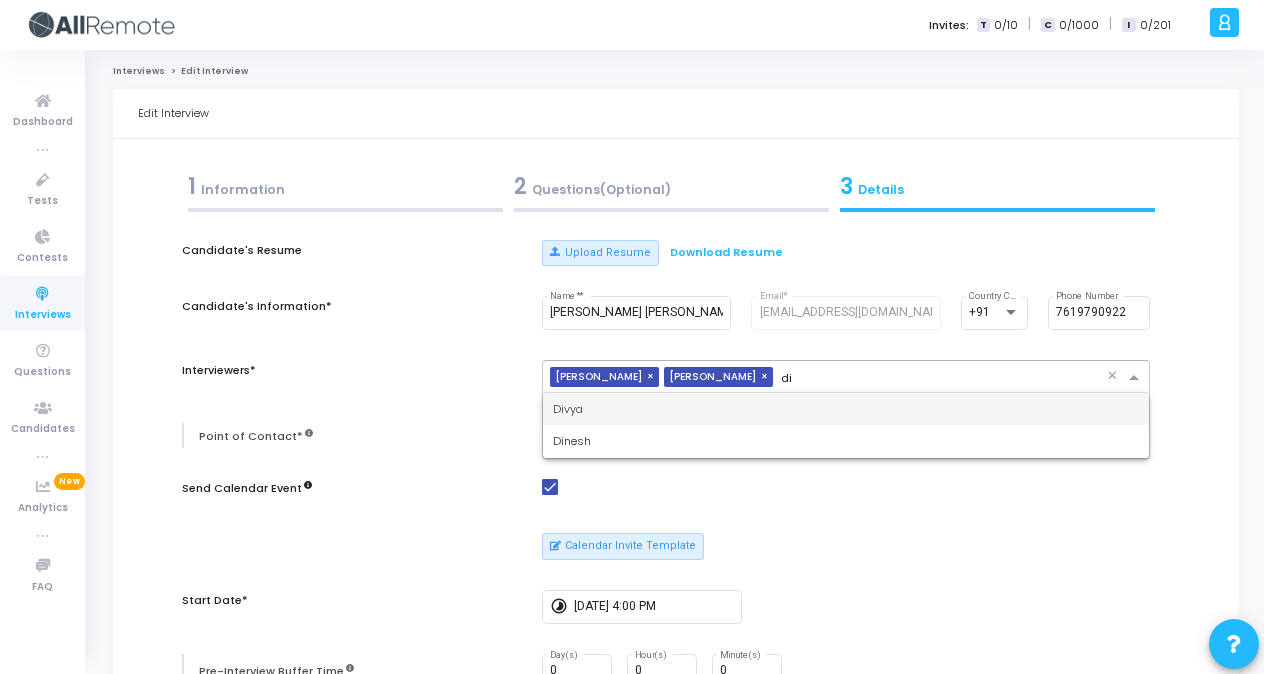 scroll, scrollTop: 0, scrollLeft: 0, axis: both 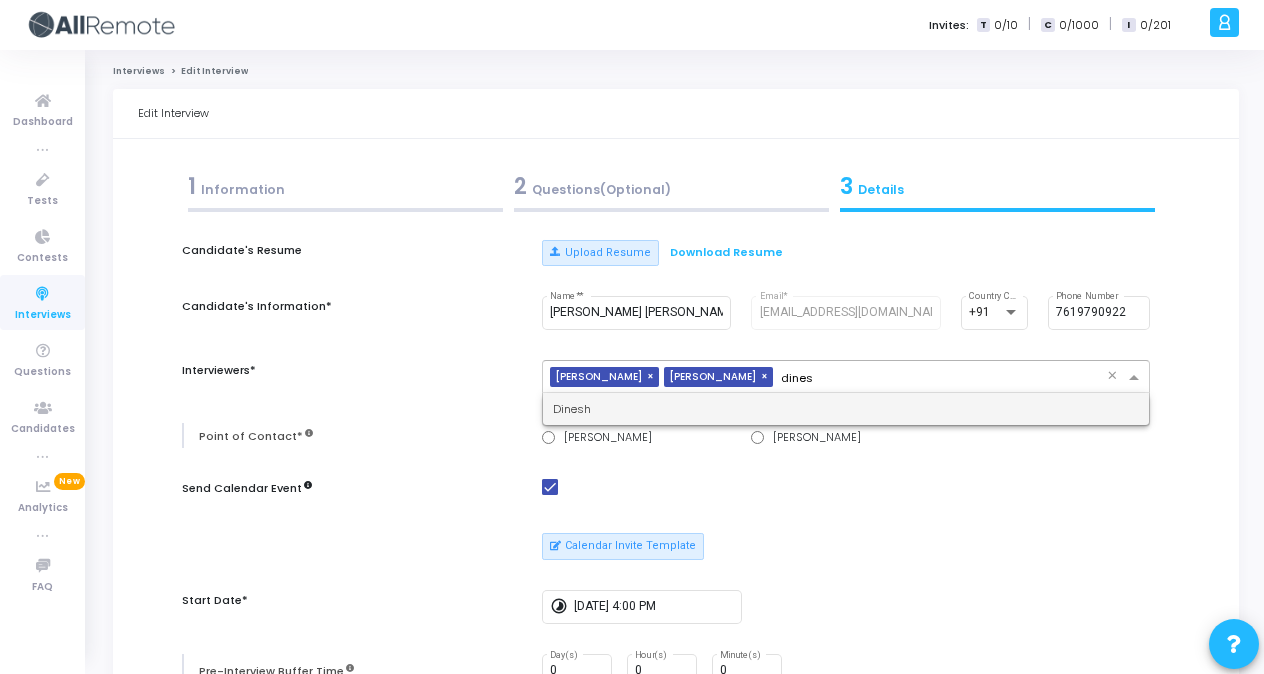 type on "dinesh" 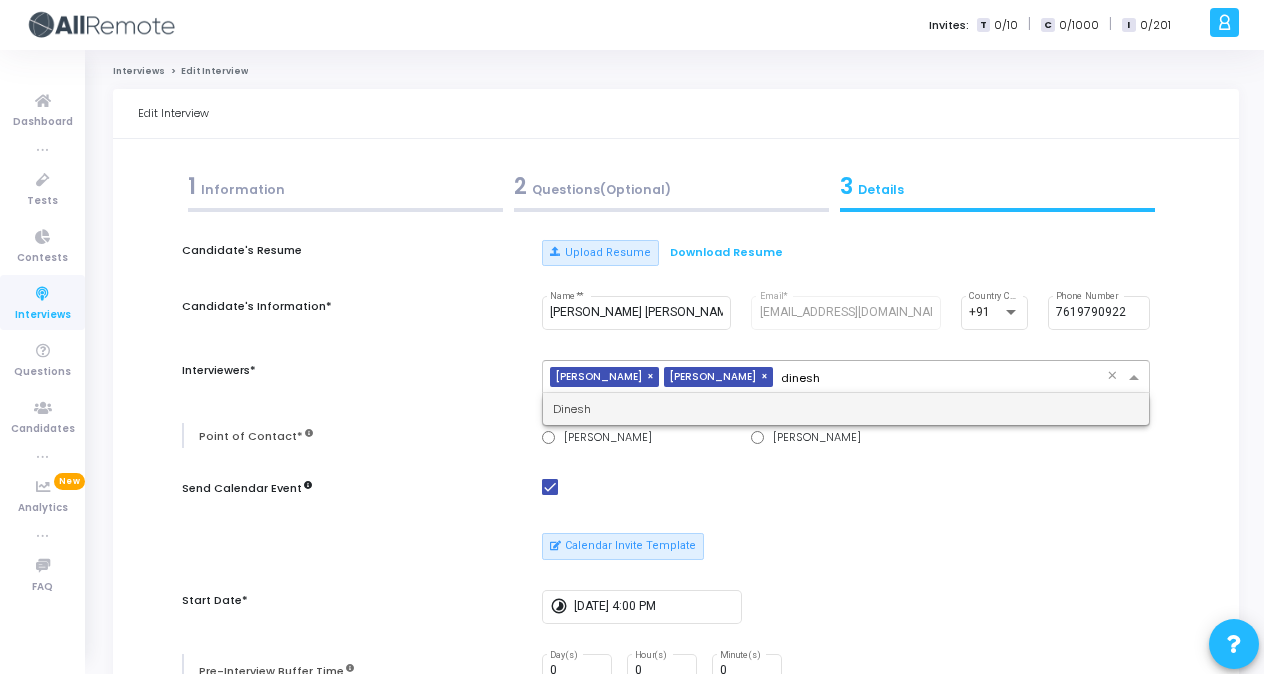 click on "Dinesh" at bounding box center (846, 409) 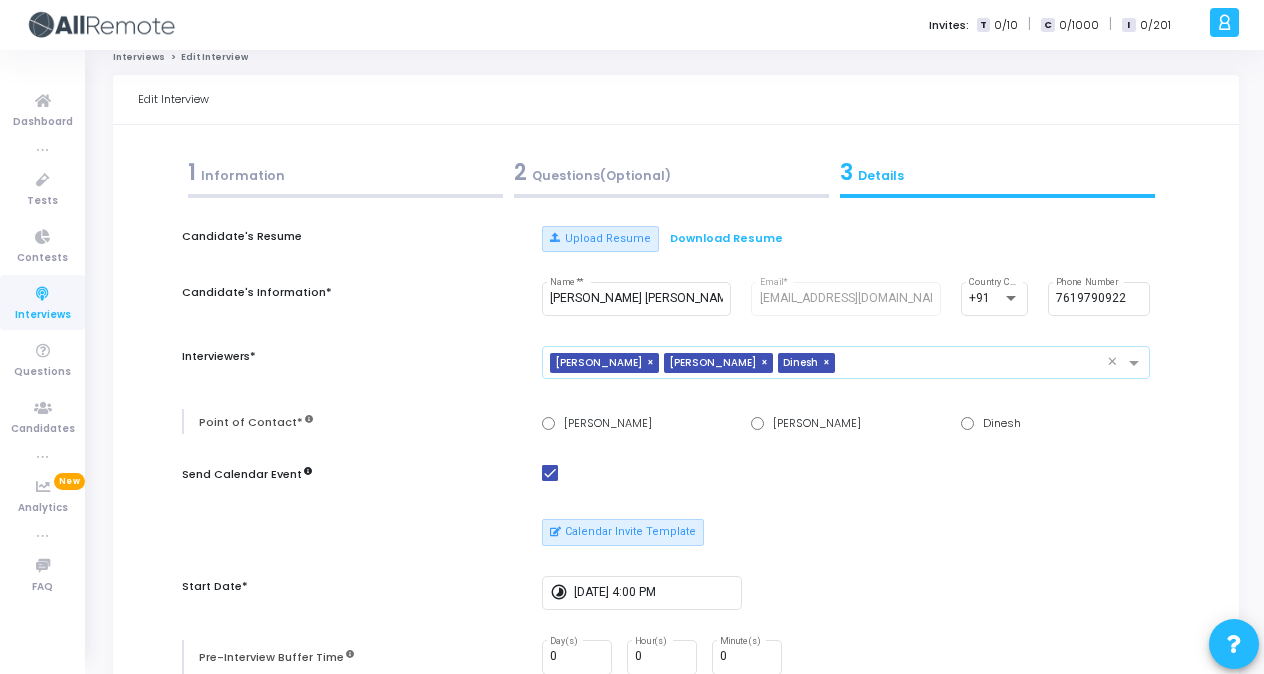 scroll, scrollTop: 0, scrollLeft: 0, axis: both 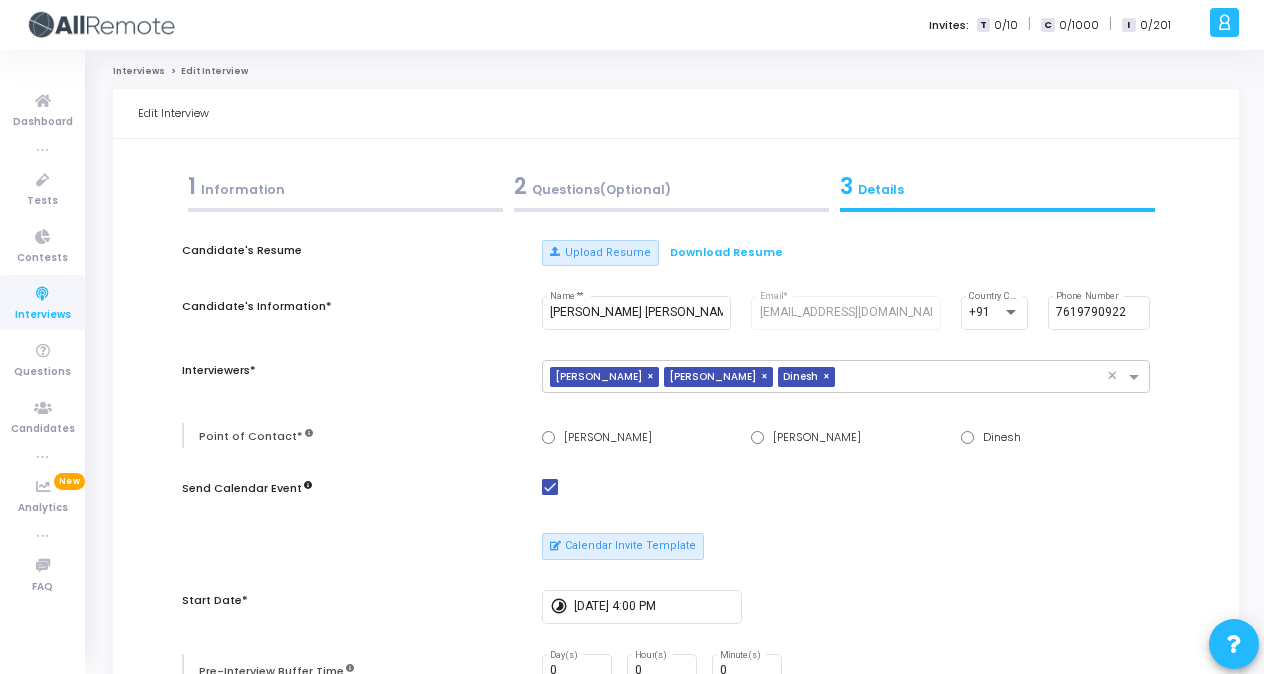 click on "1  Information" at bounding box center [345, 186] 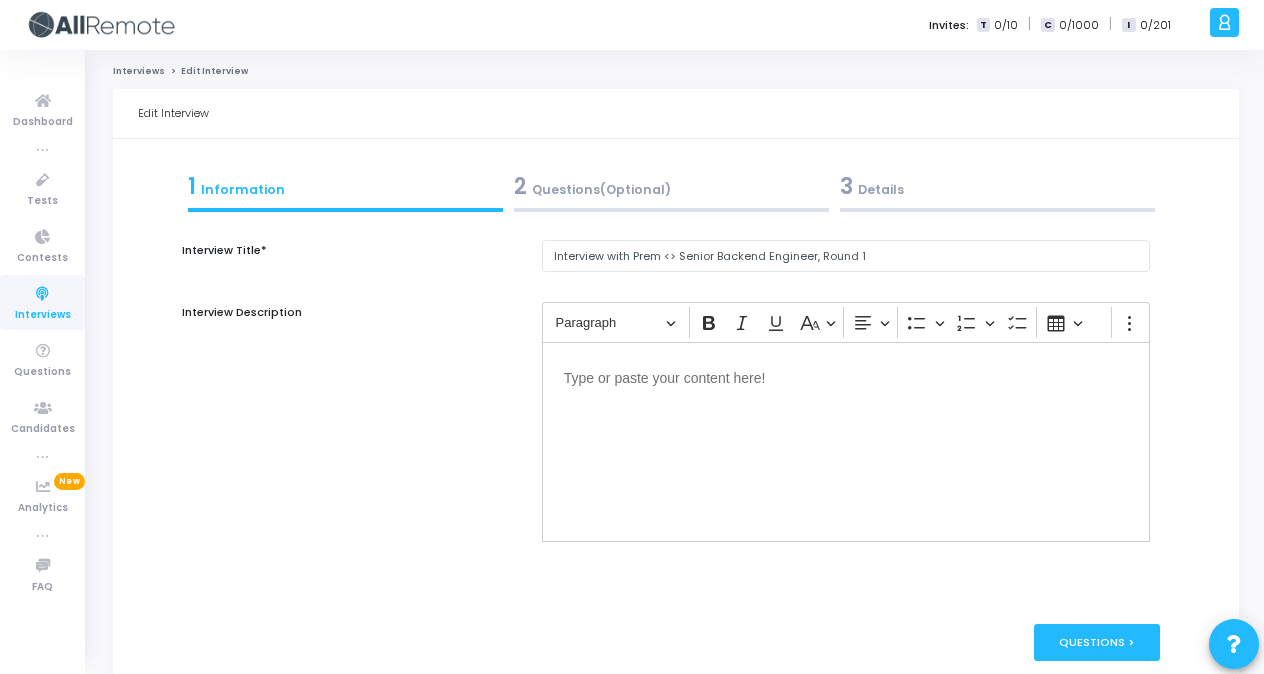 click on "2  Questions(Optional)" at bounding box center (671, 186) 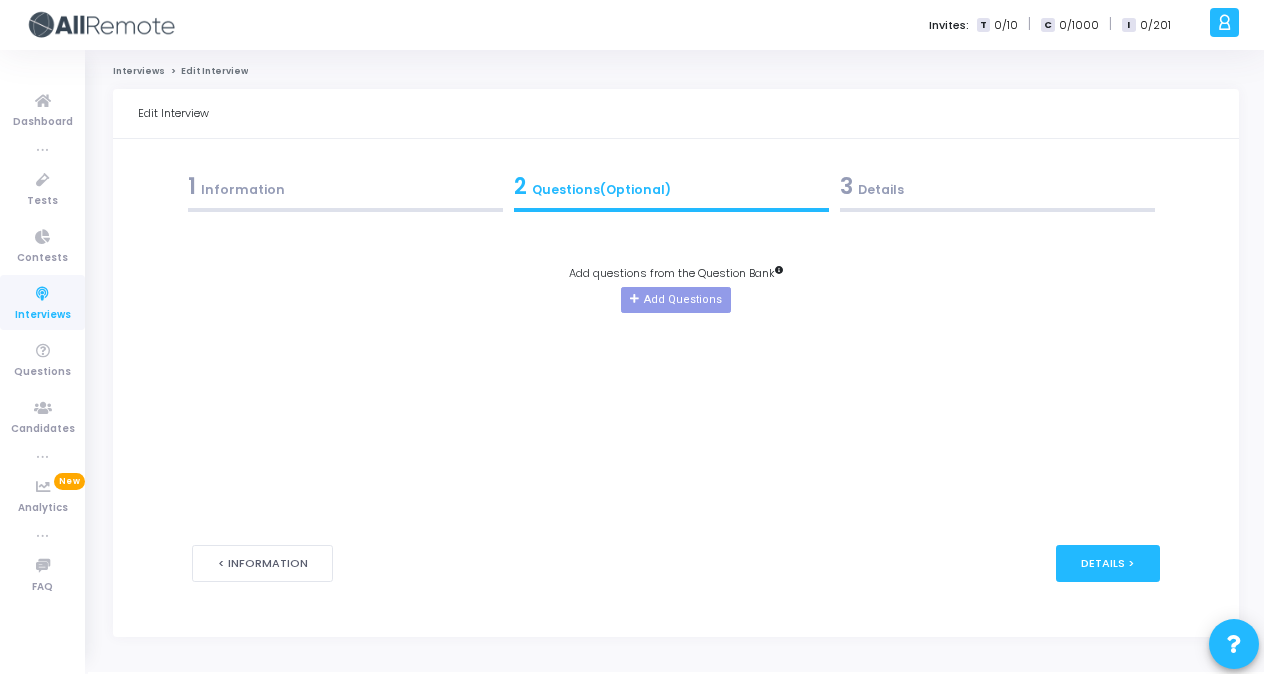 click on "3  Details" at bounding box center (997, 186) 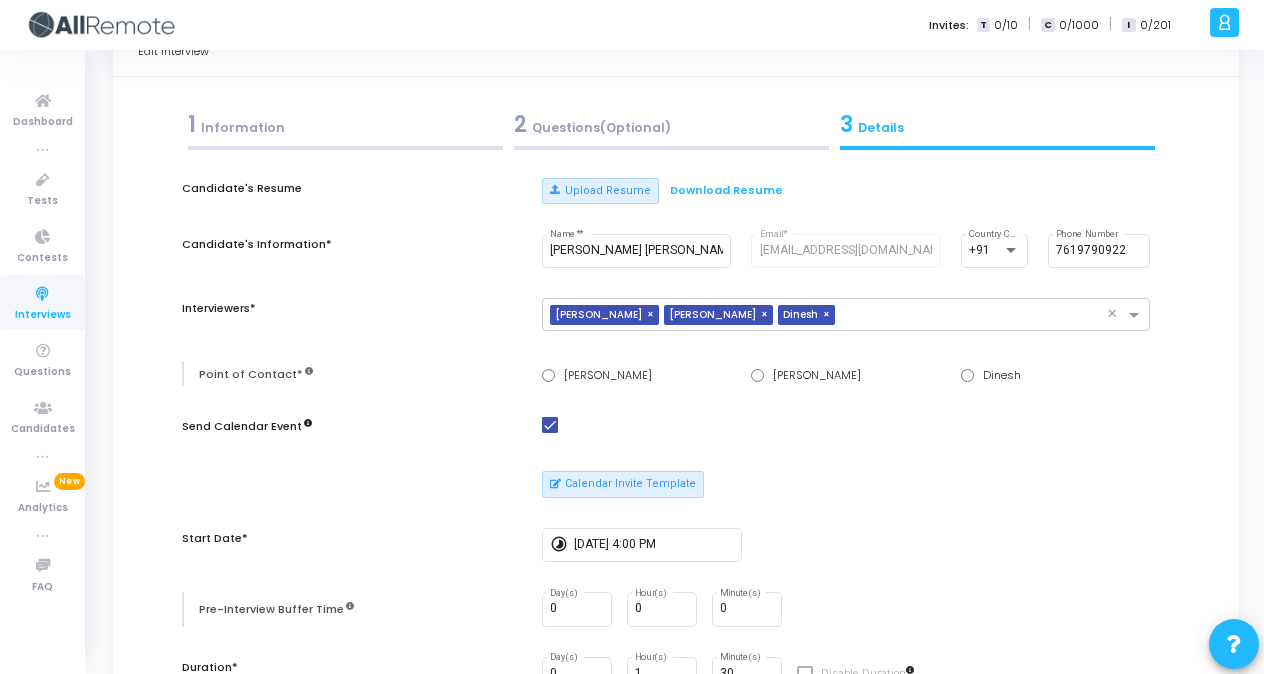 scroll, scrollTop: 53, scrollLeft: 0, axis: vertical 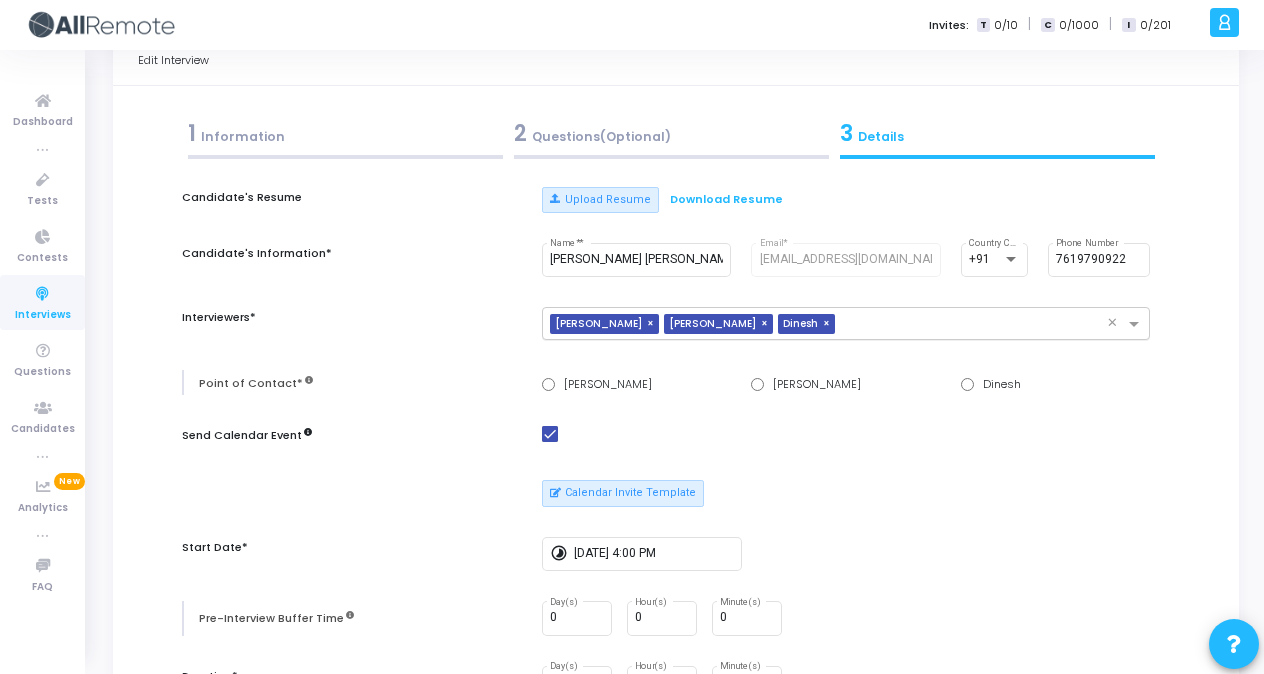 click on "×" at bounding box center [829, 324] 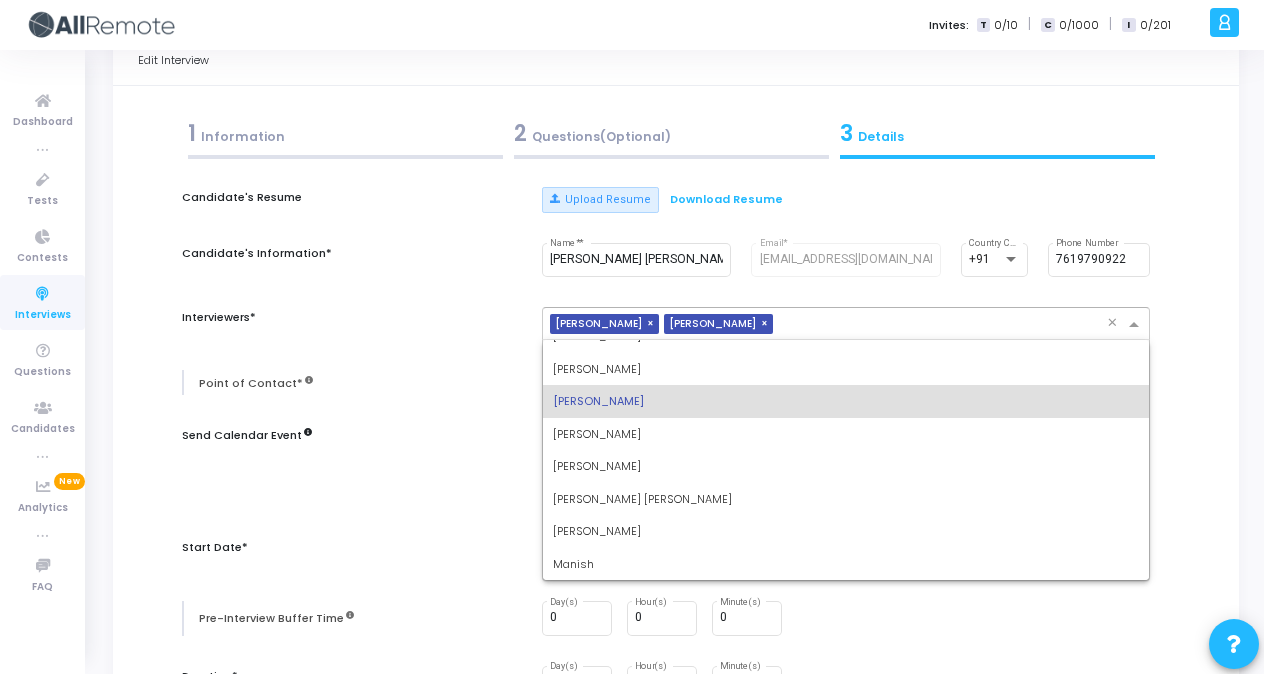 click at bounding box center [944, 325] 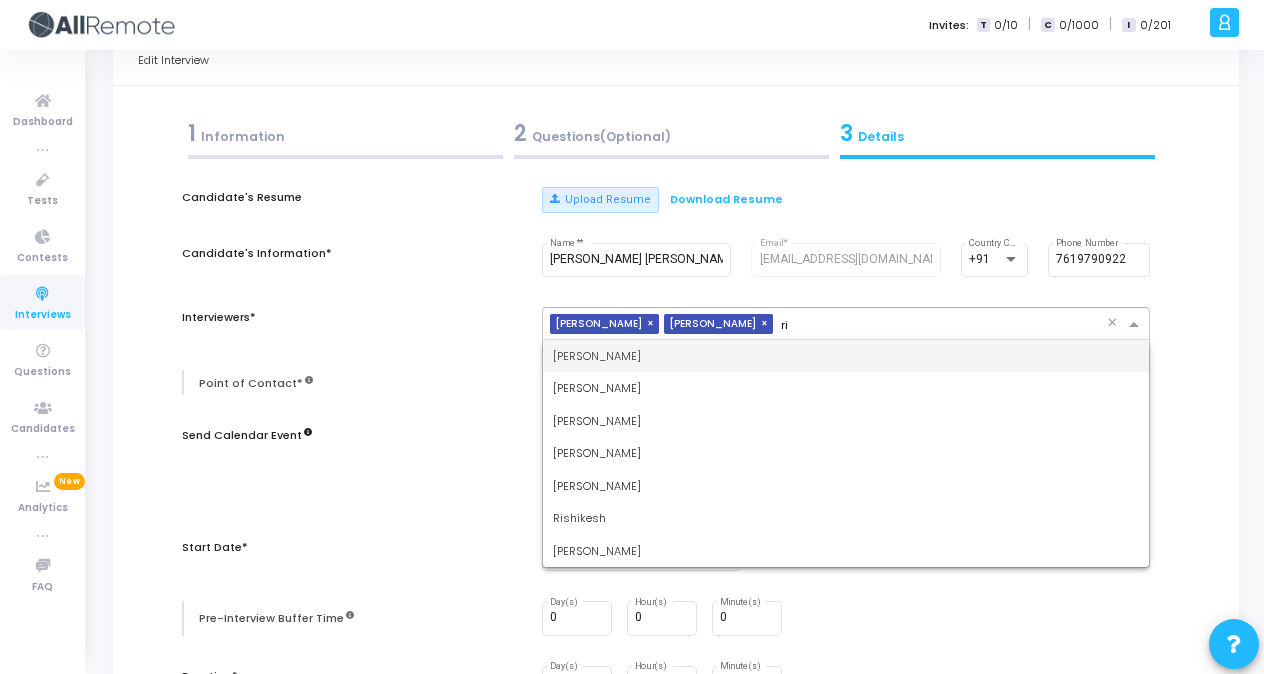 scroll, scrollTop: 0, scrollLeft: 0, axis: both 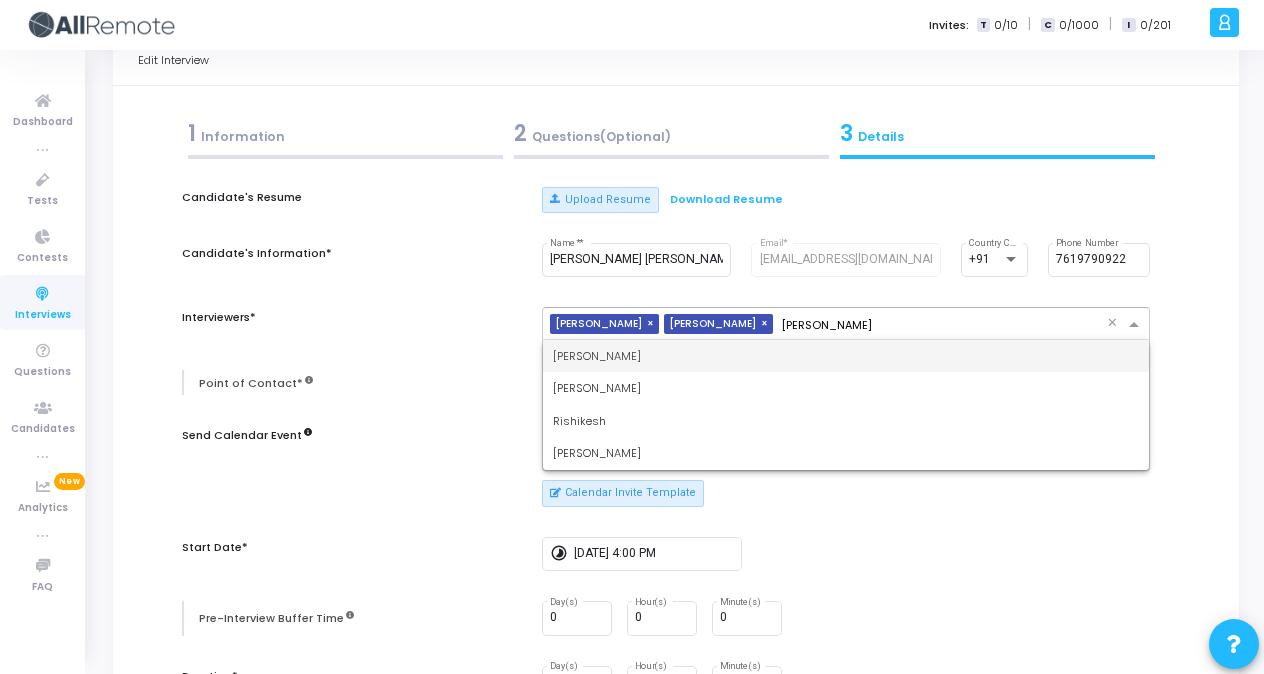 type on "rishi" 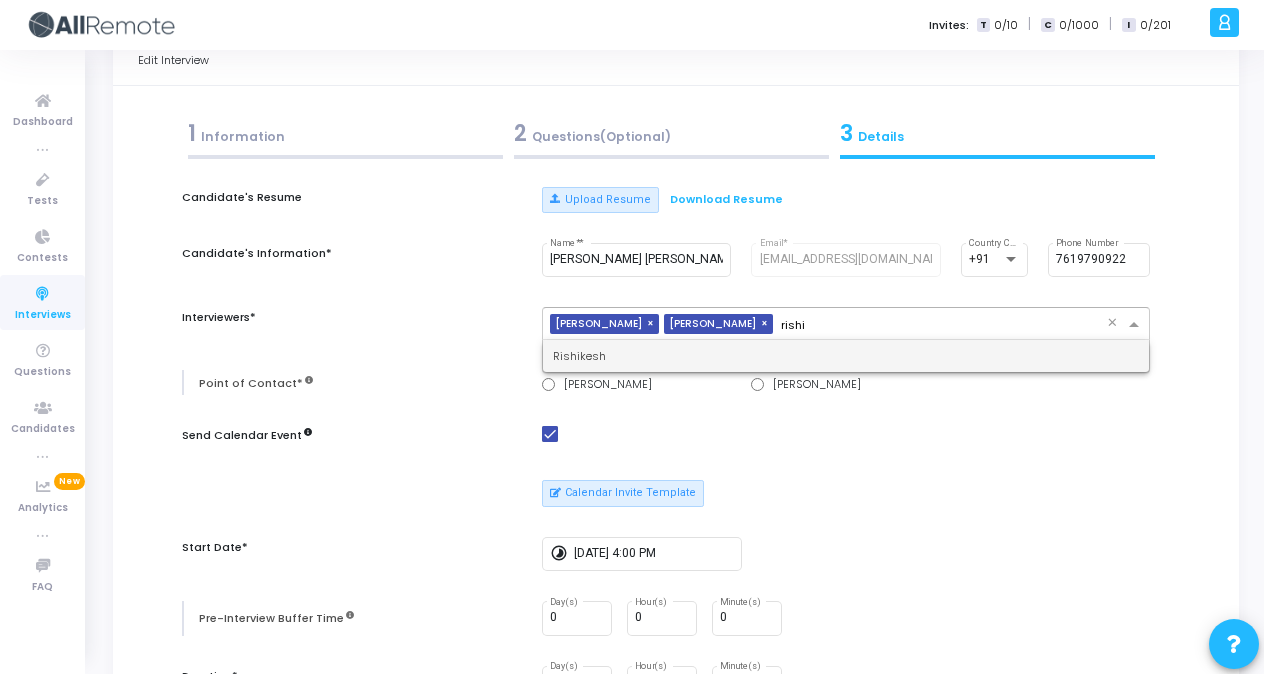 click on "Rishikesh" at bounding box center (846, 356) 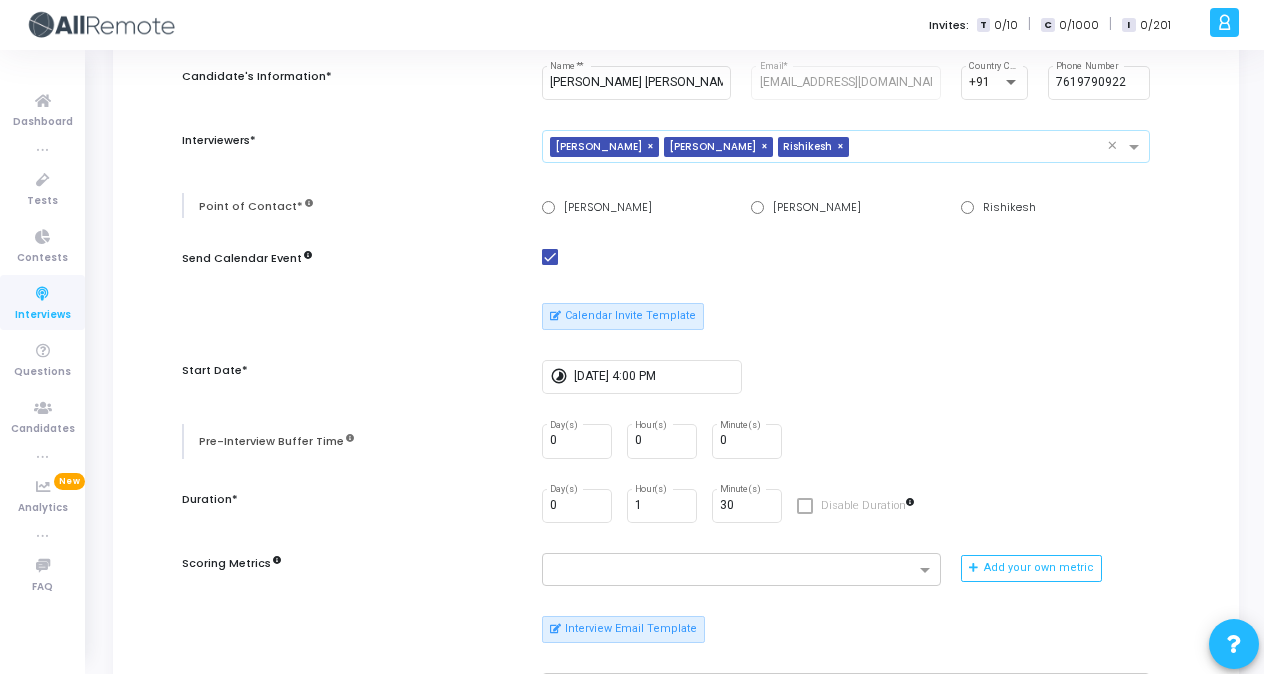 scroll, scrollTop: 0, scrollLeft: 0, axis: both 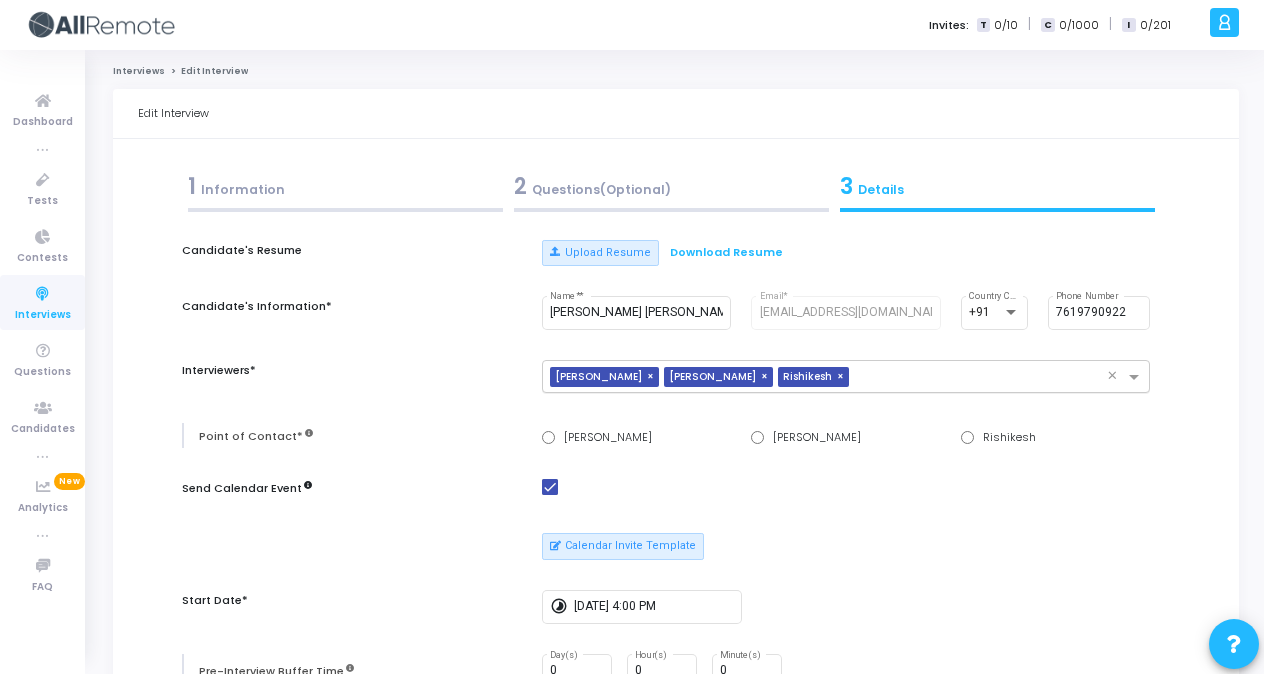 click on "1  Information" at bounding box center [345, 186] 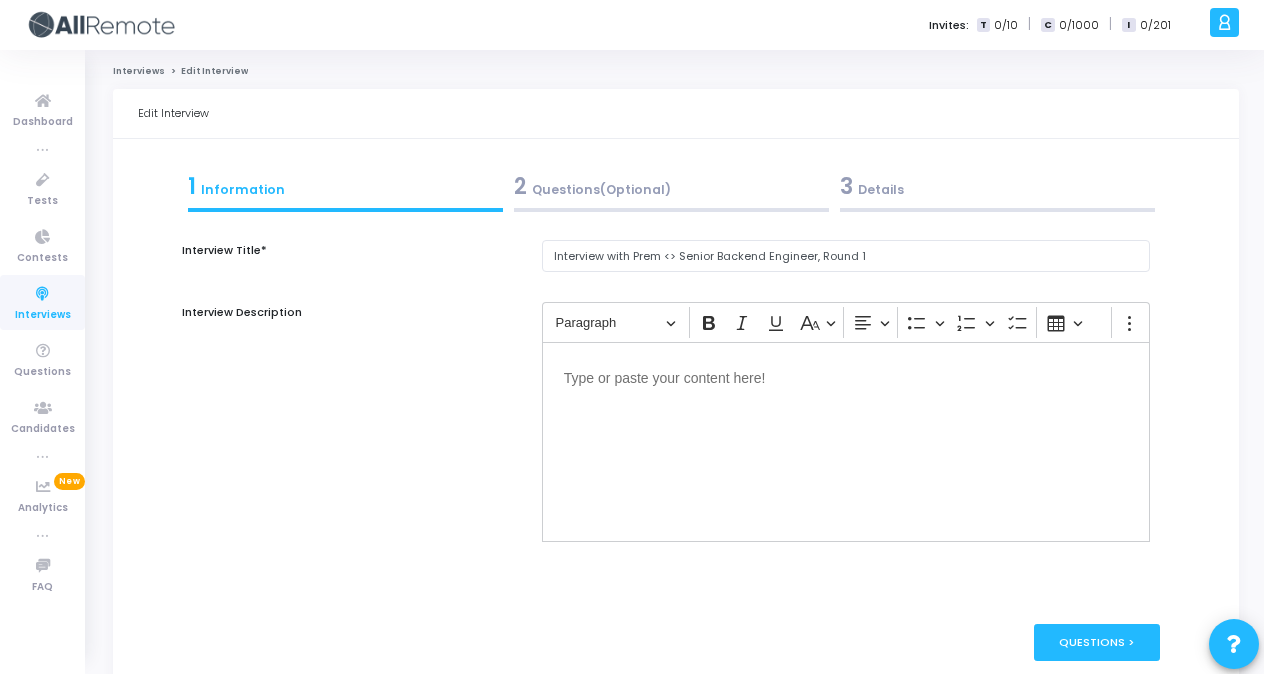 click on "2  Questions(Optional)" at bounding box center [671, 186] 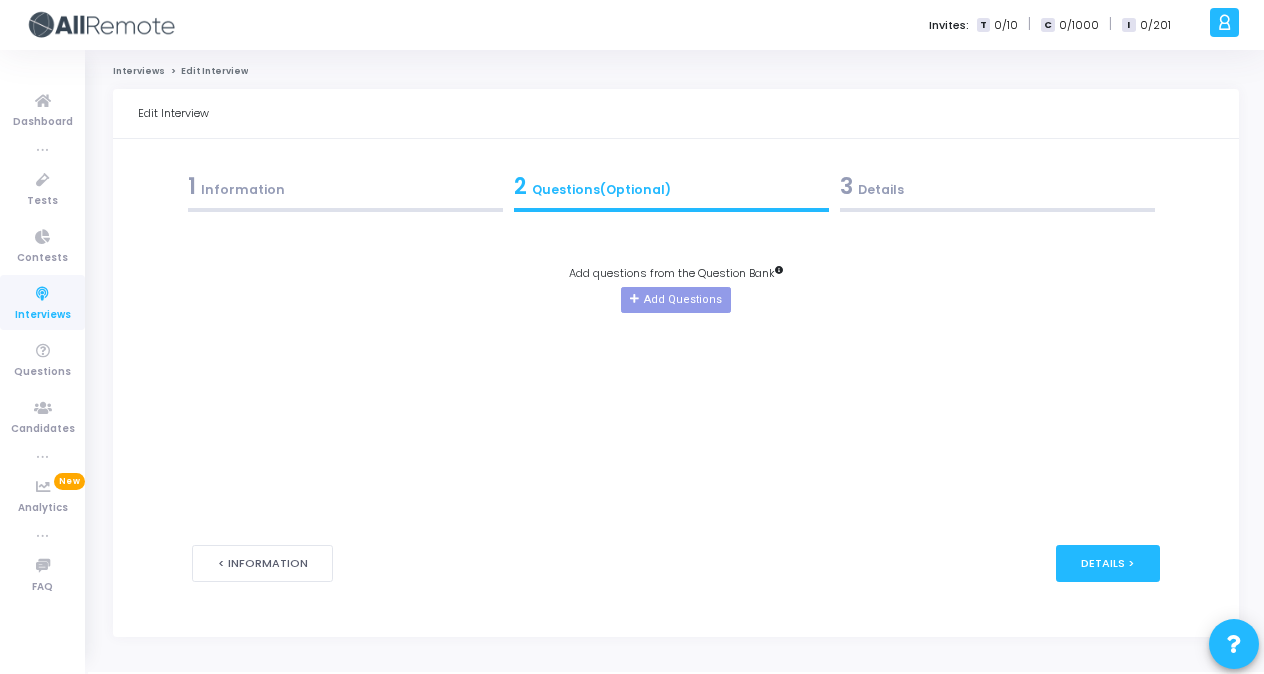 click on "3  Details" at bounding box center (997, 186) 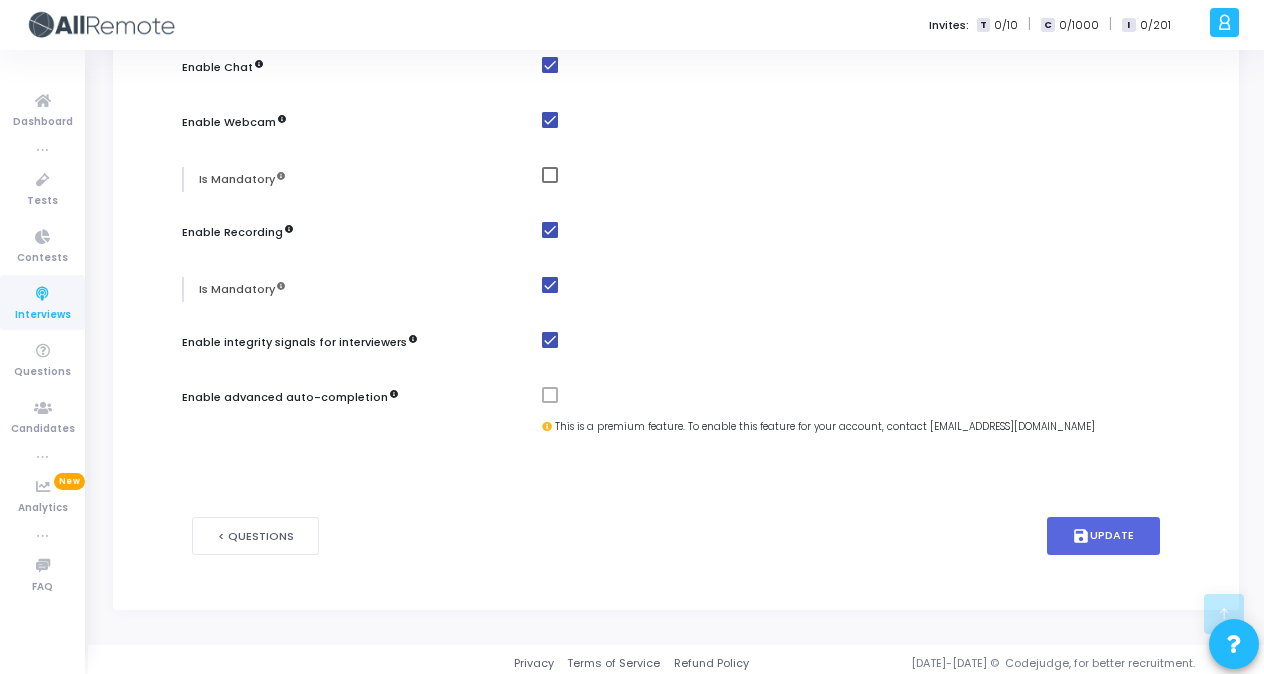 scroll, scrollTop: 1041, scrollLeft: 0, axis: vertical 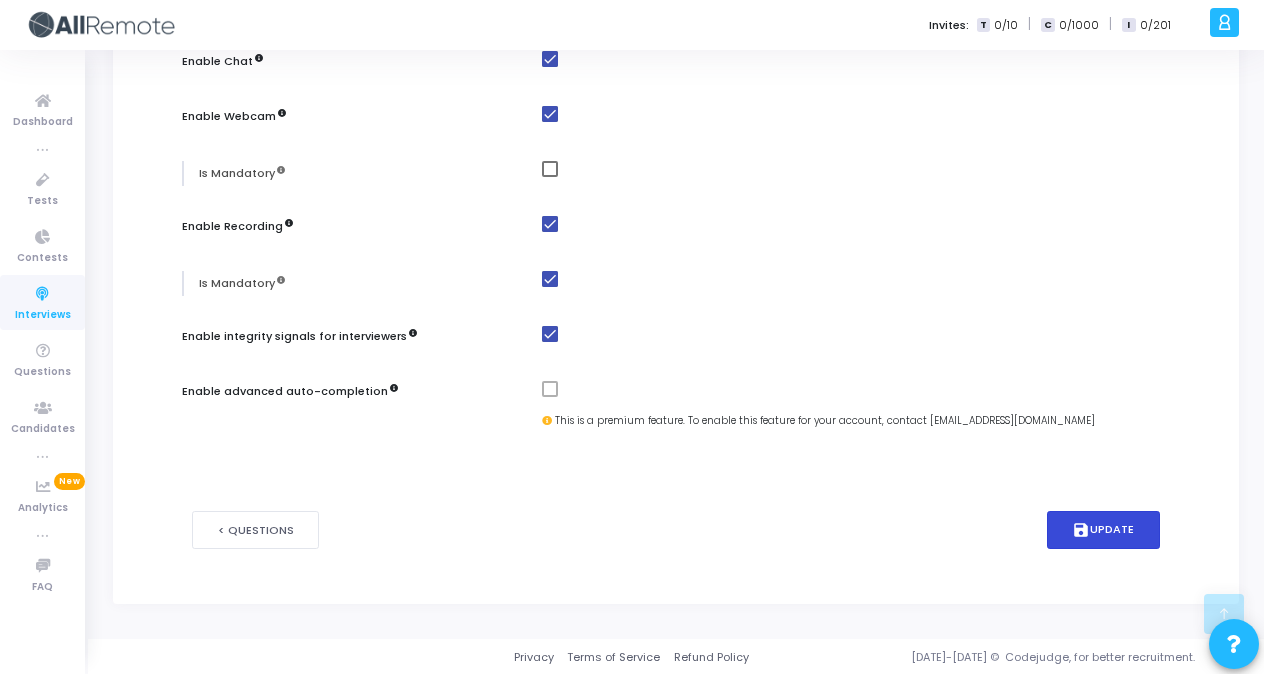 click on "save  Update" at bounding box center [1104, 530] 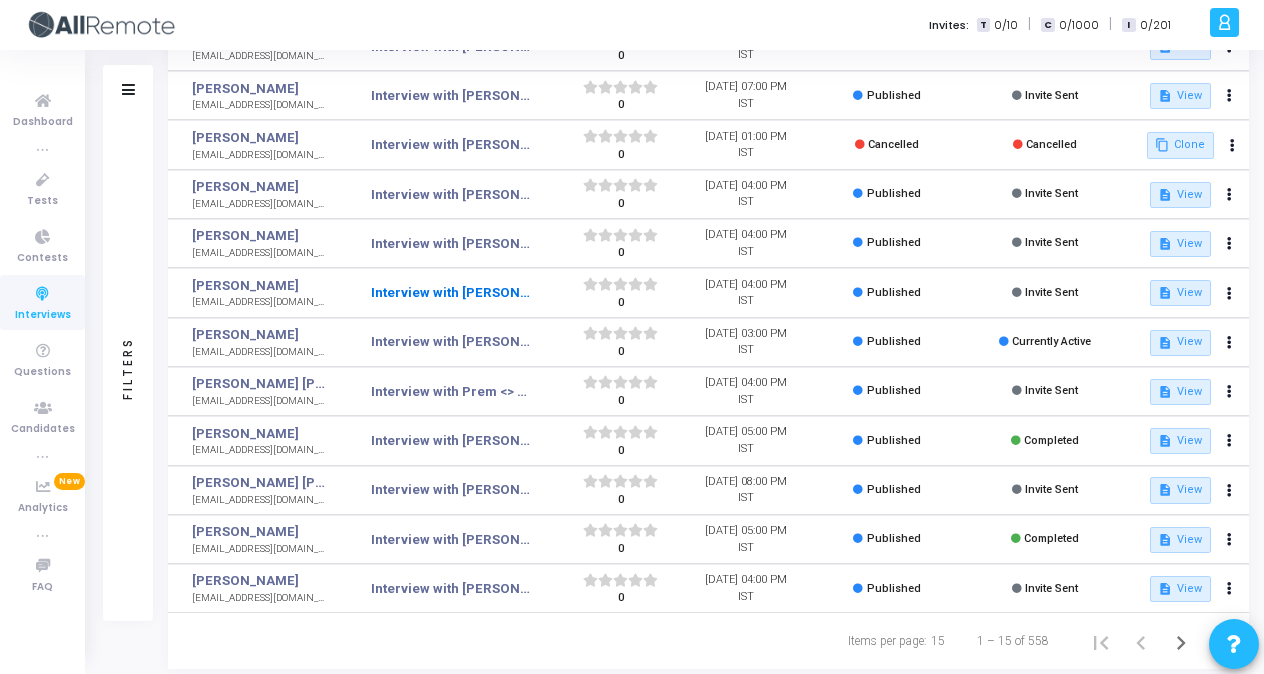 scroll, scrollTop: 298, scrollLeft: 0, axis: vertical 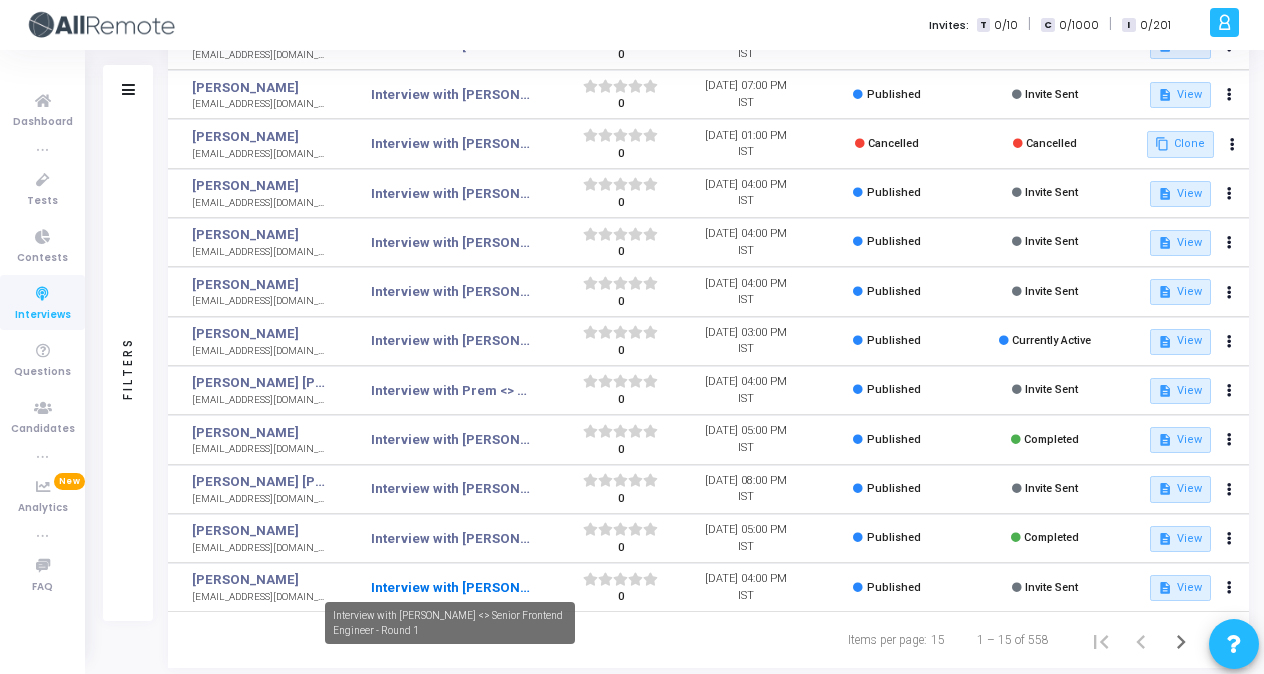 click on "Interview with [PERSON_NAME] <> Senior Frontend Engineer - Round 1" 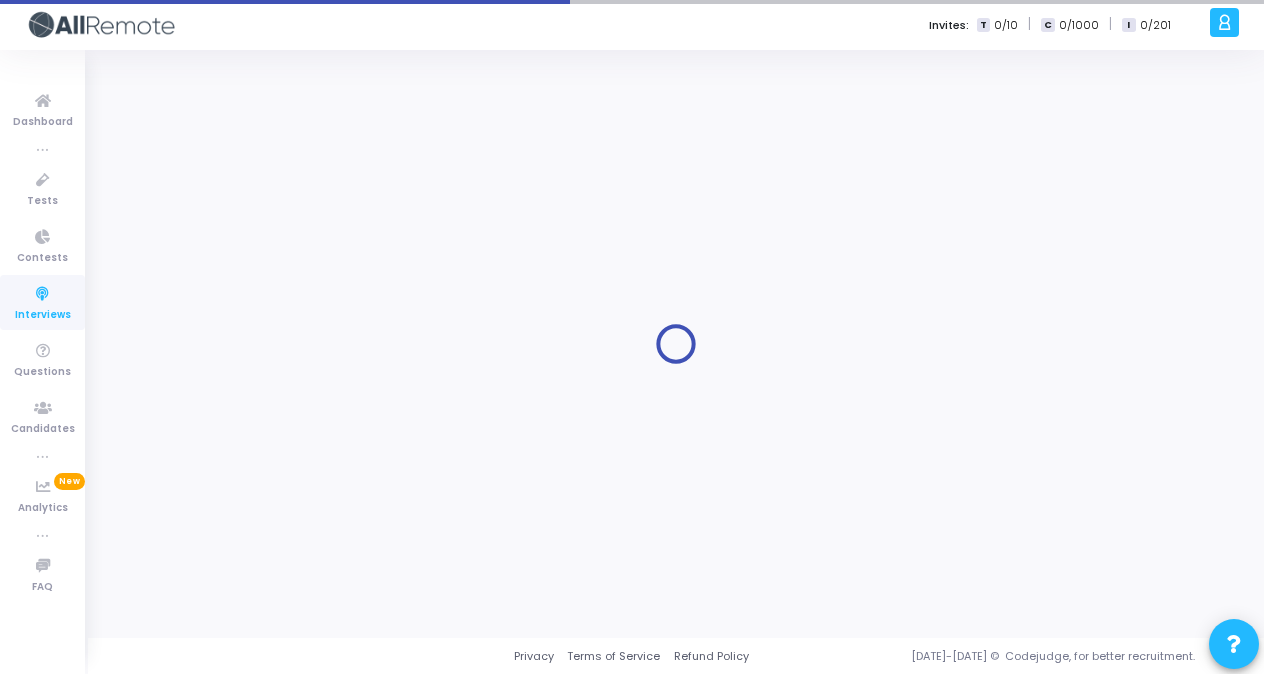 scroll, scrollTop: 0, scrollLeft: 0, axis: both 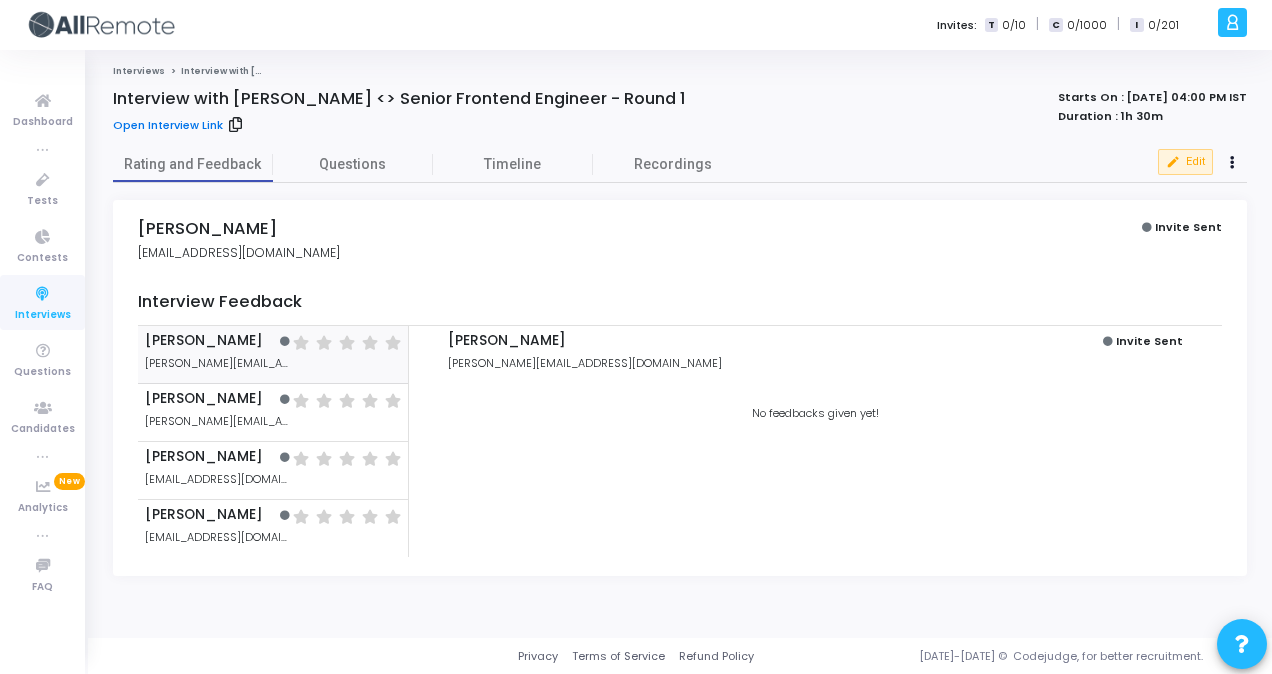 click on "Open Interview Link" at bounding box center (168, 125) 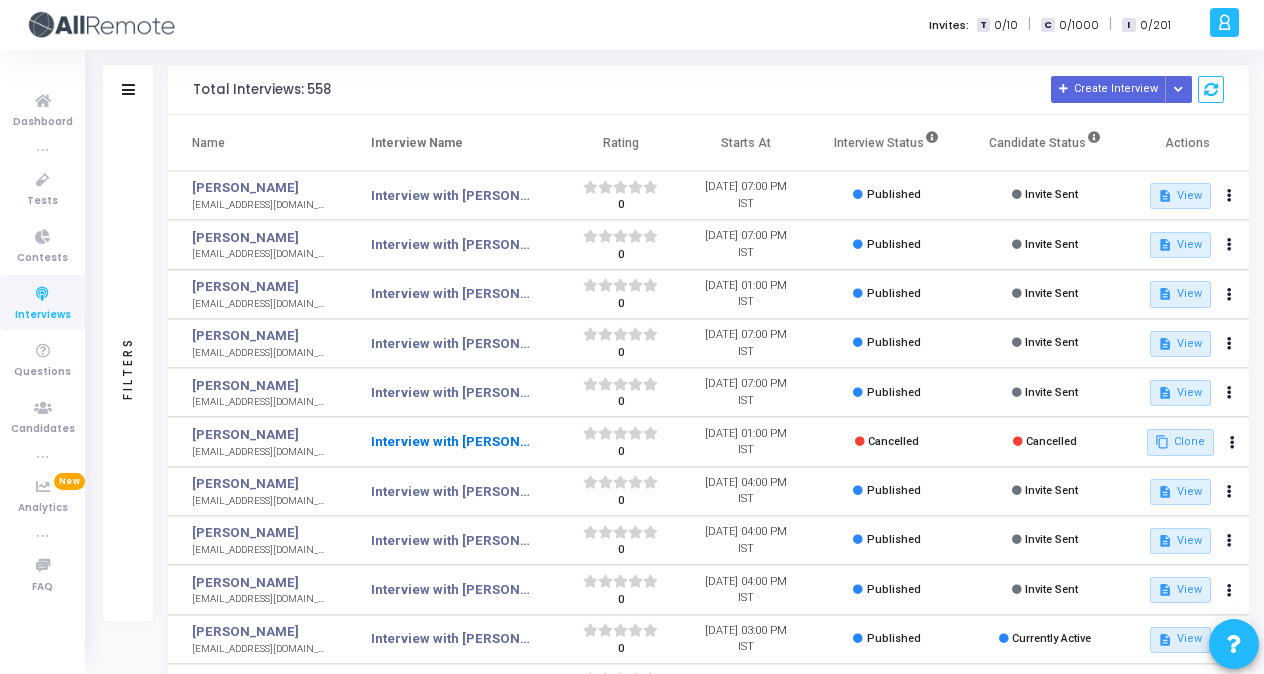scroll, scrollTop: 334, scrollLeft: 0, axis: vertical 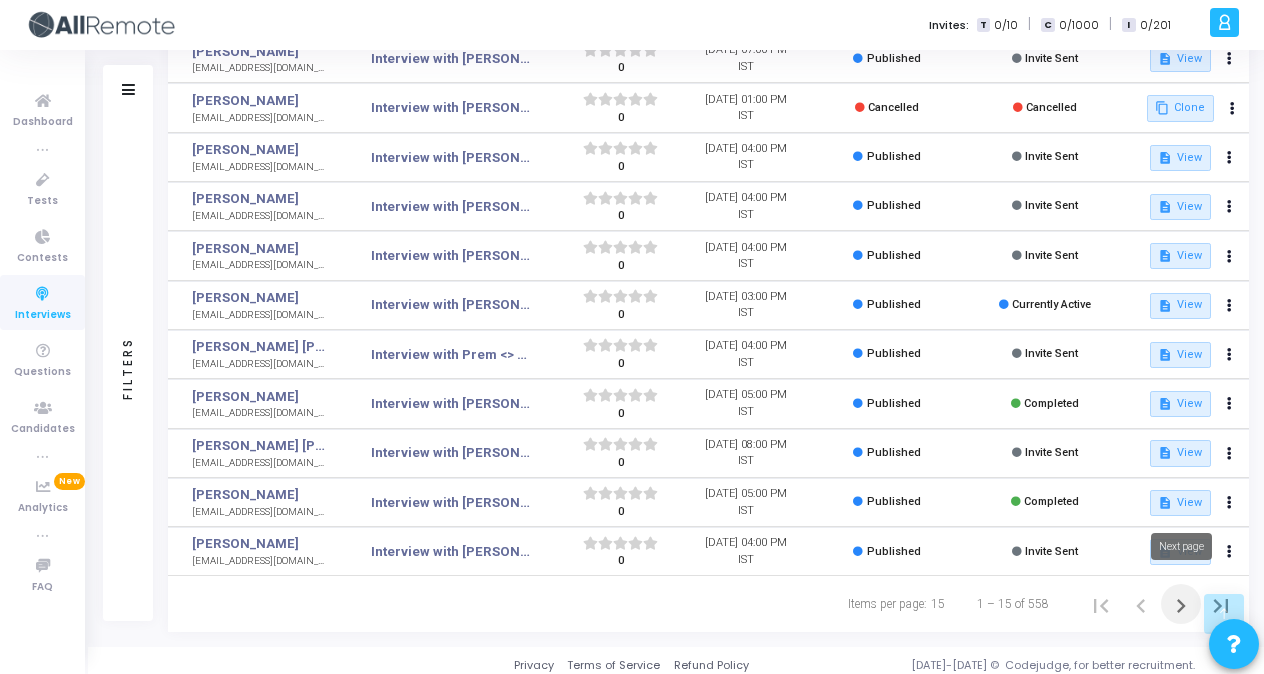 click 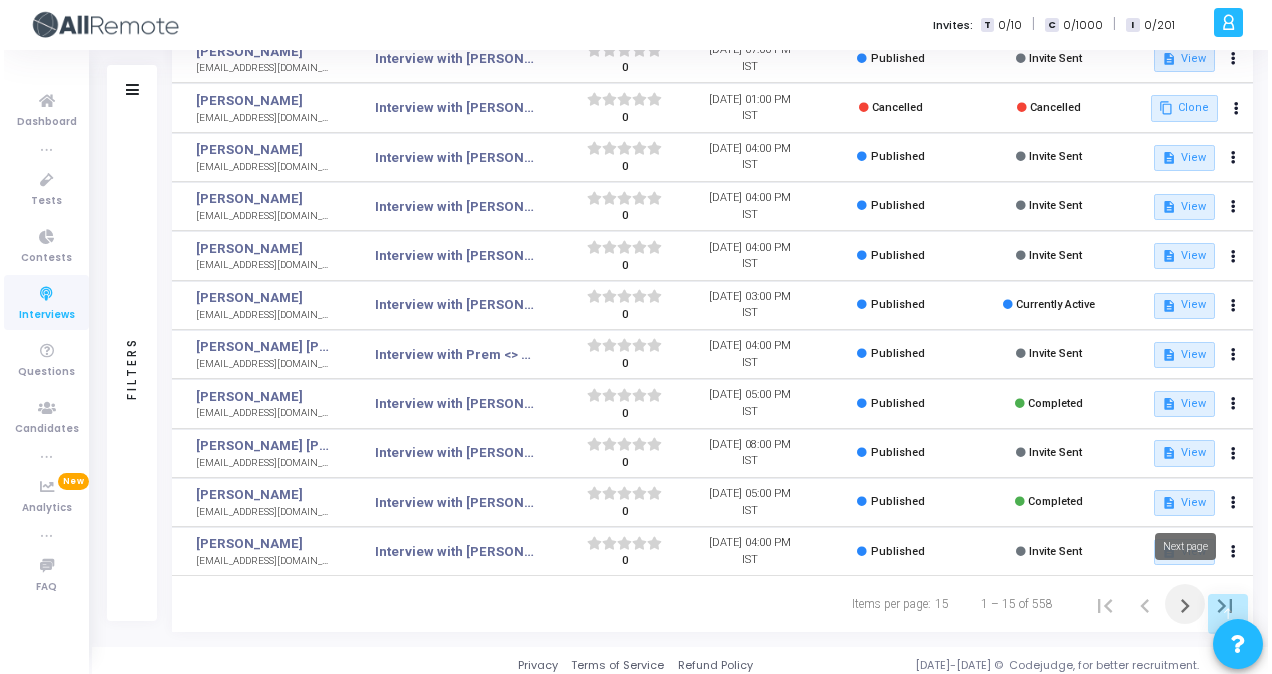 scroll, scrollTop: 0, scrollLeft: 0, axis: both 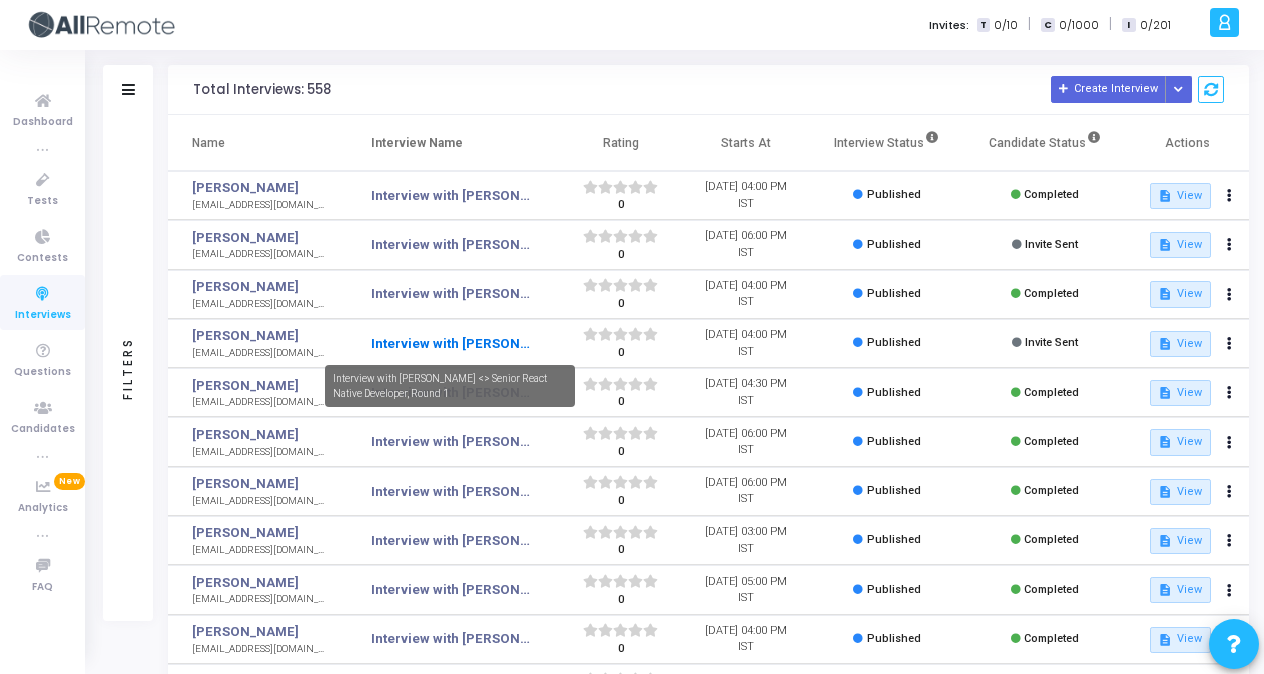 click on "Interview with [PERSON_NAME] <> Senior React Native Developer, Round 1" 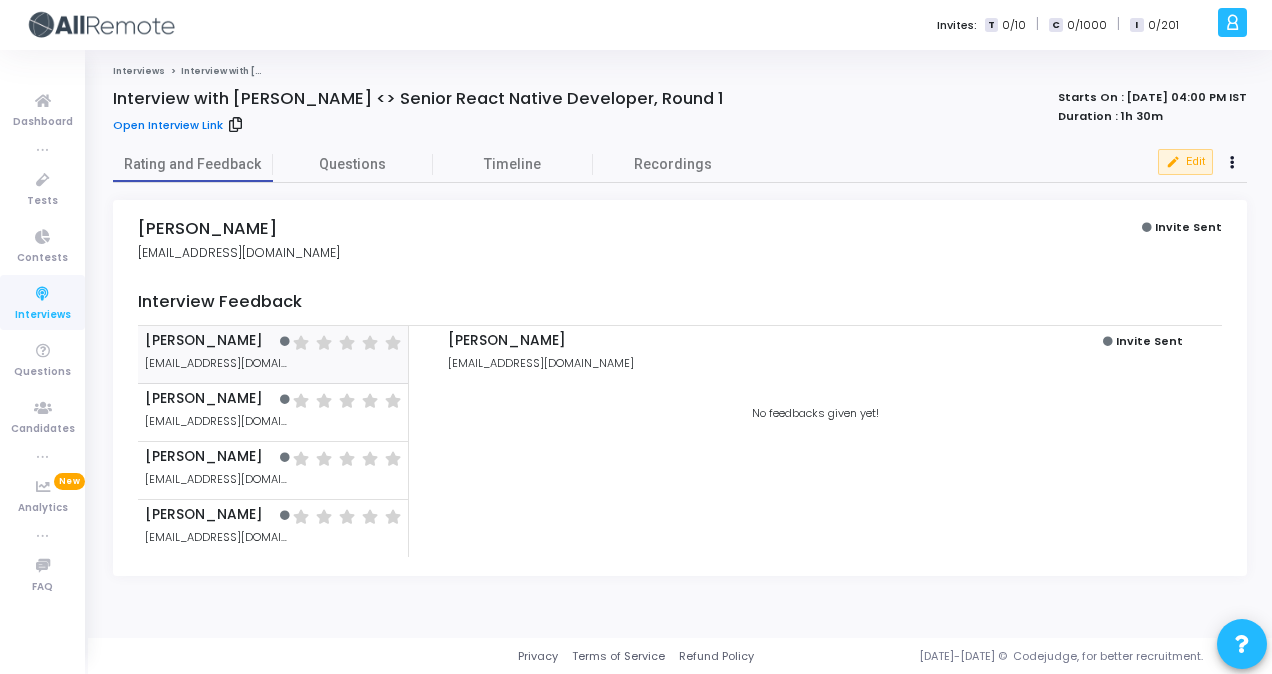 click on "Open Interview Link" at bounding box center [168, 125] 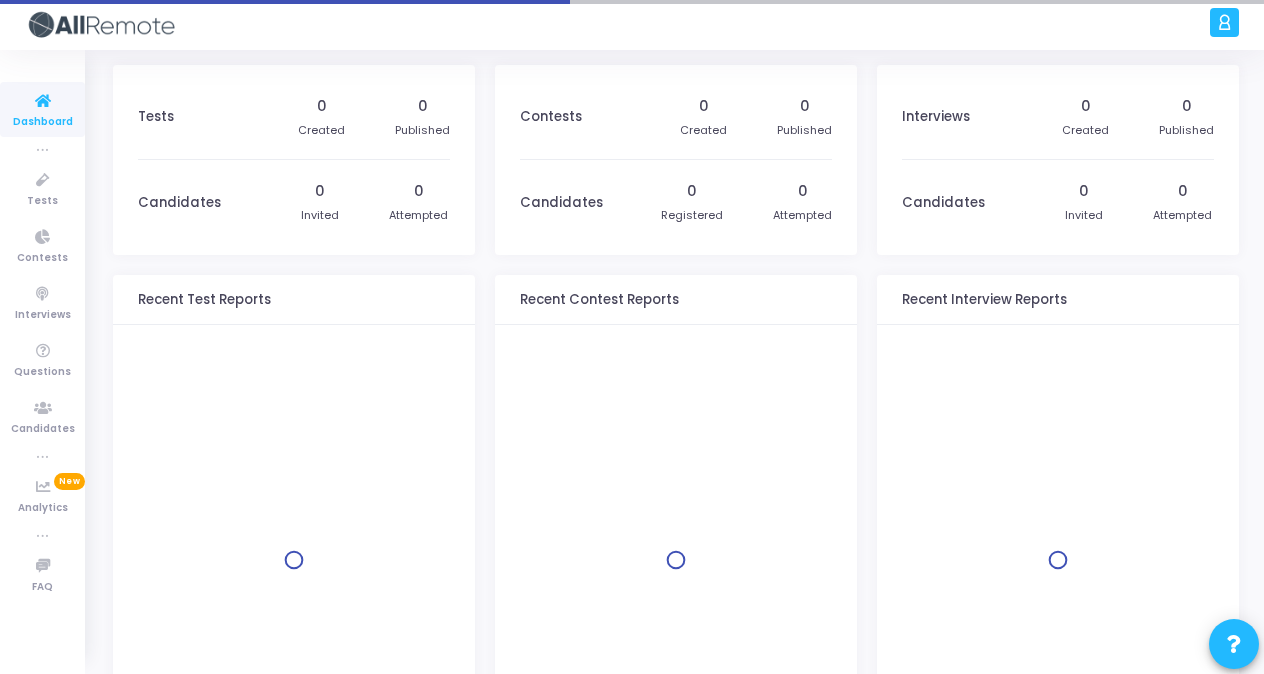 scroll, scrollTop: 0, scrollLeft: 0, axis: both 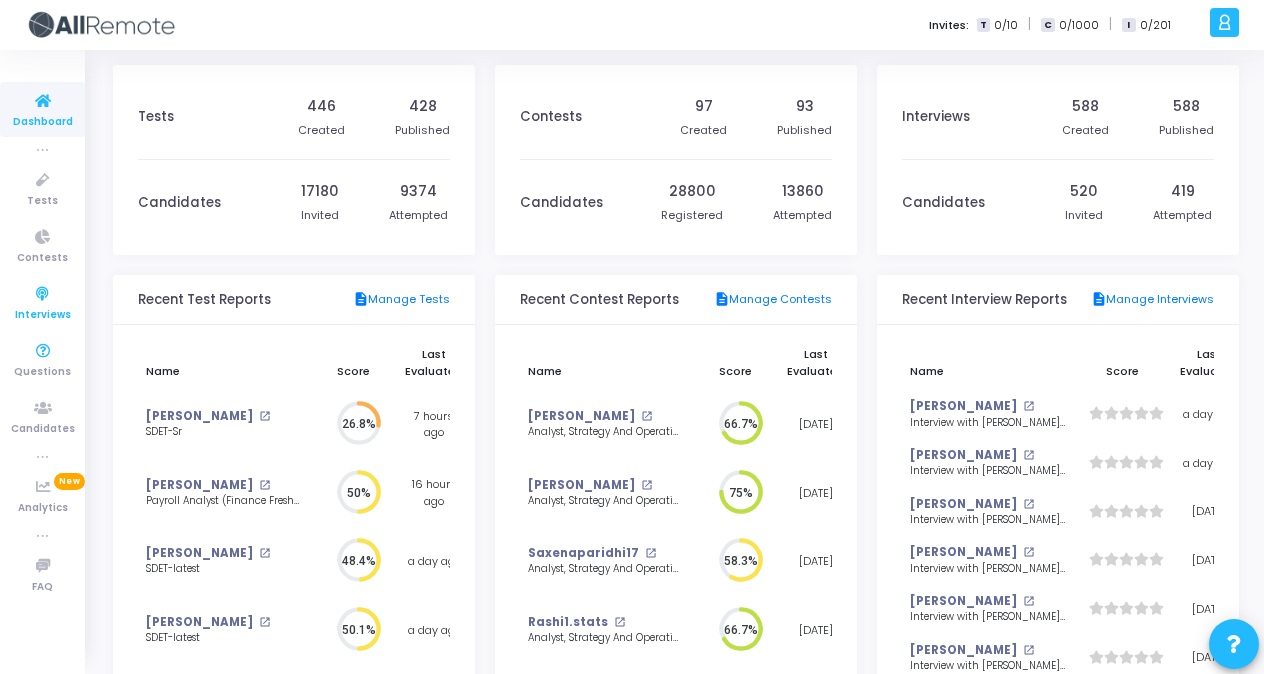 click at bounding box center [43, 294] 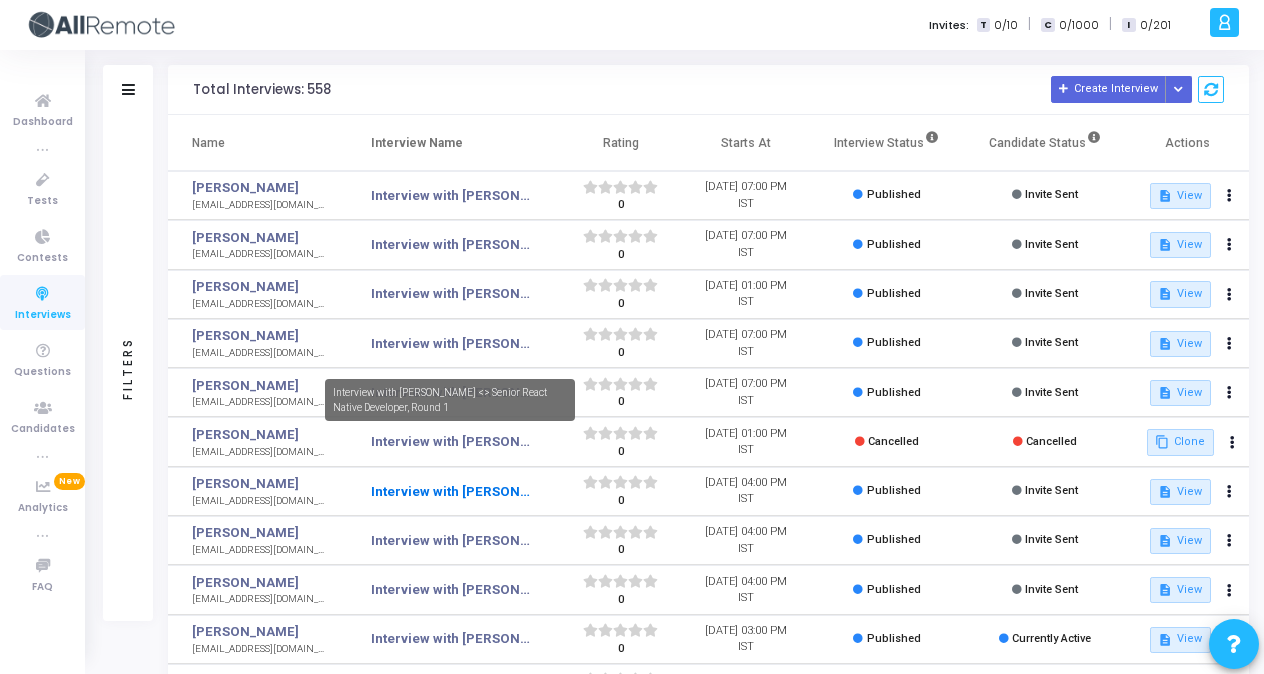 scroll, scrollTop: 334, scrollLeft: 0, axis: vertical 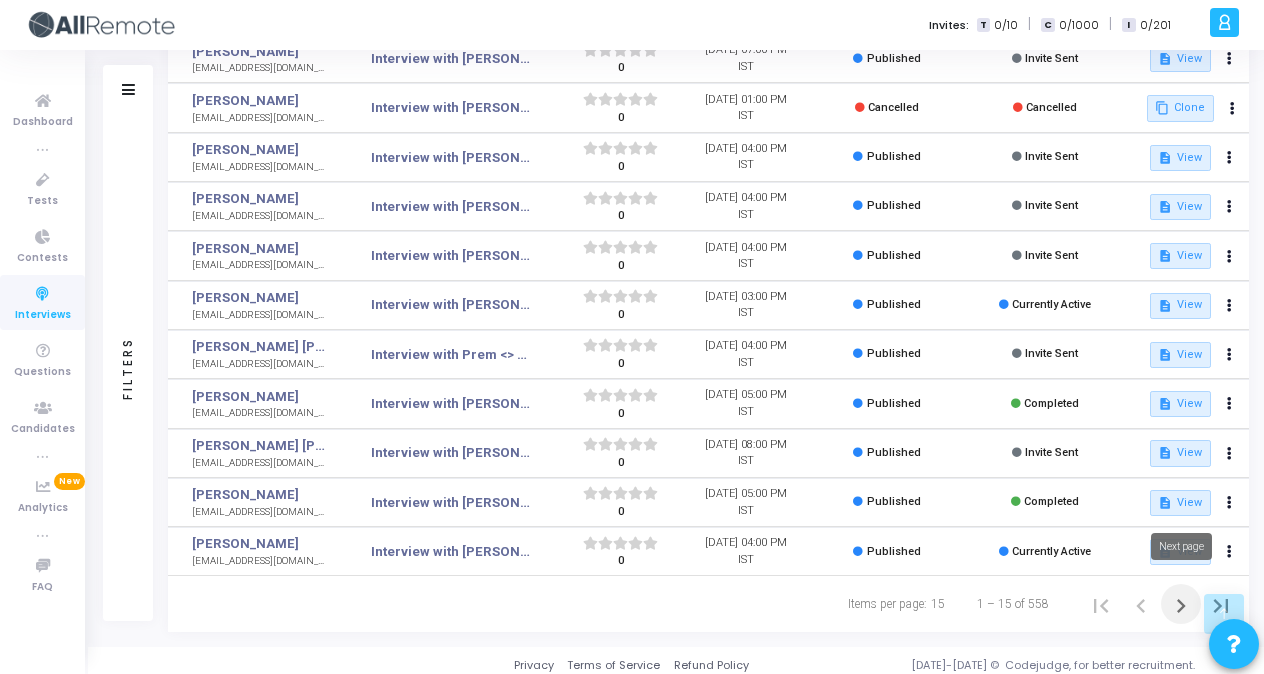 click 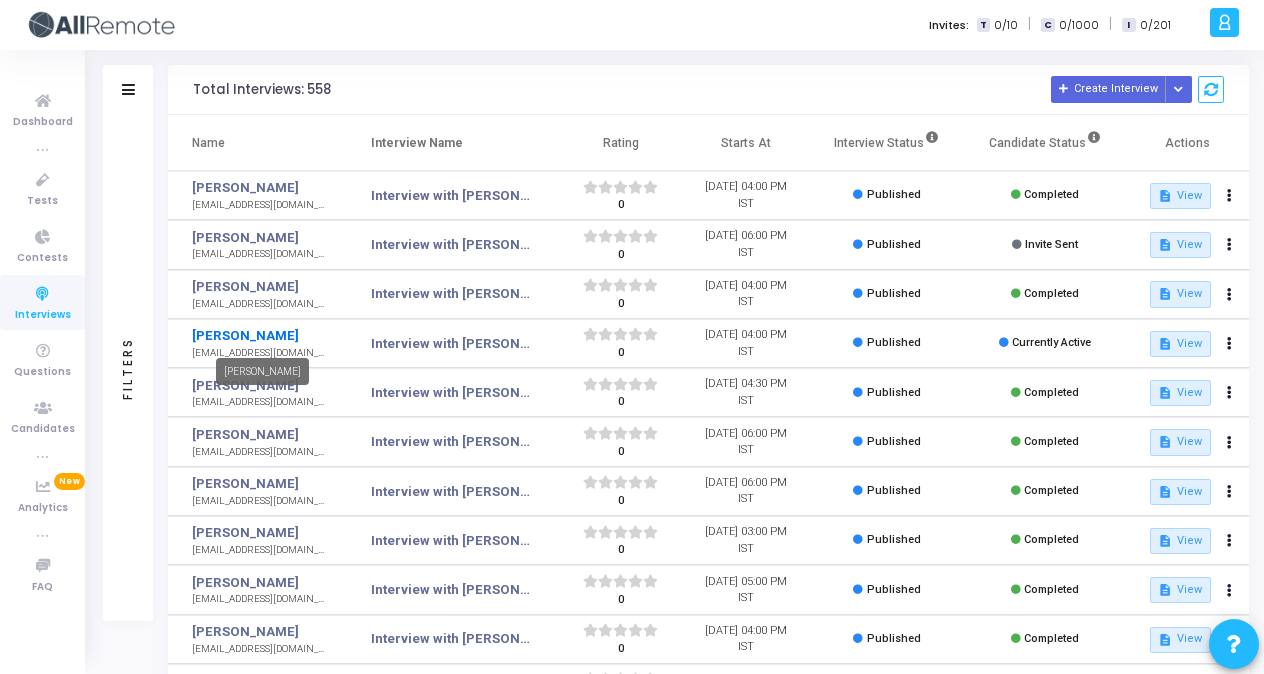 click on "[PERSON_NAME]" 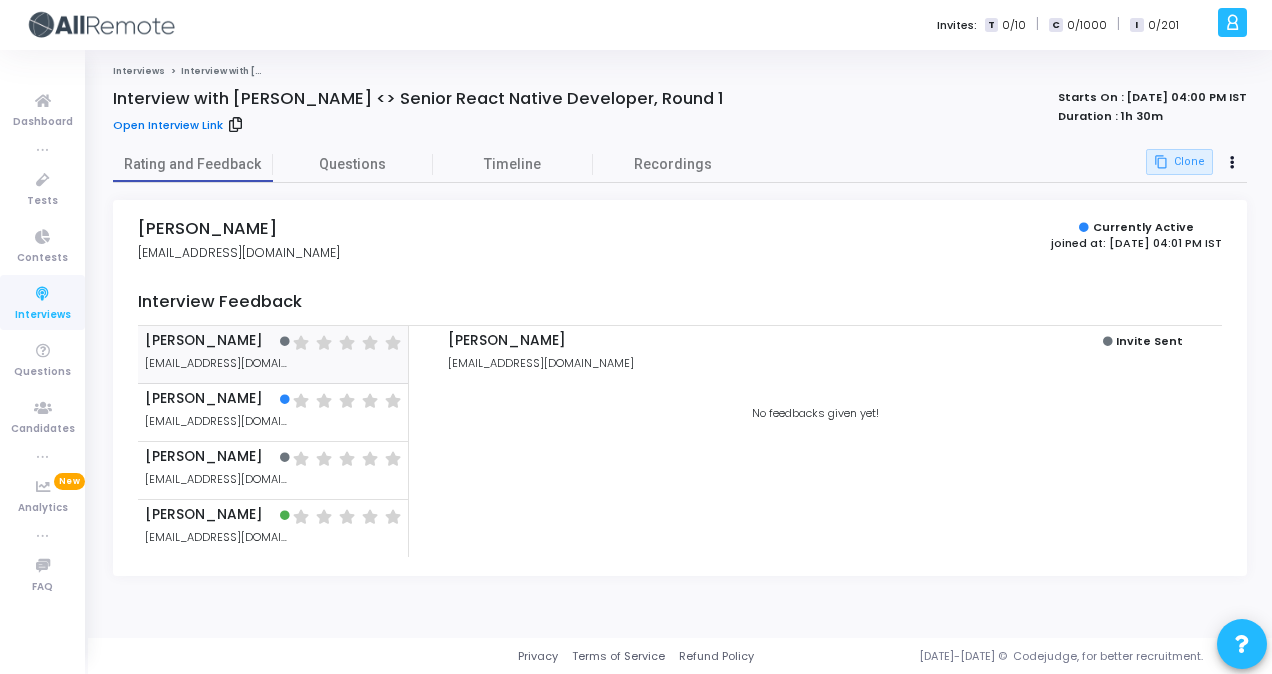 click on "Open Interview Link" at bounding box center [168, 125] 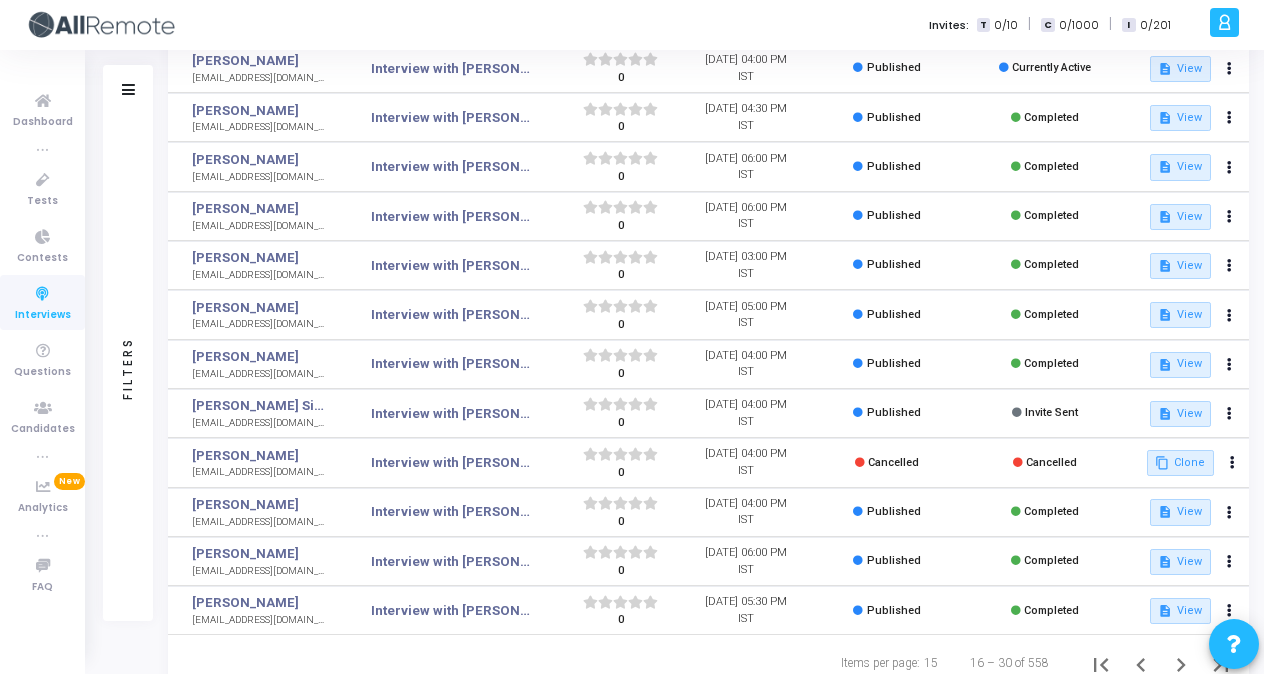 scroll, scrollTop: 334, scrollLeft: 0, axis: vertical 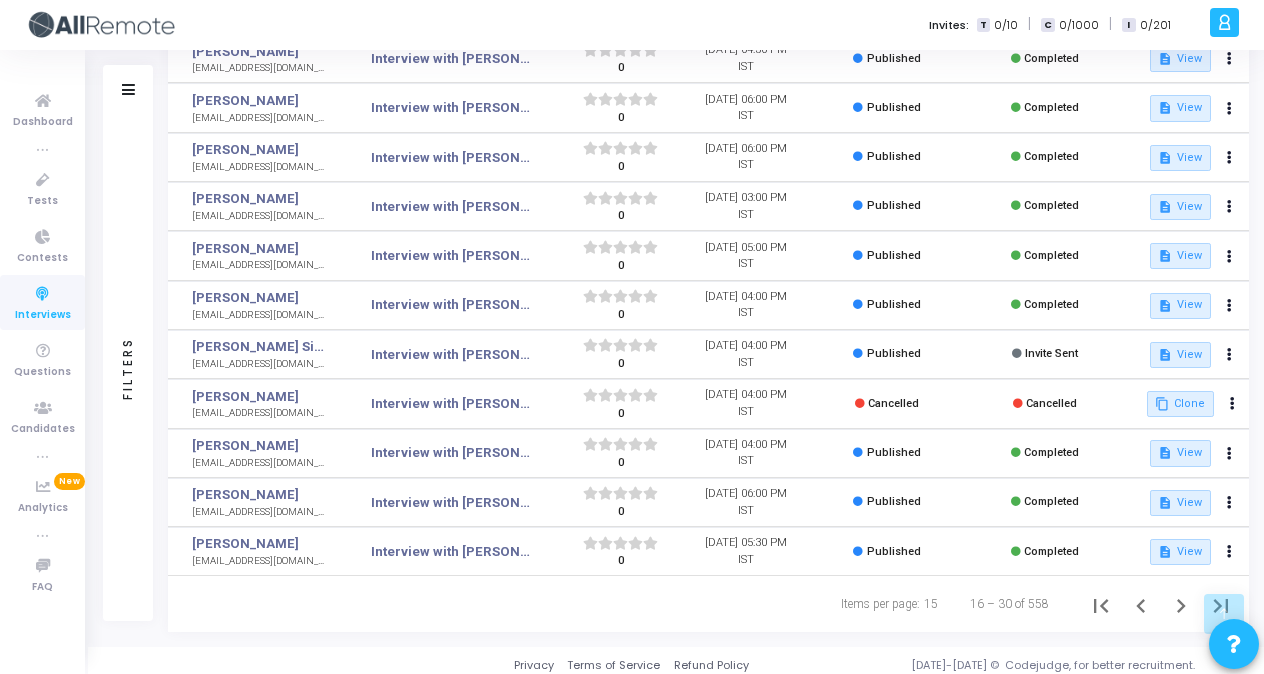 click on "Filters" 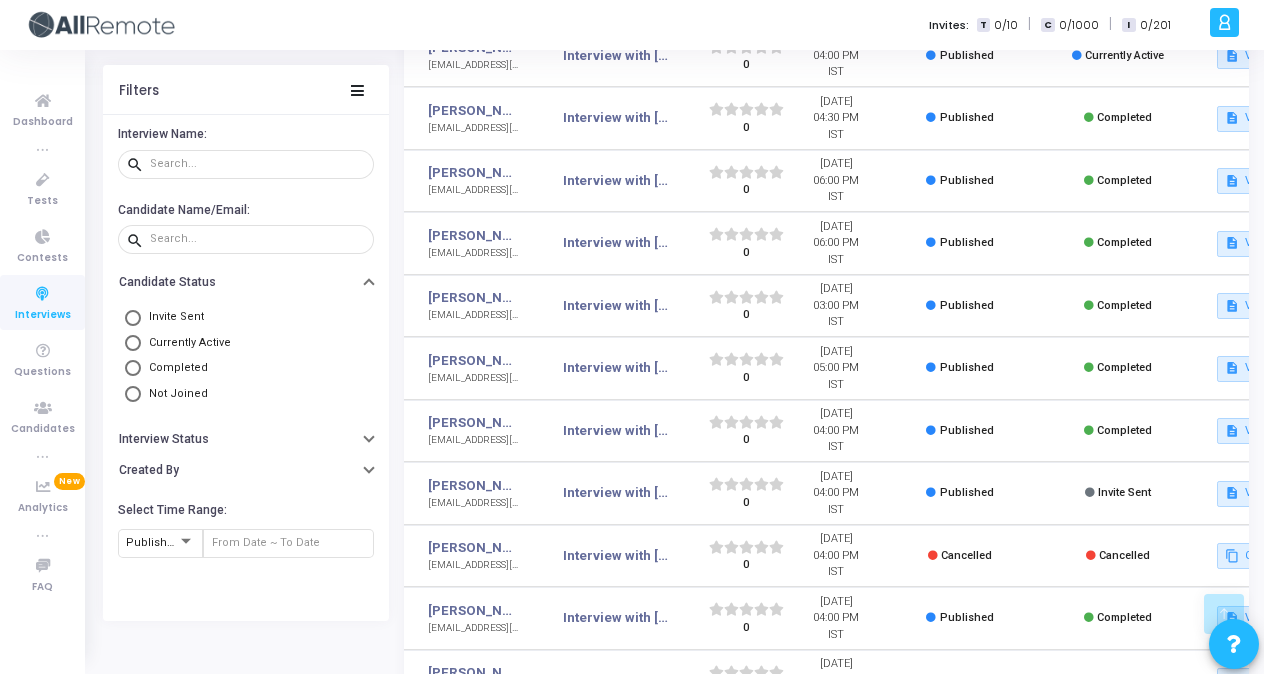 scroll, scrollTop: 438, scrollLeft: 0, axis: vertical 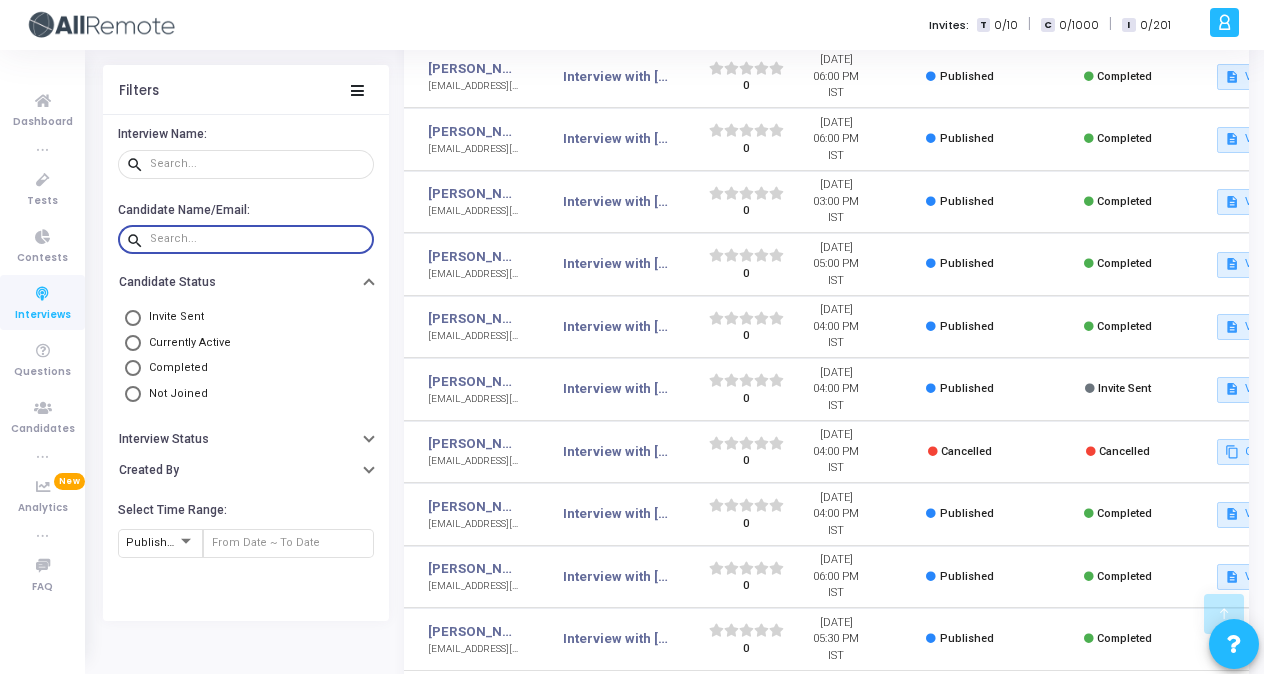 click at bounding box center [258, 239] 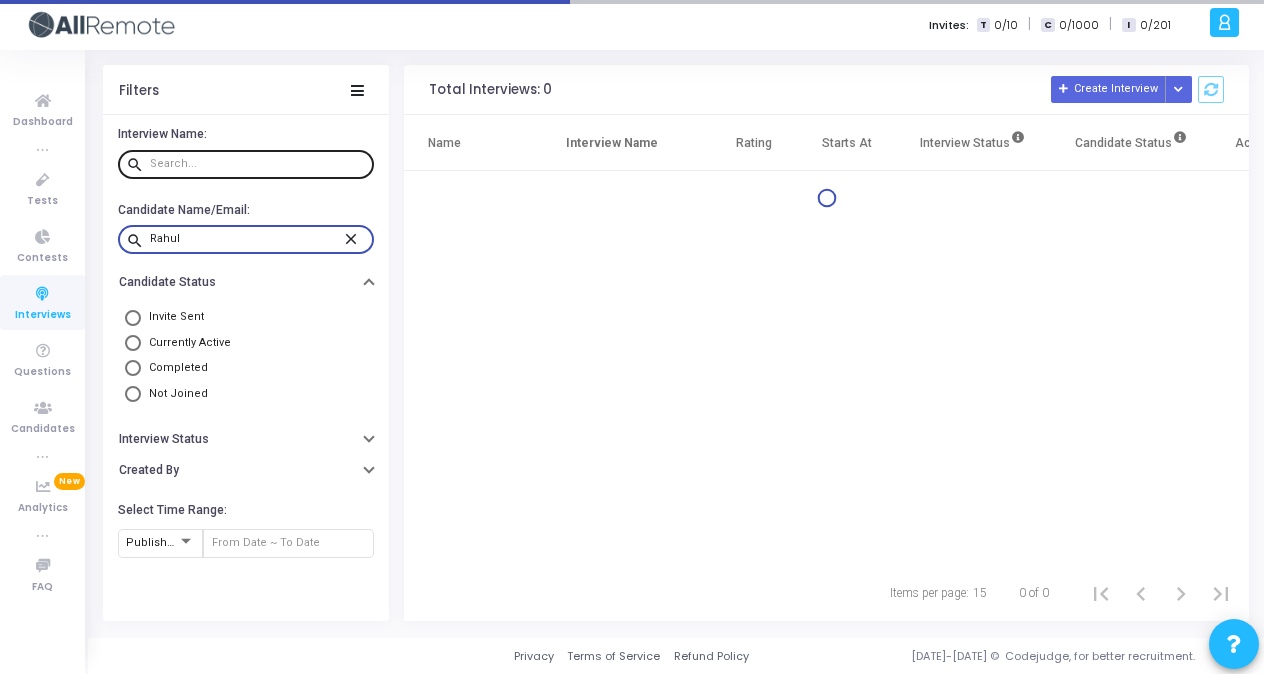 scroll, scrollTop: 0, scrollLeft: 0, axis: both 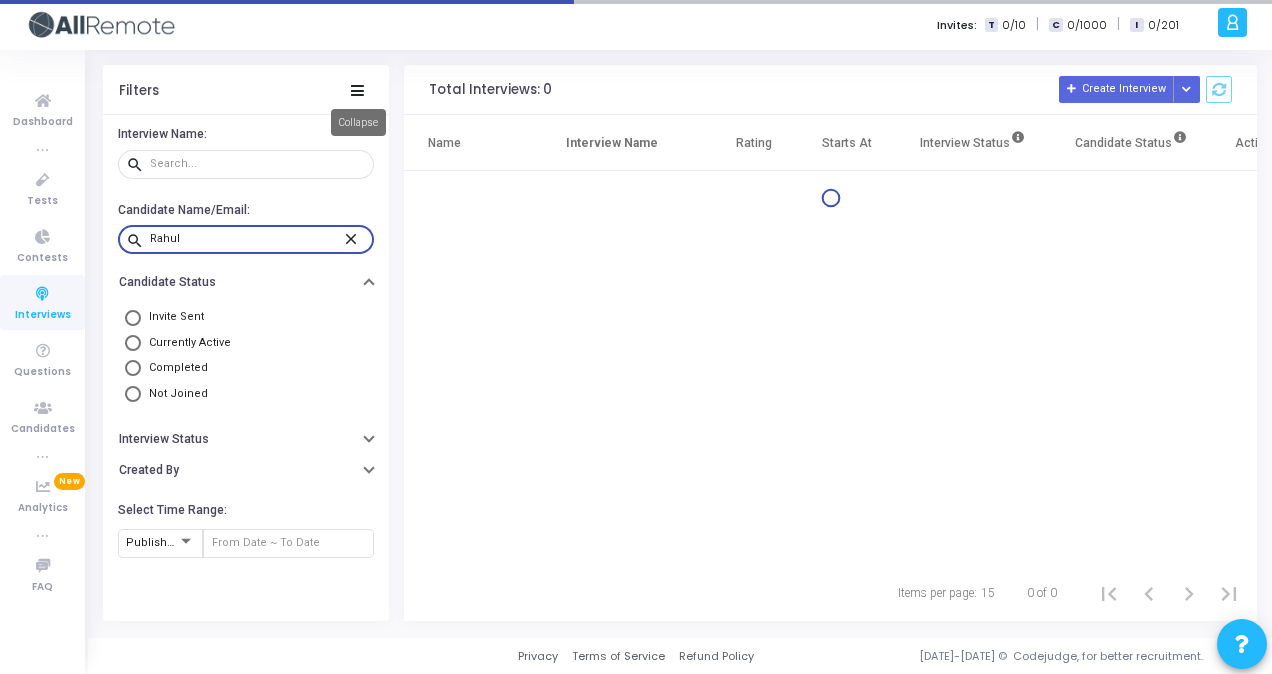 type on "Rahul" 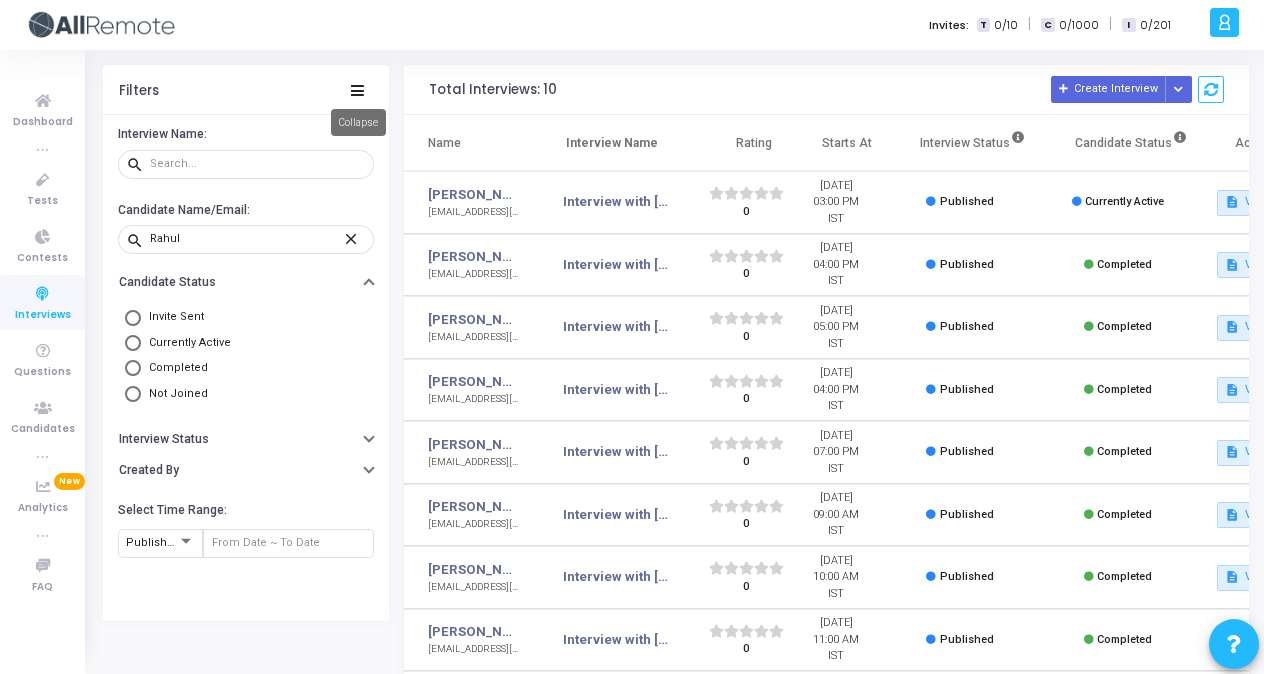 click 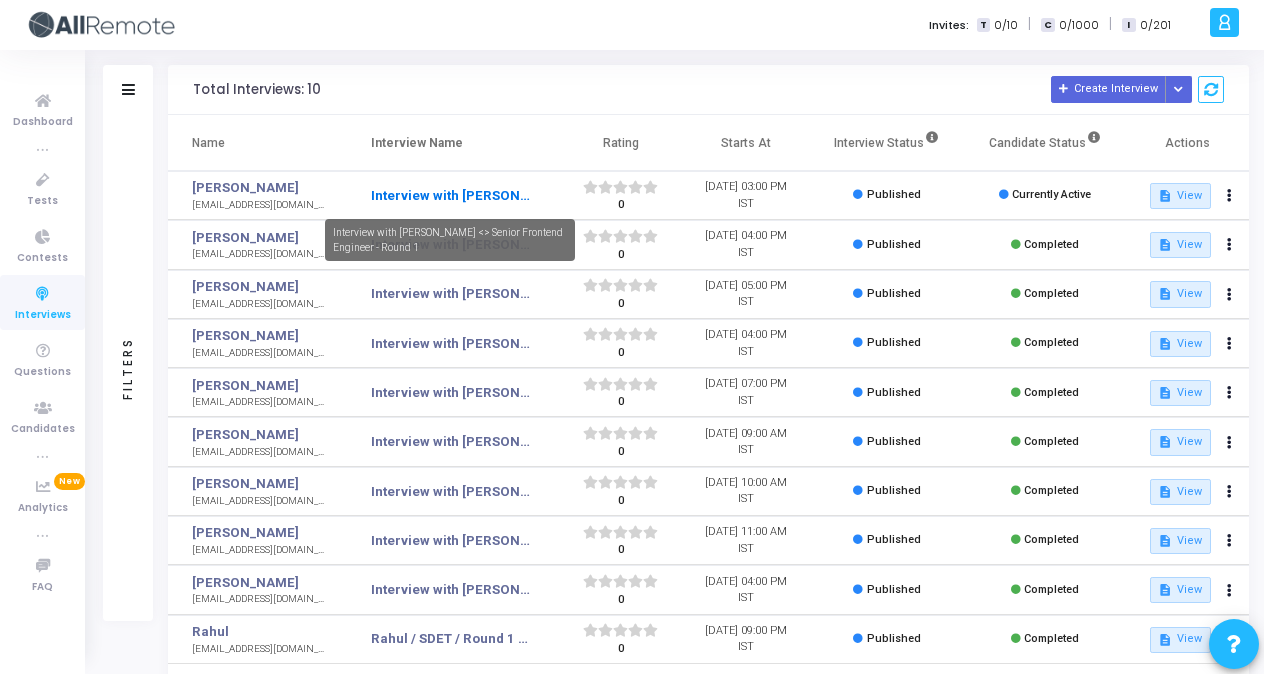 click on "Interview with [PERSON_NAME] <> Senior Frontend Engineer - Round 1" at bounding box center [450, 196] 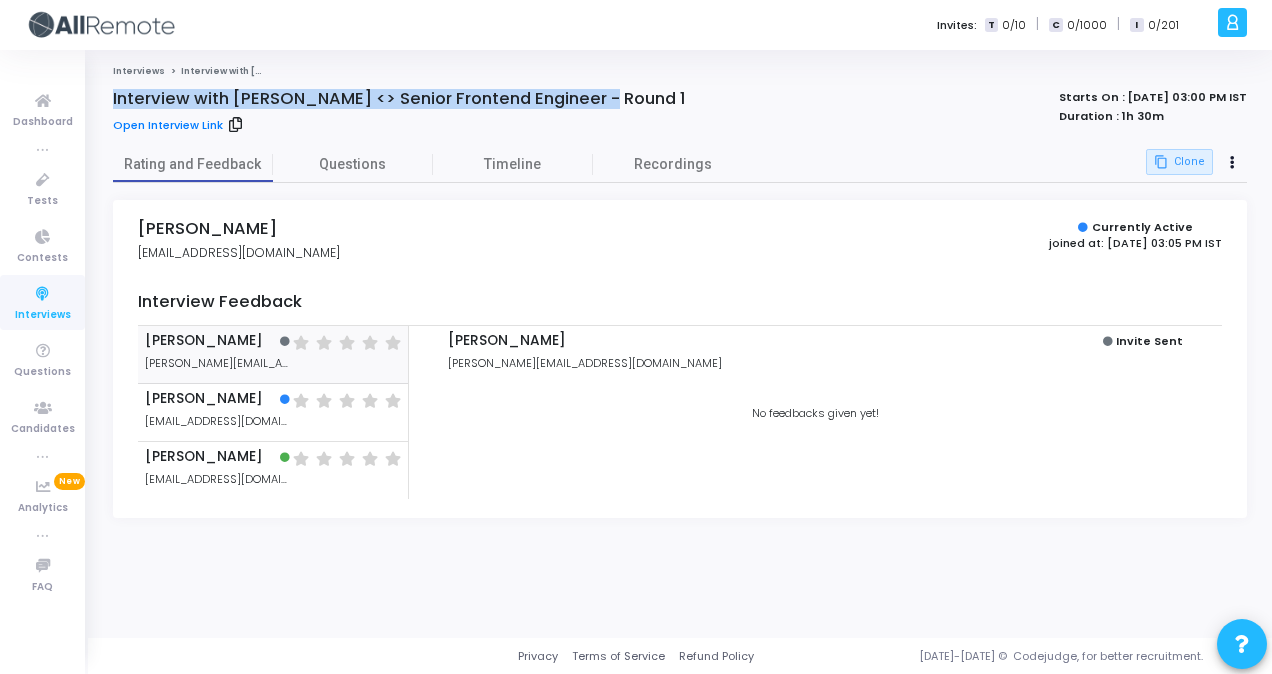drag, startPoint x: 614, startPoint y: 98, endPoint x: 108, endPoint y: 96, distance: 506.00397 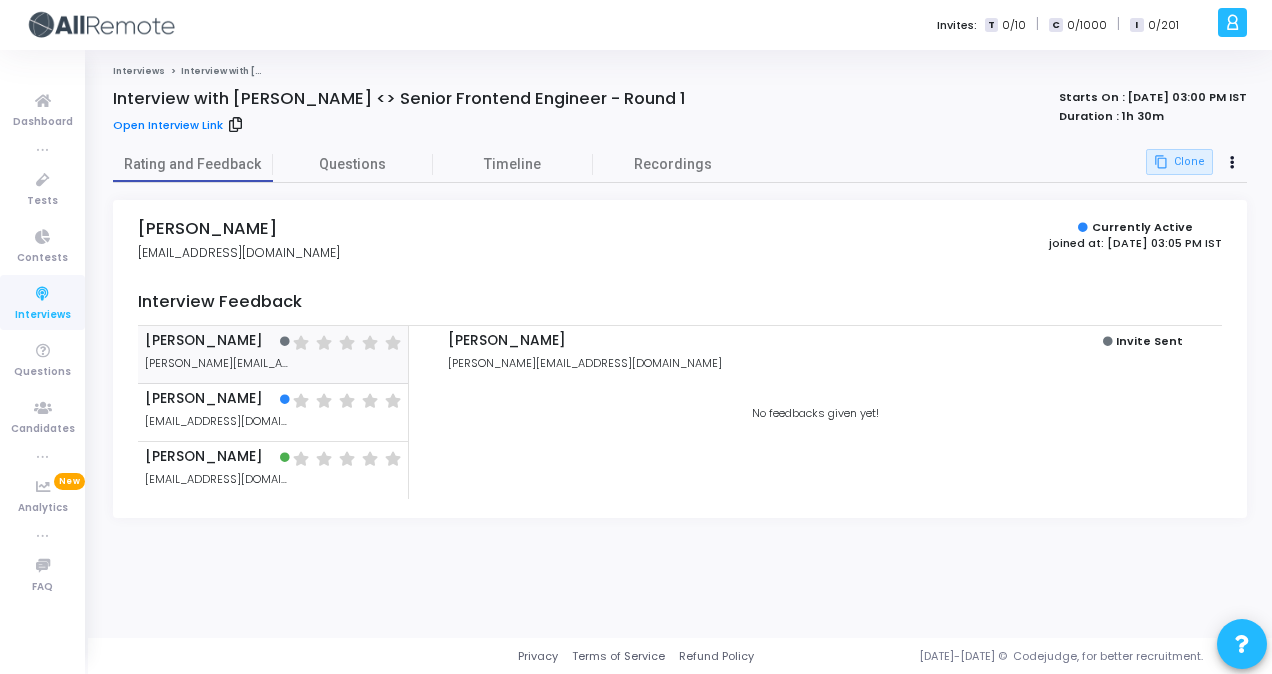 click on "Rahul Choudhary rahul069cse@gmail.com  Currently Active   joined at: 10 Jul, 2025 03:05 PM IST  Interview Feedback Kinjal kinjal.choudhary@skuad.io ( ) ( ) ( ) ( ) ( ) Vibhor grover vibhorgr@payoneer.com ( ) ( ) ( ) ( ) ( ) Ishita Yadav ishitaya@payoneer.com ( ) ( ) ( ) ( ) ( ) Kinjal kinjal.choudhary@skuad.io  Invite Sent   No feedbacks given yet!" at bounding box center [680, 359] 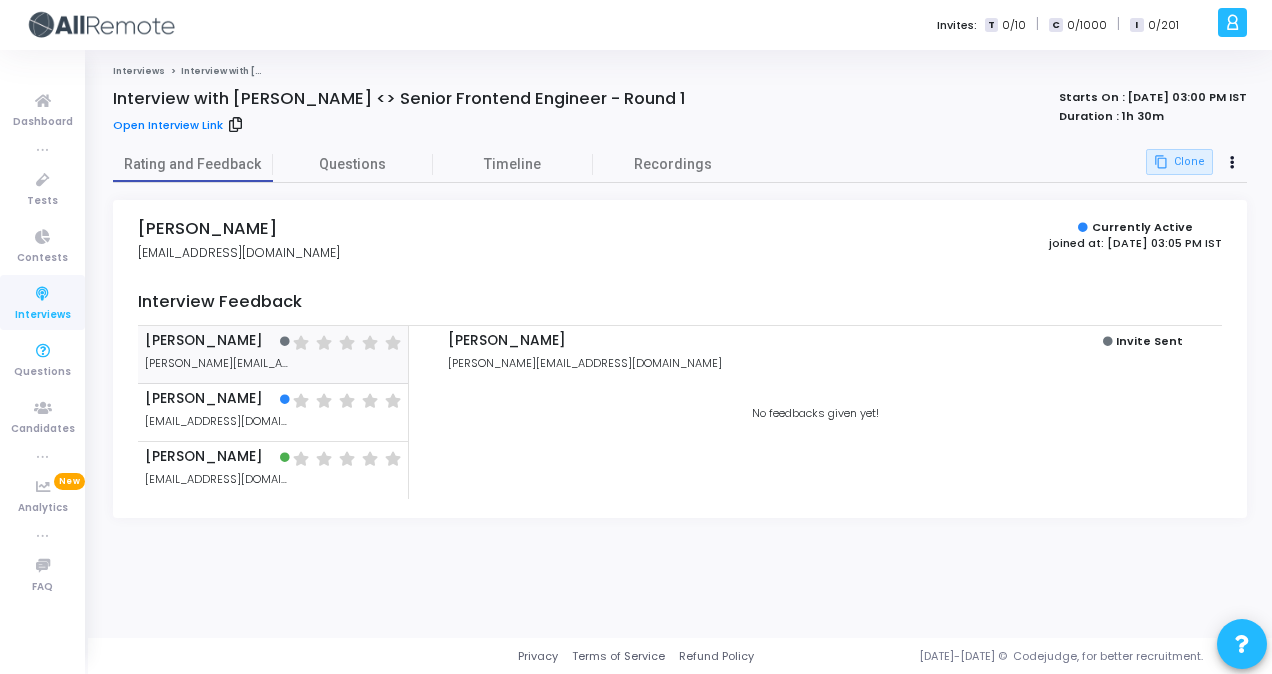 click at bounding box center (43, 294) 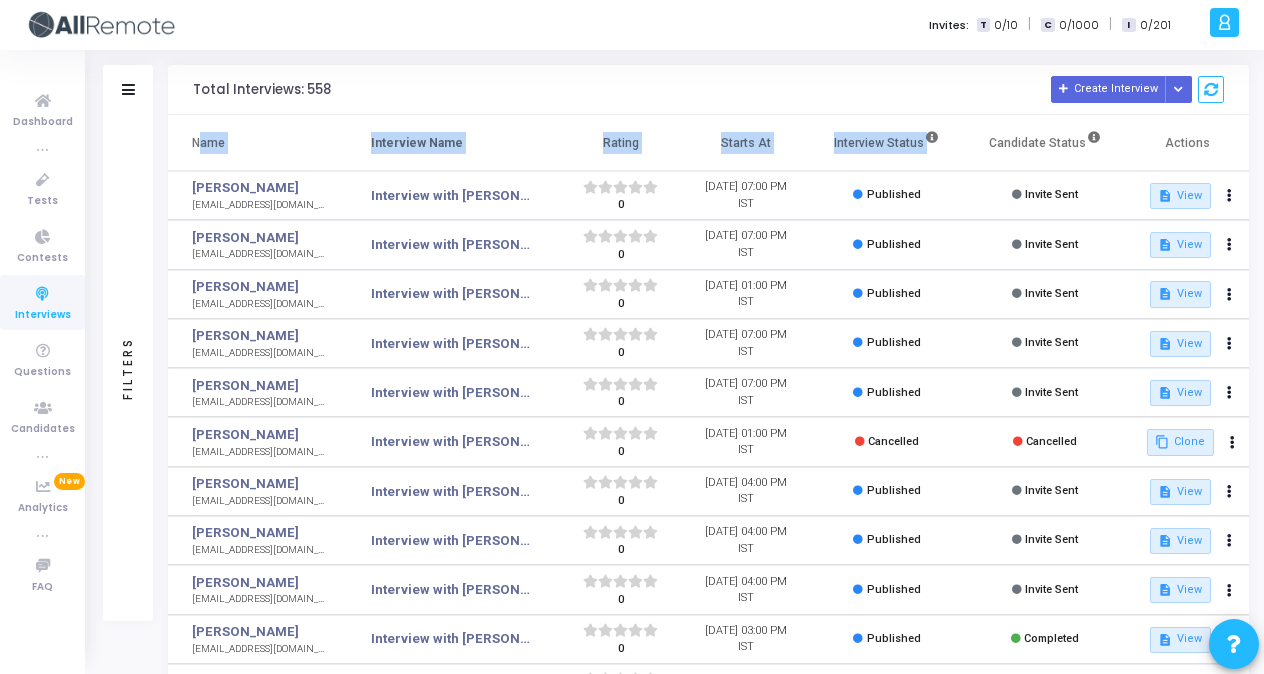 drag, startPoint x: 192, startPoint y: 138, endPoint x: 932, endPoint y: 163, distance: 740.4222 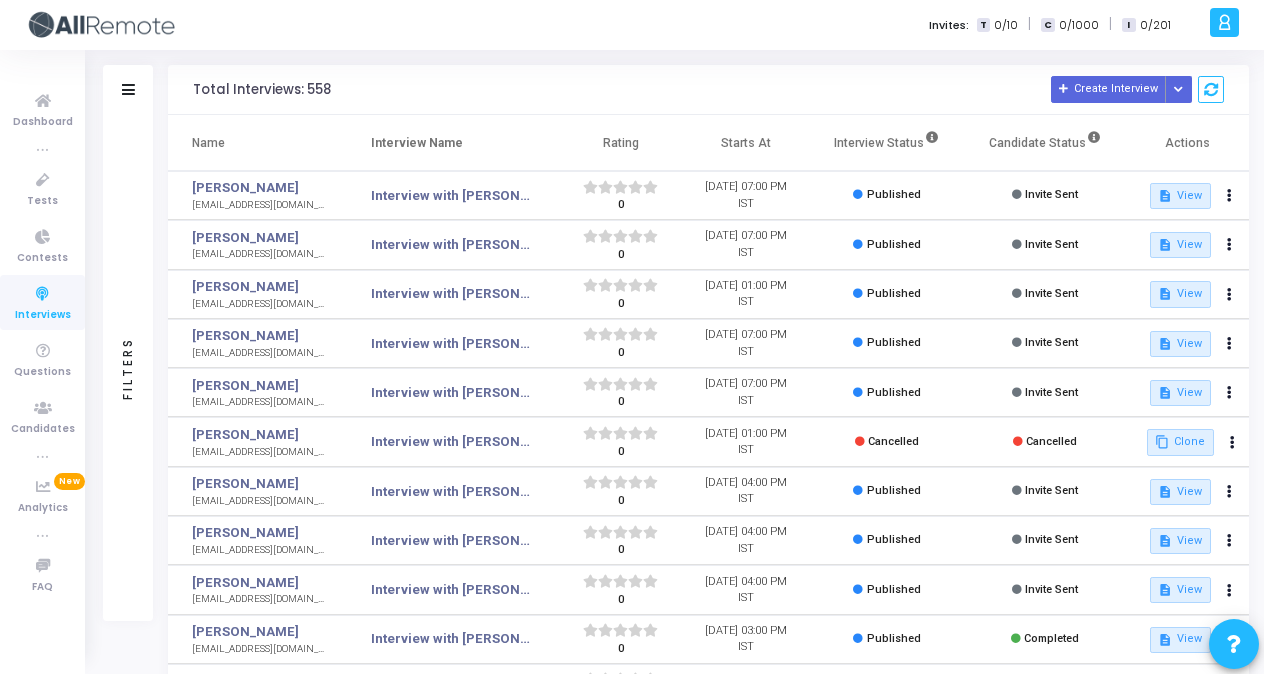 click on "Invites:  T   0/10  |  C   0/1000  |  I   0/201" at bounding box center (702, 25) 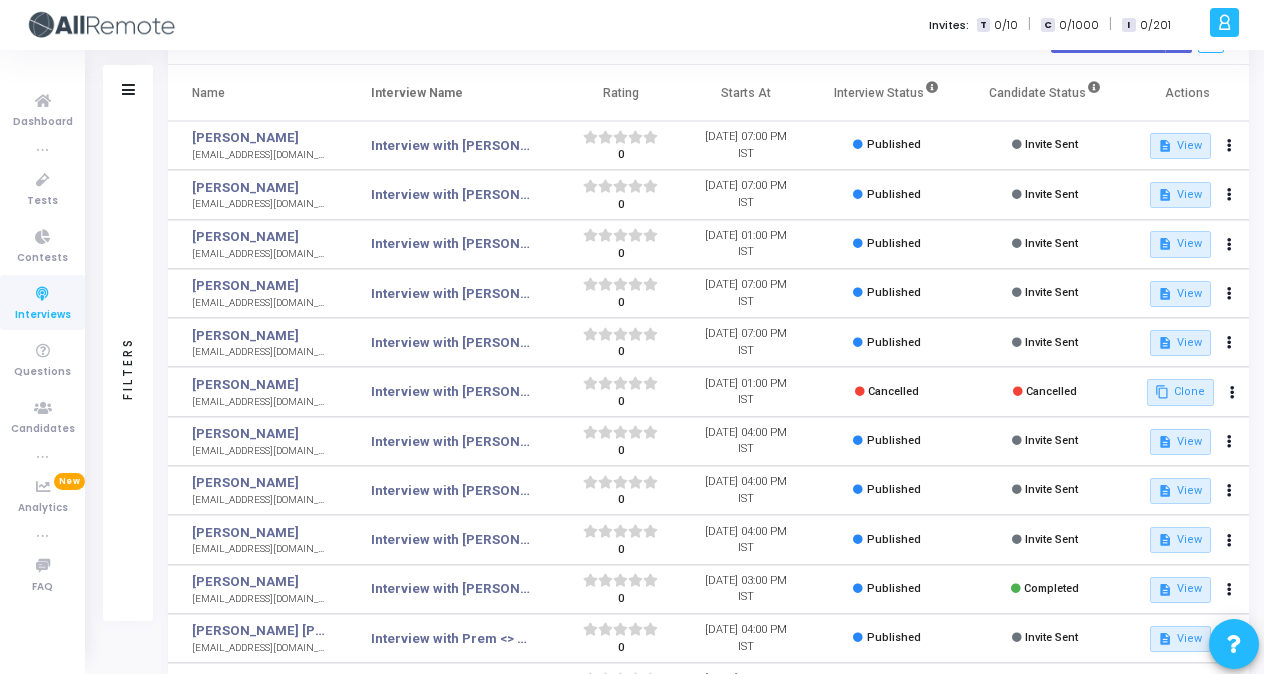 scroll, scrollTop: 334, scrollLeft: 0, axis: vertical 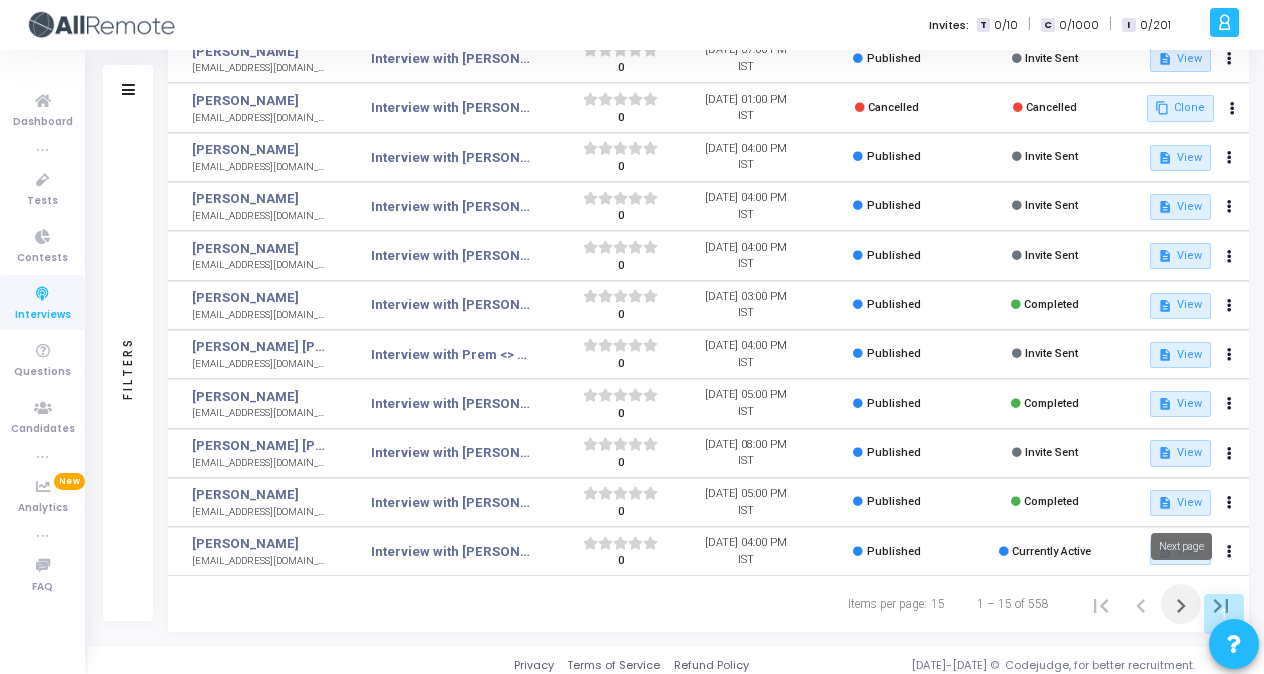 click 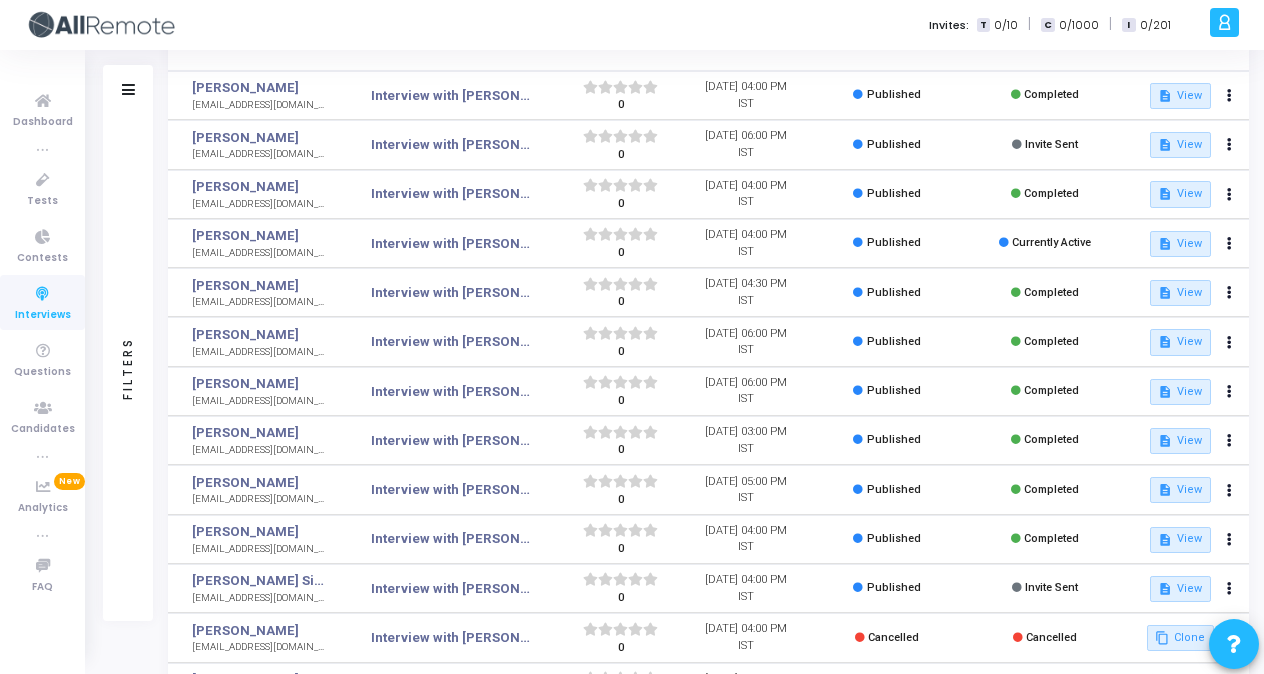 scroll, scrollTop: 110, scrollLeft: 0, axis: vertical 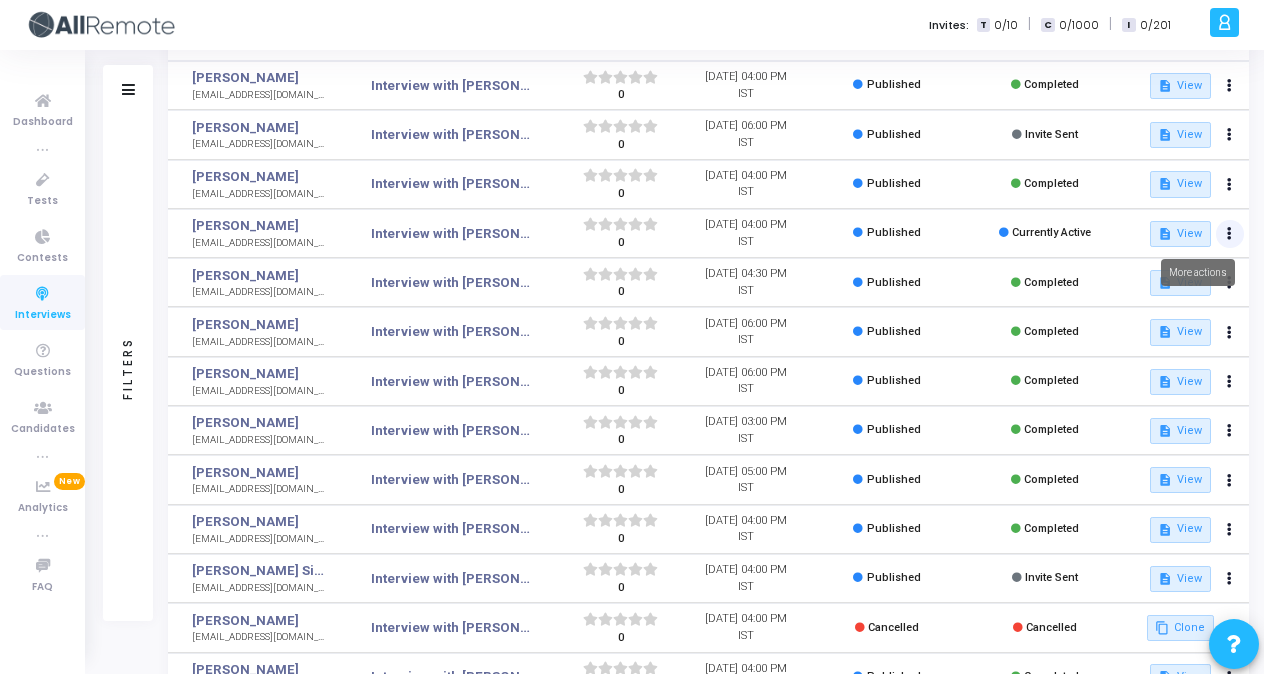 click 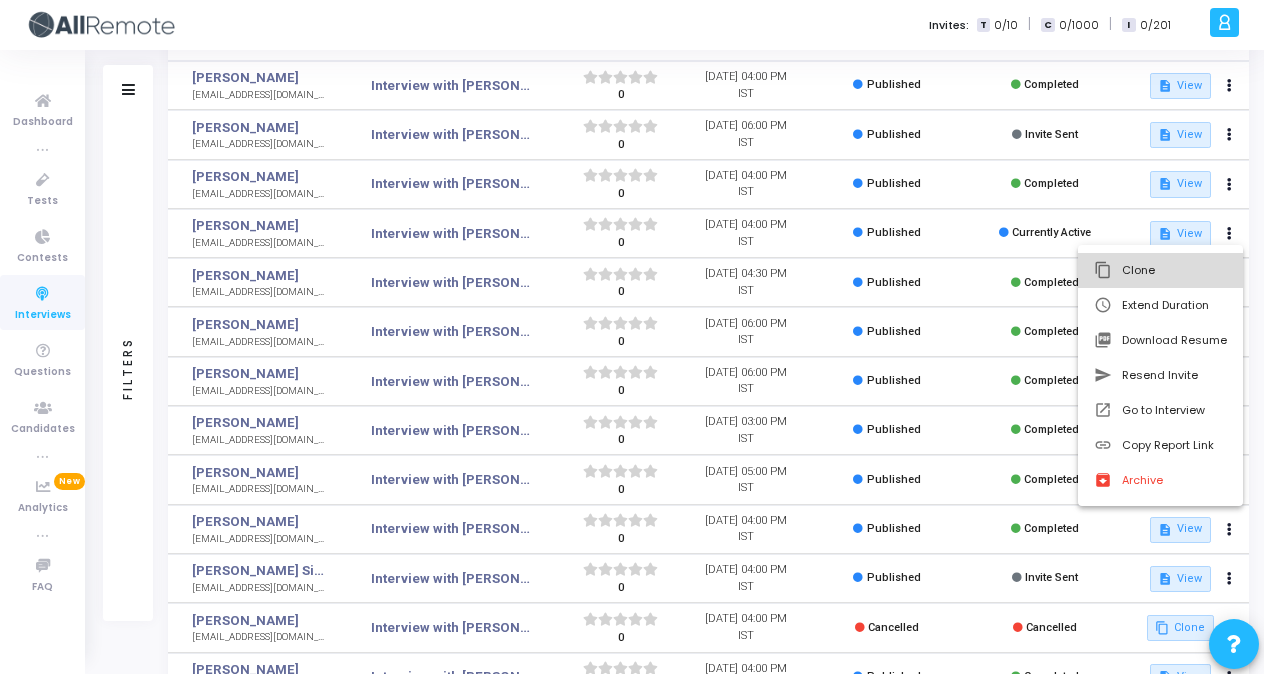 click on "content_copy  Clone" at bounding box center [1160, 270] 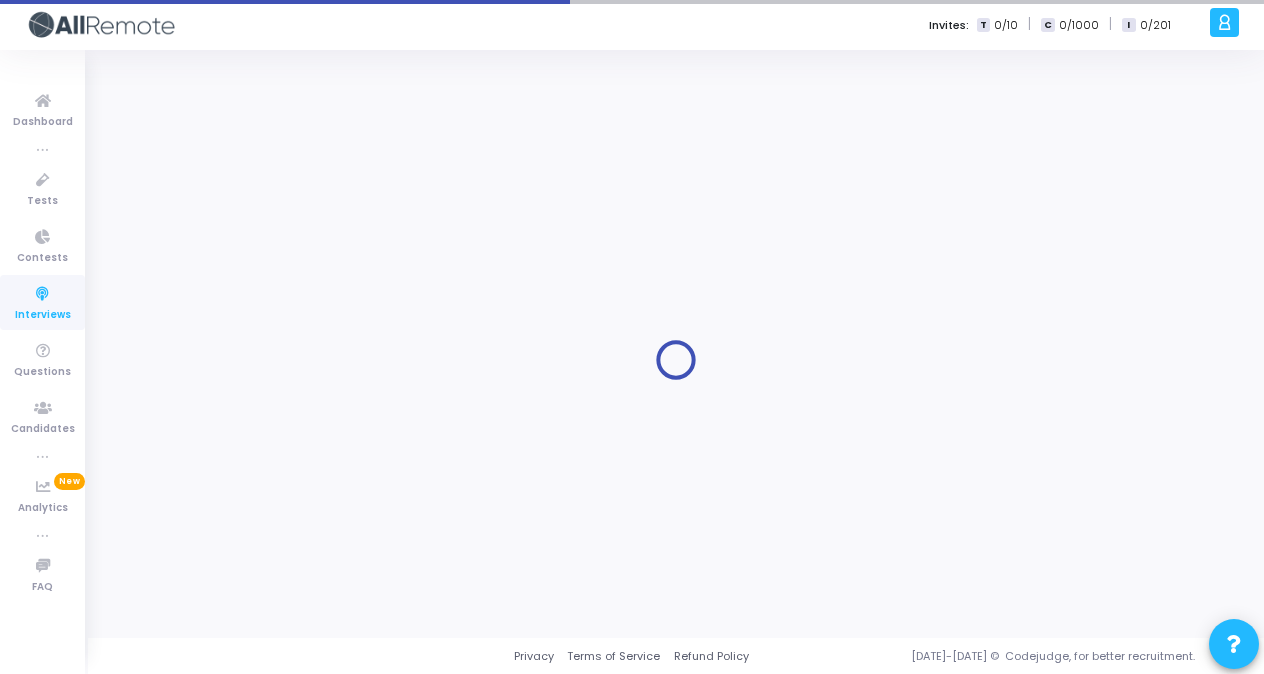 scroll, scrollTop: 0, scrollLeft: 0, axis: both 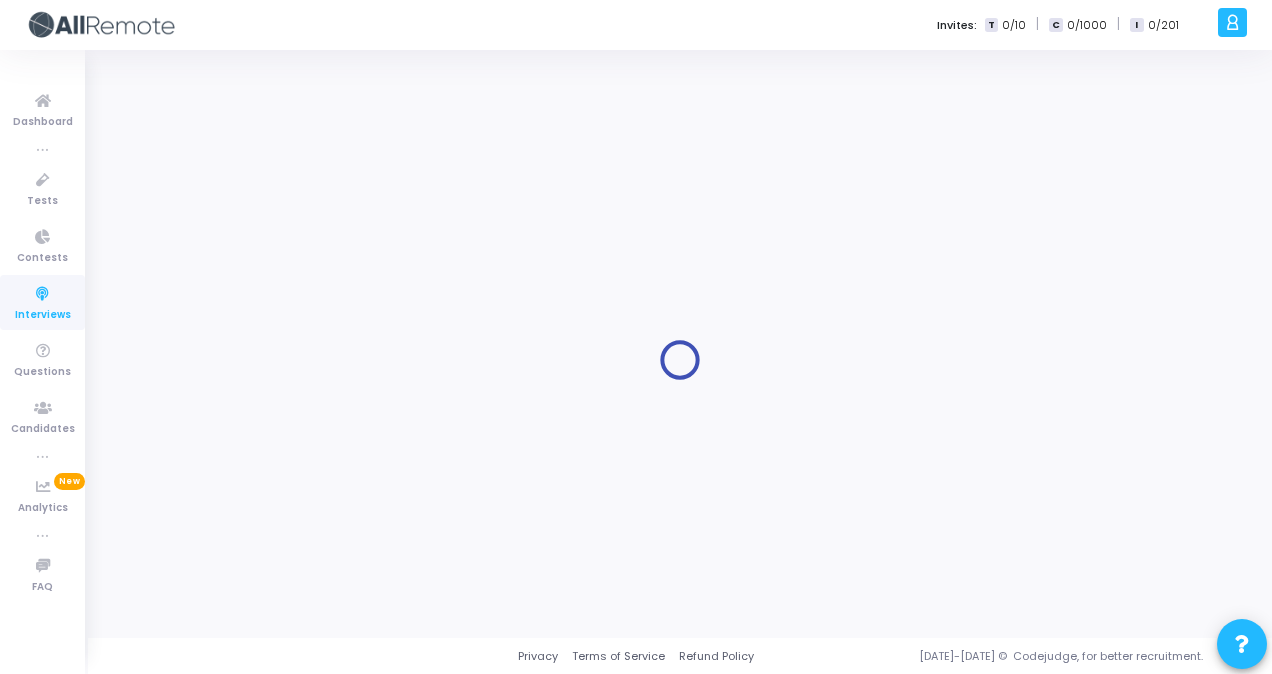 type on "Interview with [PERSON_NAME] <> Senior React Native Developer, Round 1" 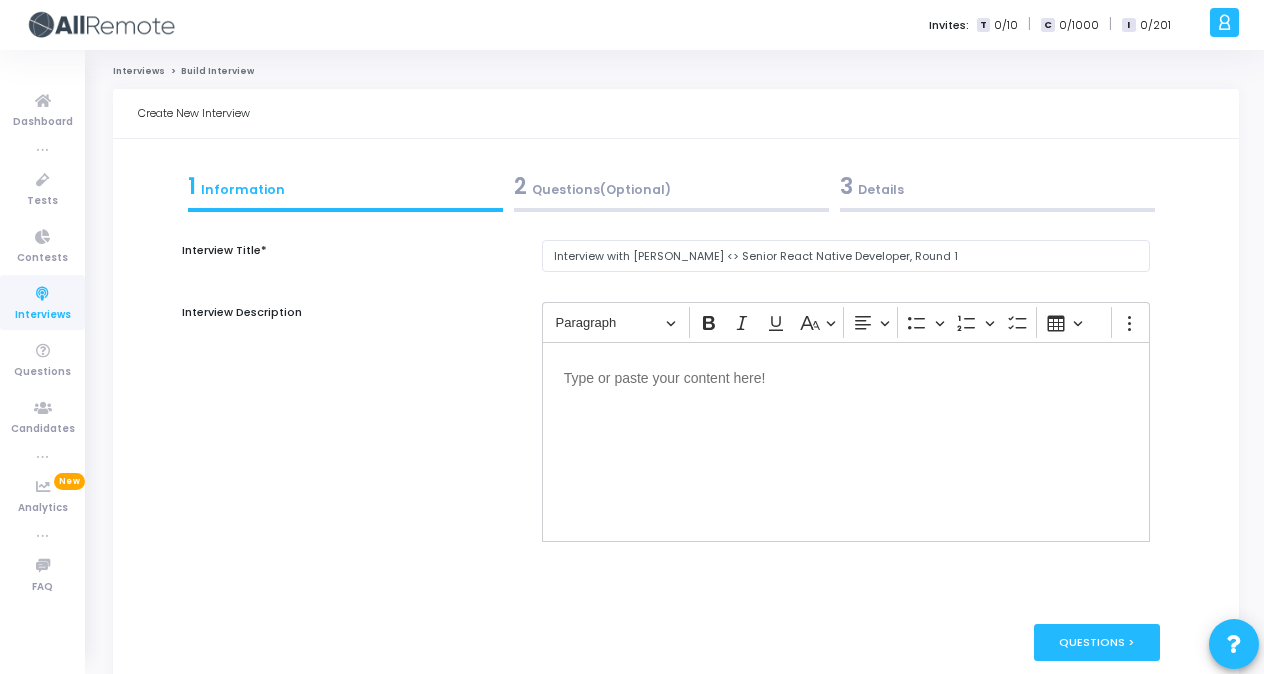 click on "3  Details" at bounding box center (997, 186) 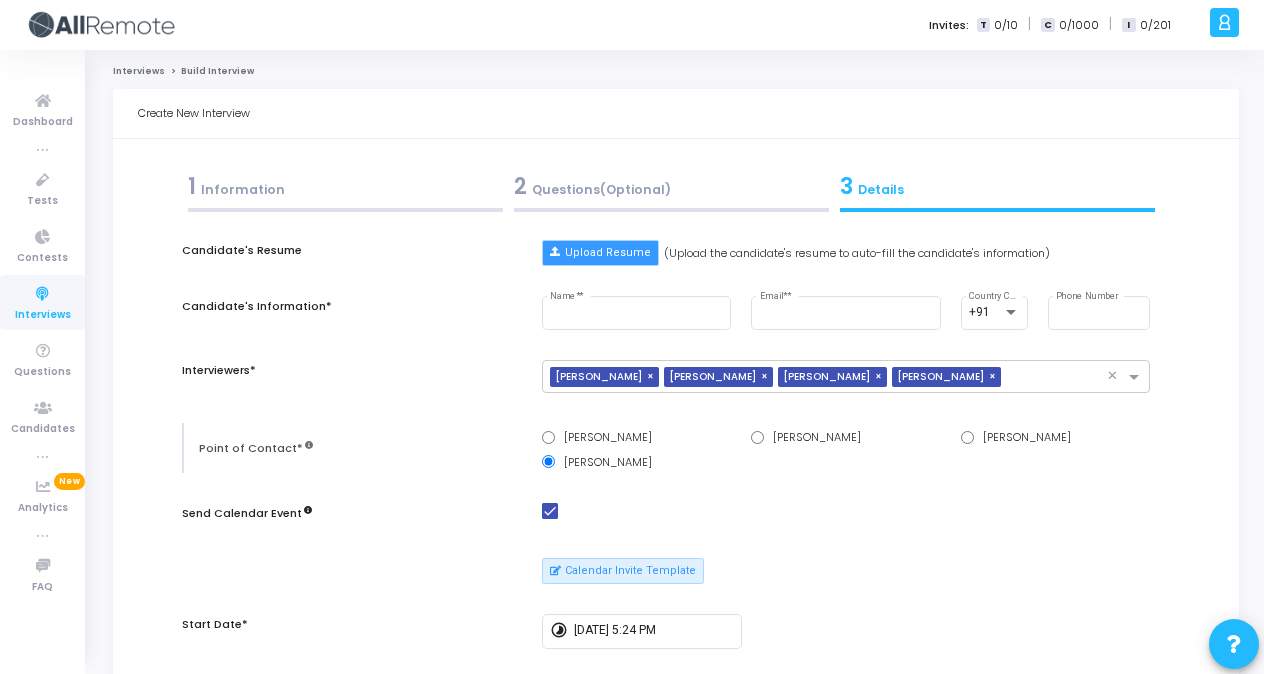 click on "Upload Resume" at bounding box center [600, 253] 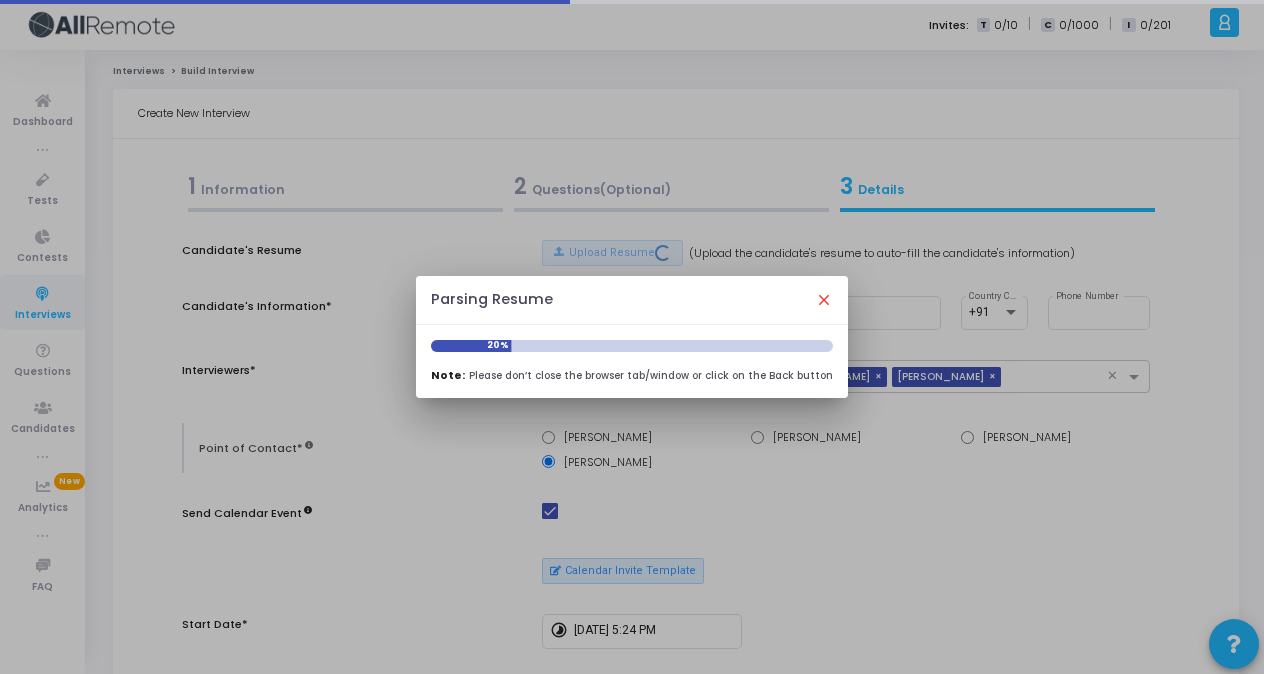 type on "[PERSON_NAME]" 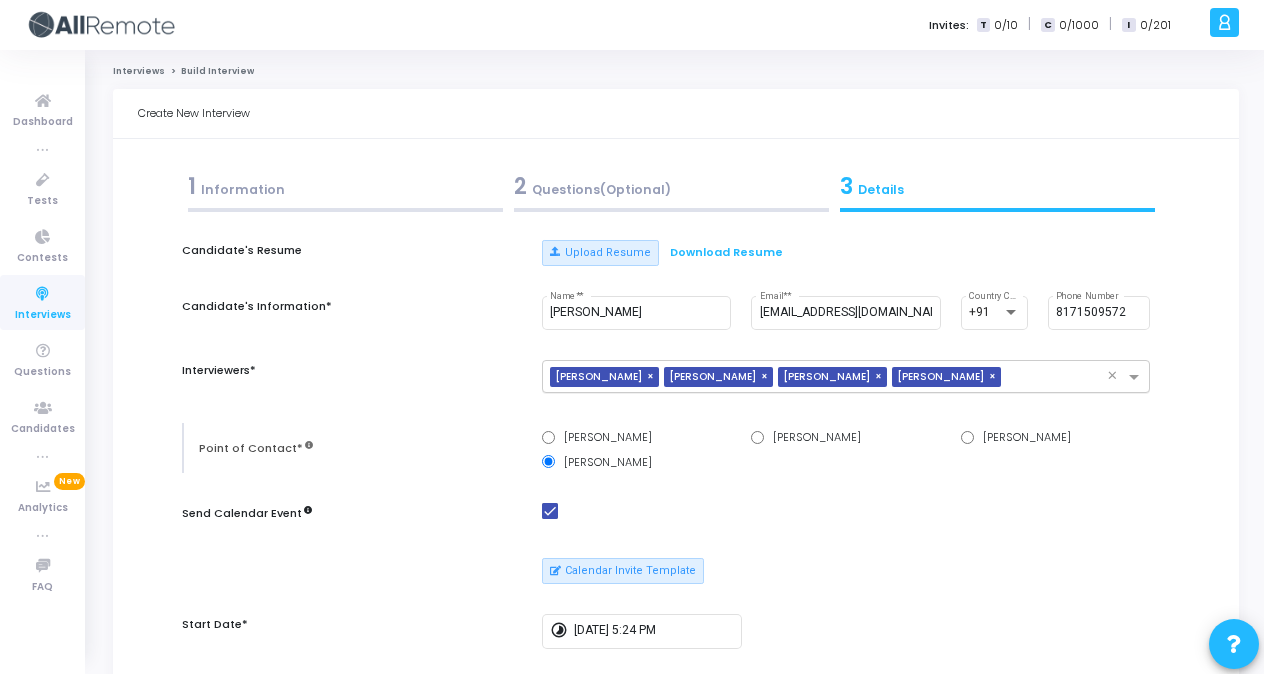 click on "×" at bounding box center (767, 377) 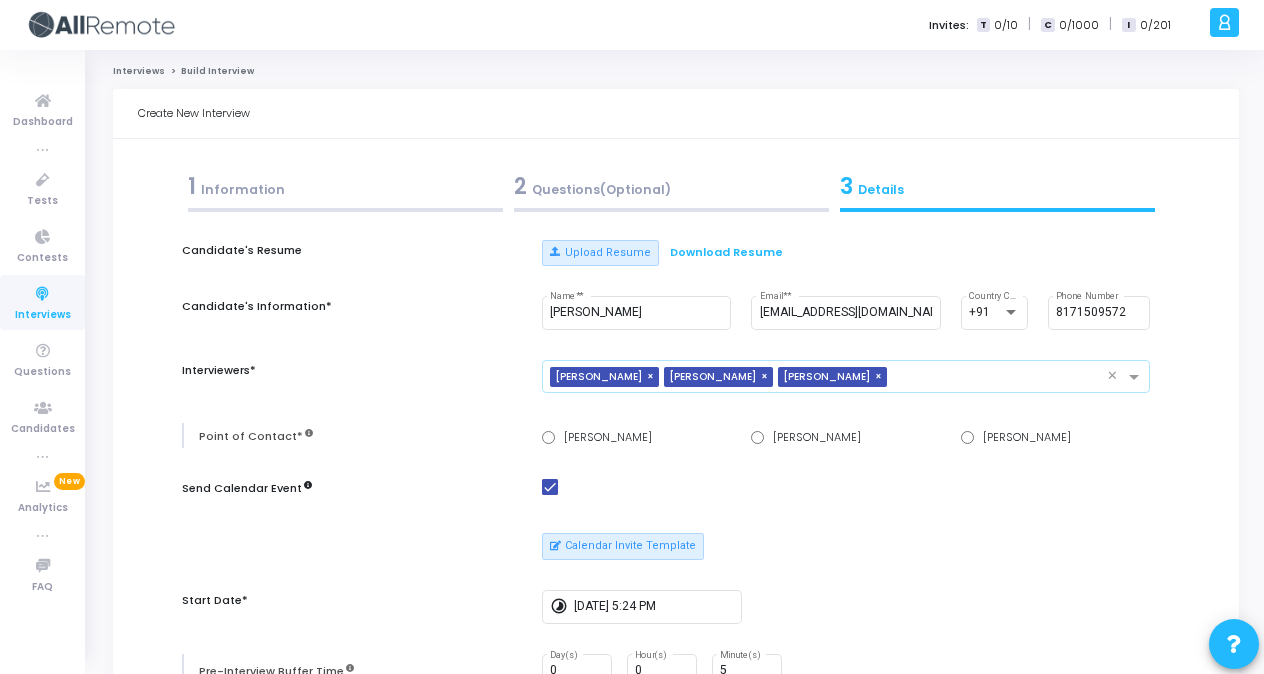 click on "×" at bounding box center (653, 377) 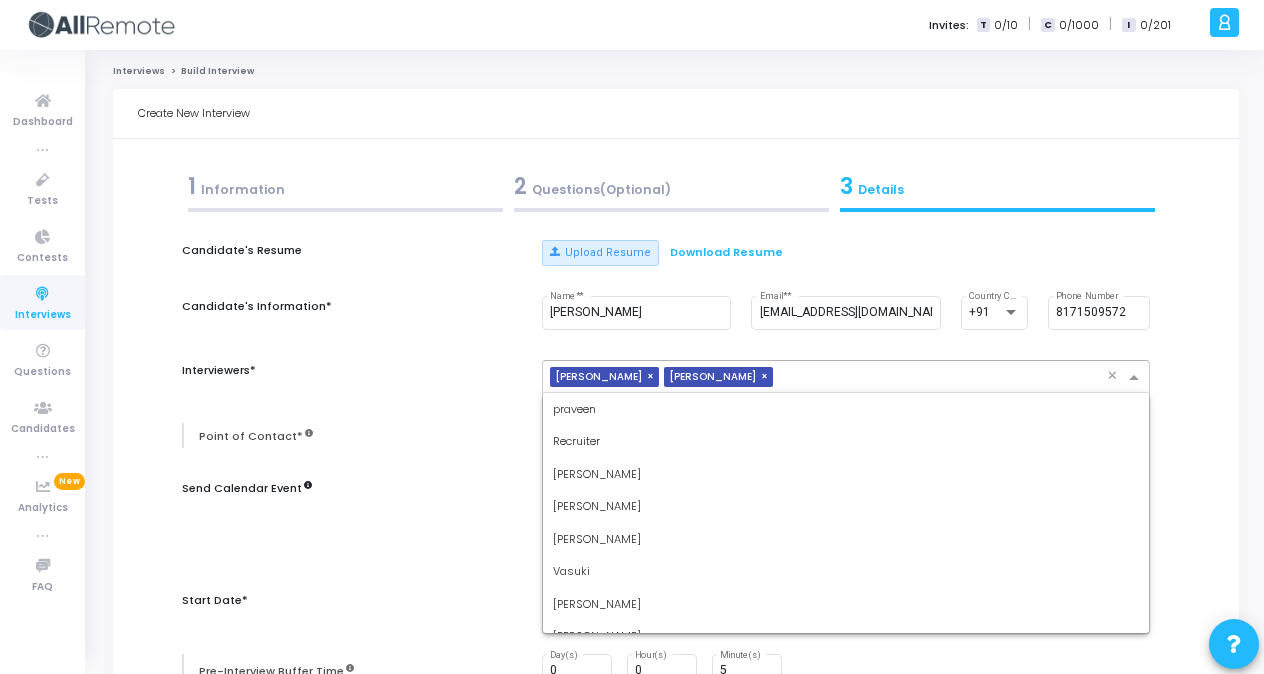 click at bounding box center (944, 378) 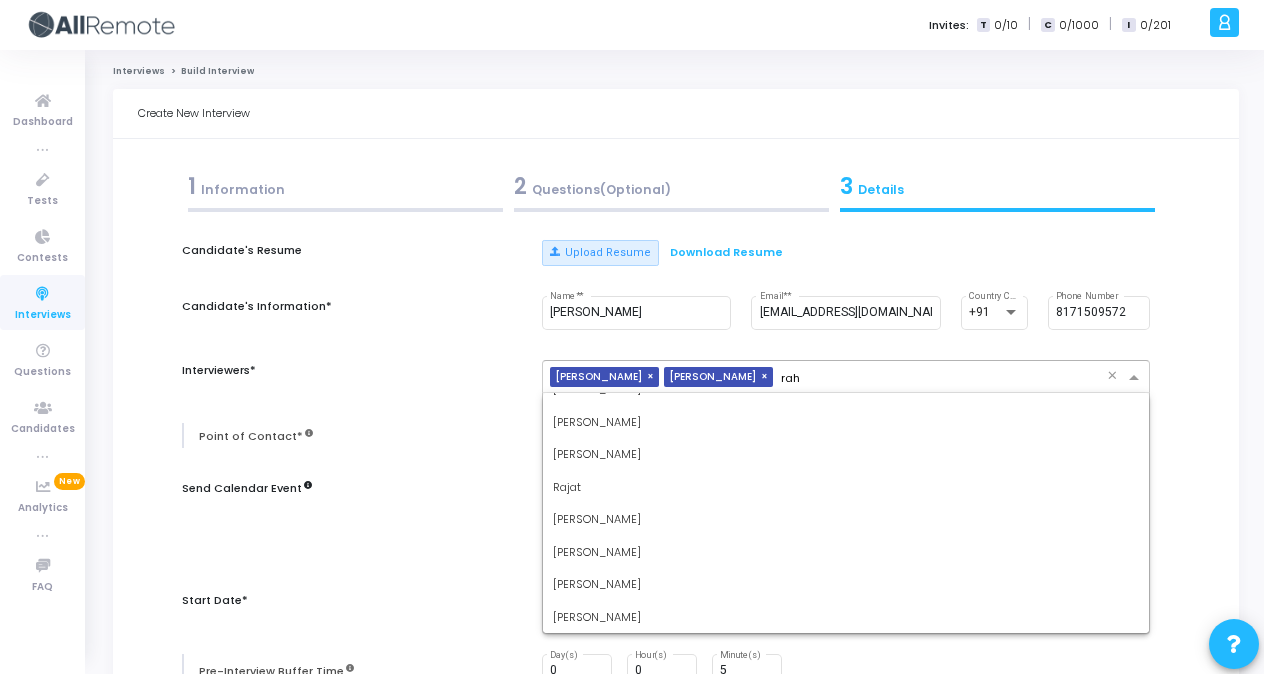 scroll, scrollTop: 0, scrollLeft: 0, axis: both 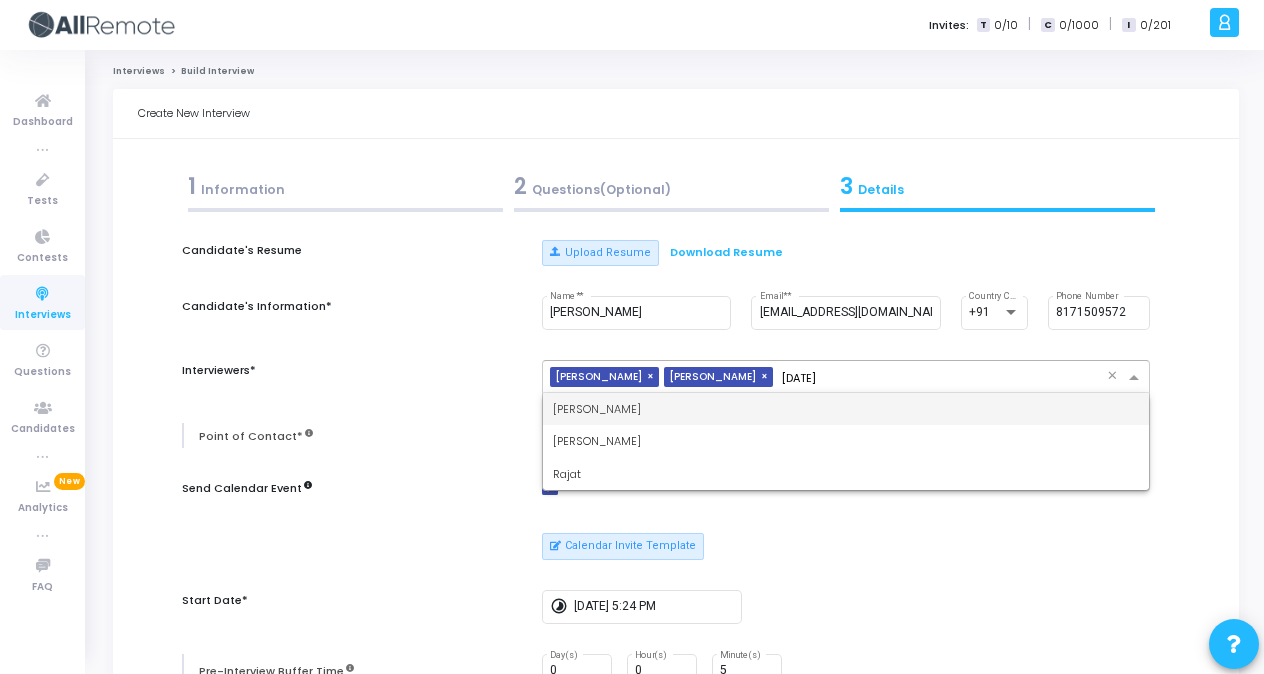 type on "rajat" 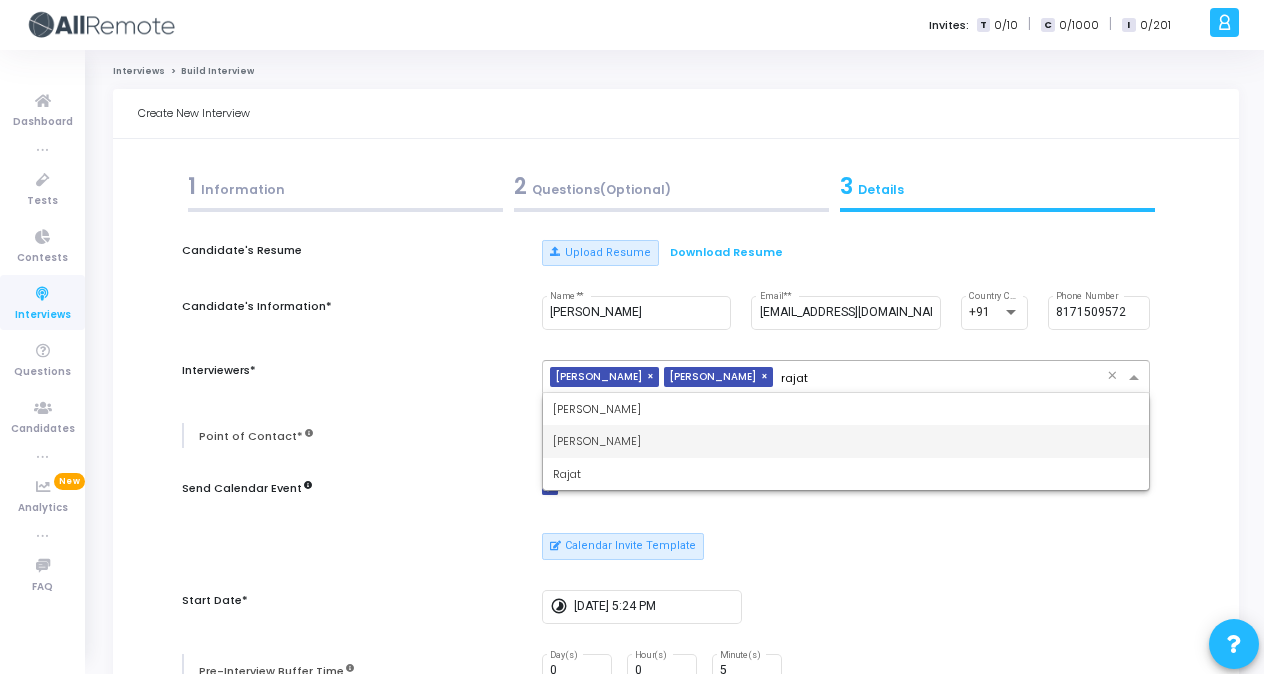 click on "[PERSON_NAME]" at bounding box center [846, 441] 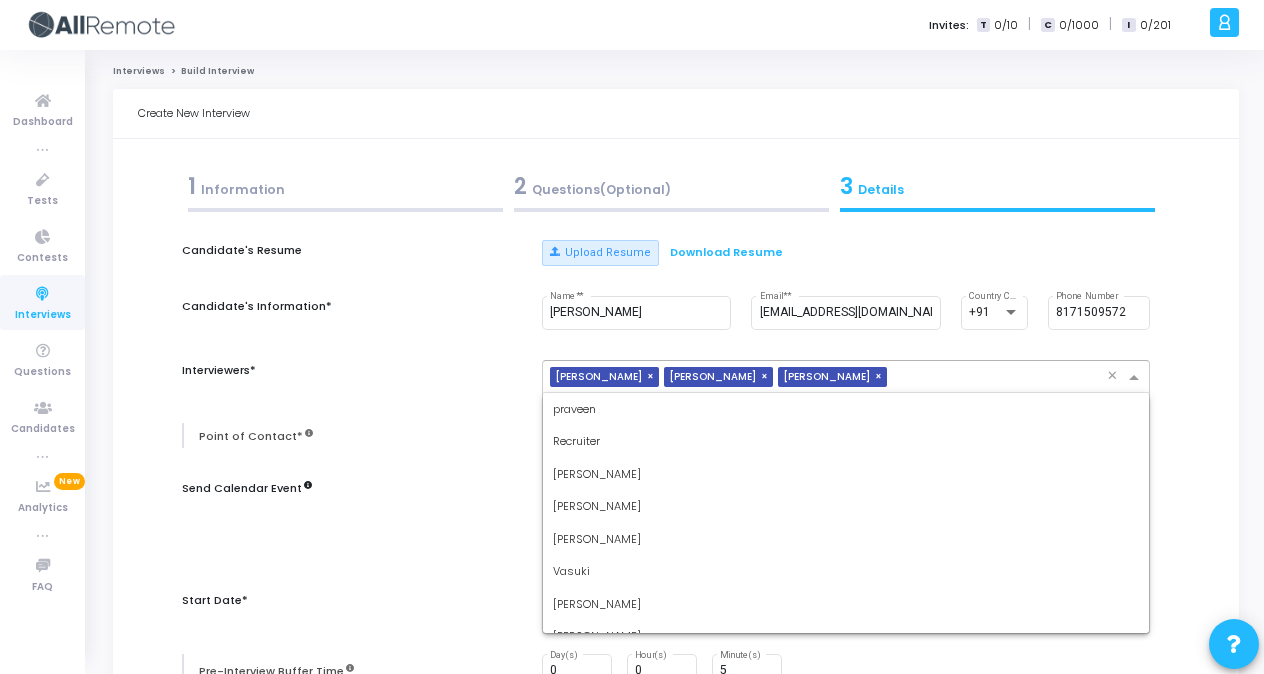 scroll, scrollTop: 1105, scrollLeft: 0, axis: vertical 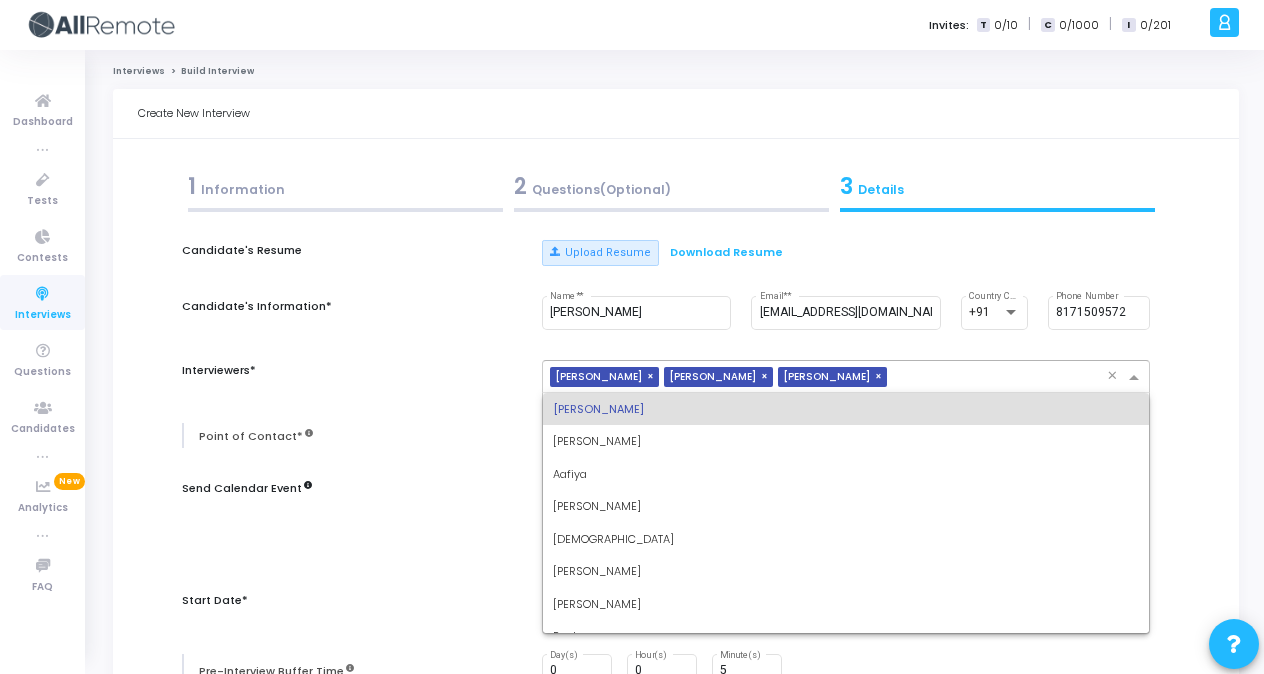 click at bounding box center (1001, 378) 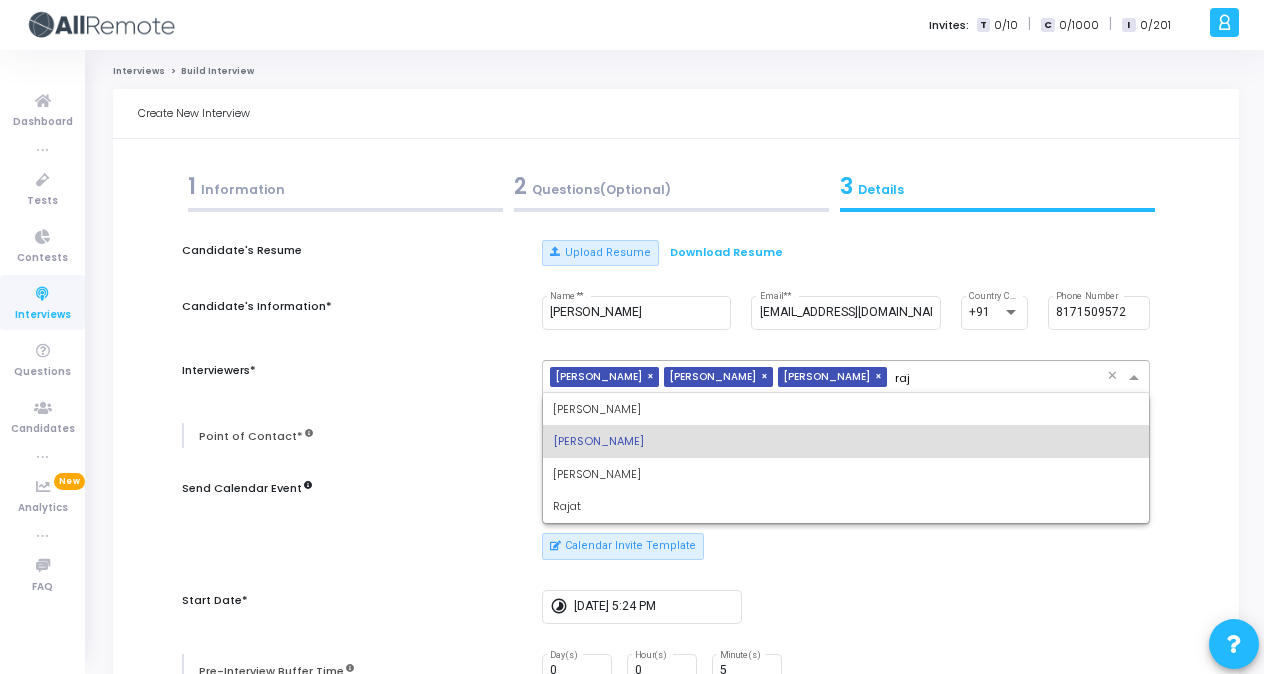 scroll, scrollTop: 0, scrollLeft: 0, axis: both 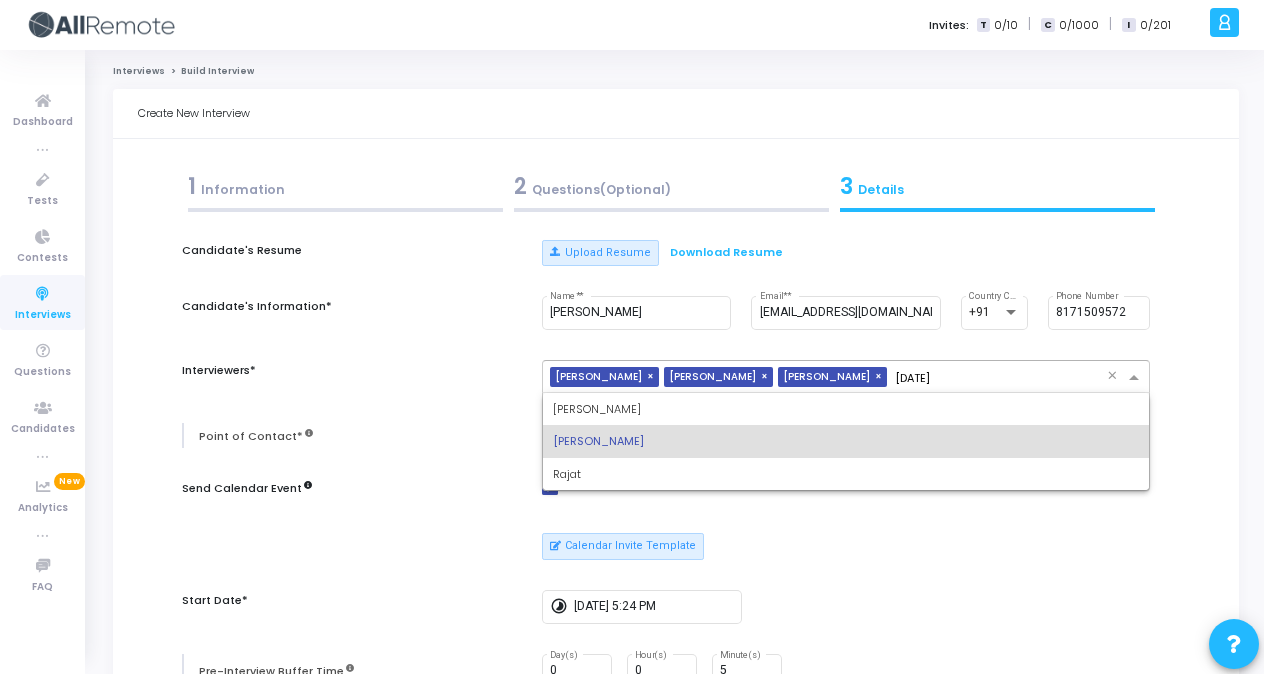 type on "rajat" 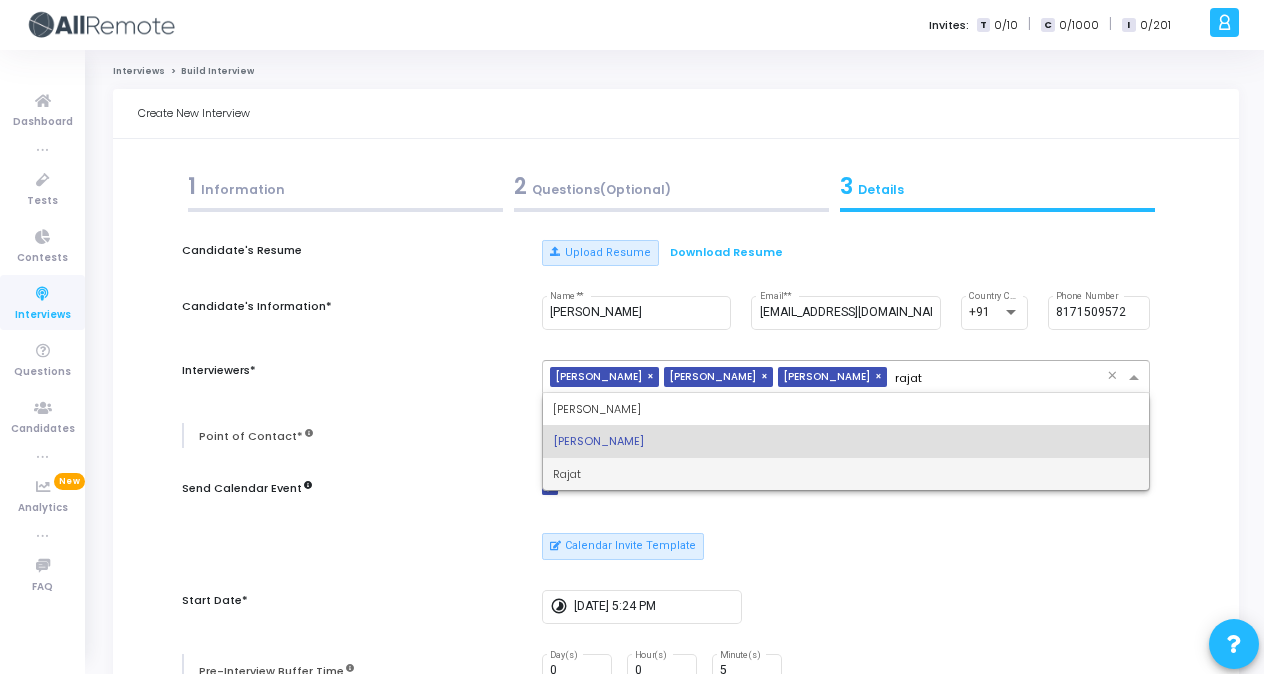 click on "Rajat" at bounding box center [846, 474] 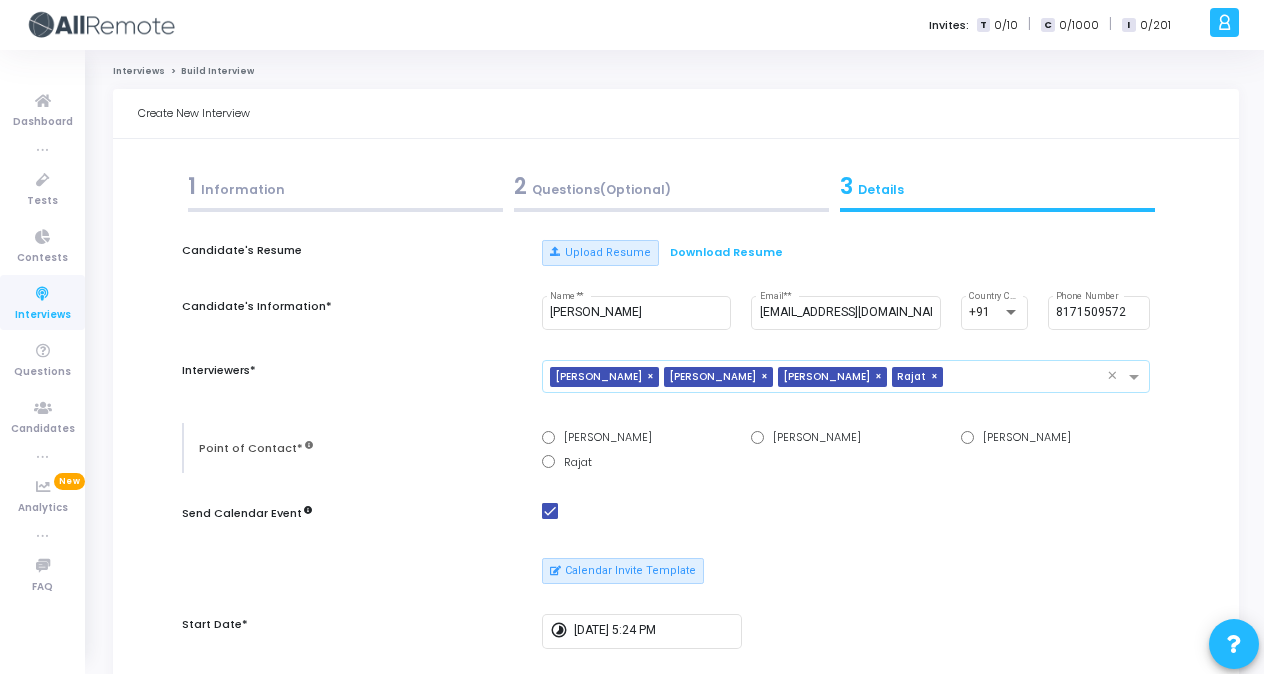 scroll, scrollTop: 202, scrollLeft: 0, axis: vertical 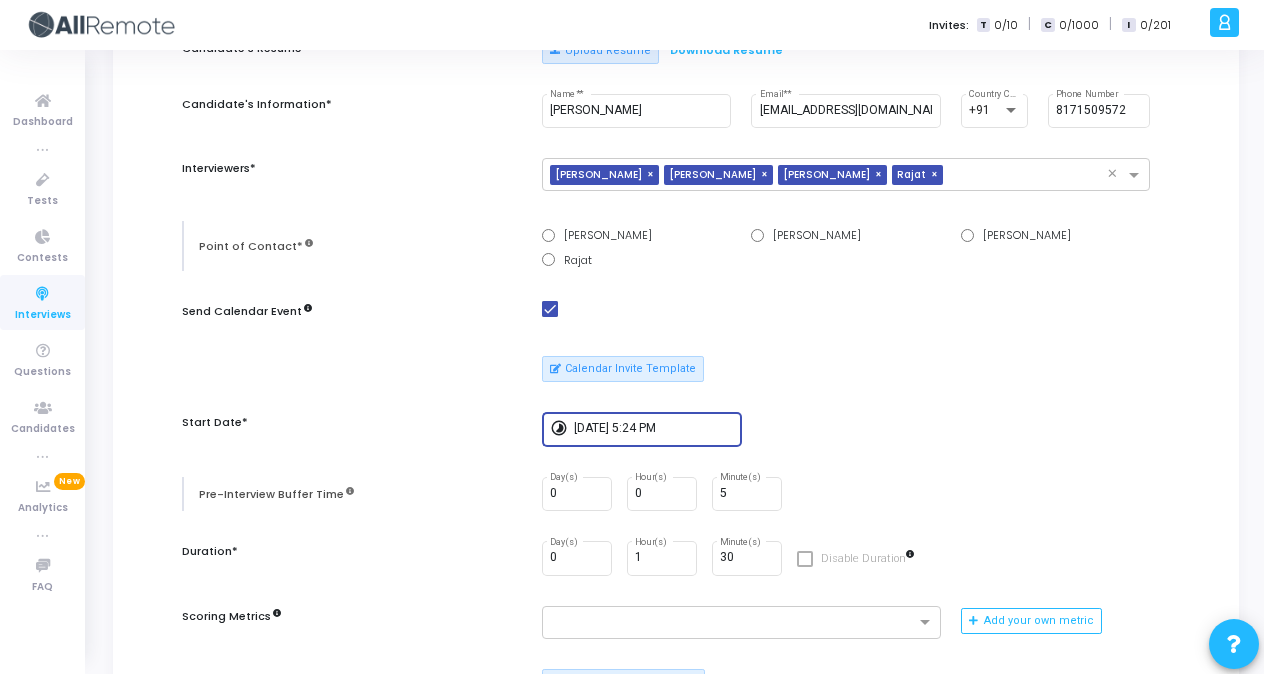 click on "7/10/2025, 5:24 PM" at bounding box center (654, 429) 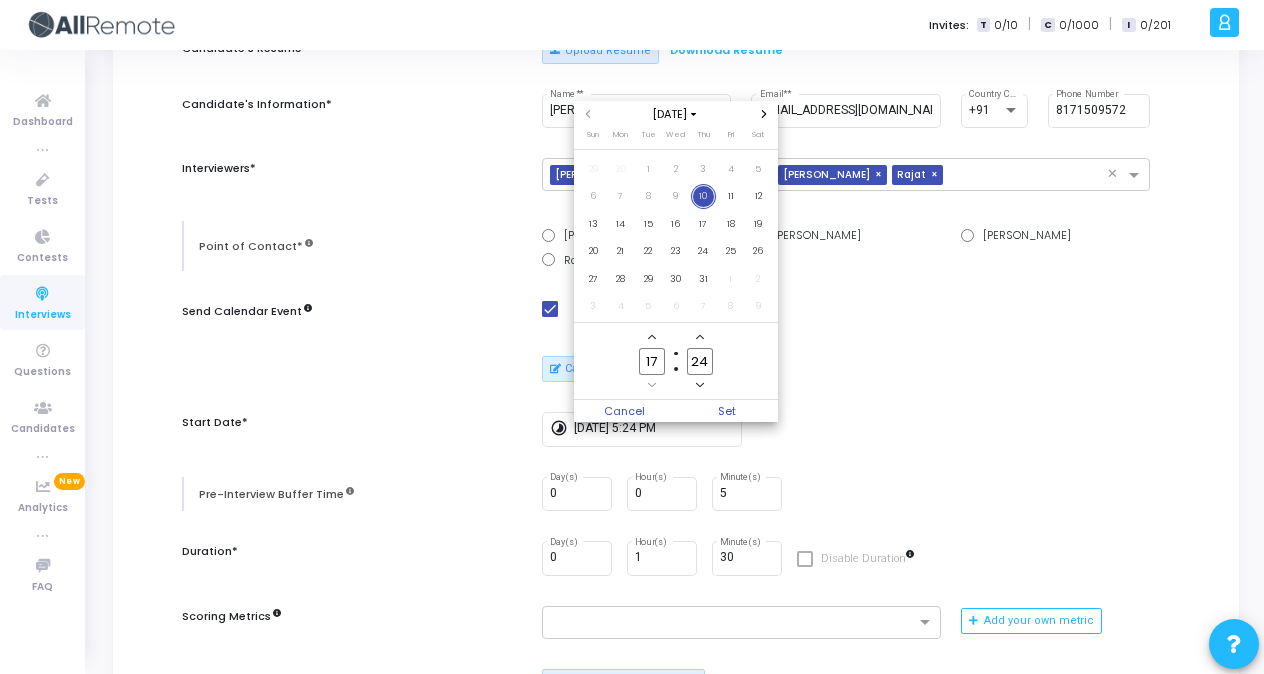 click 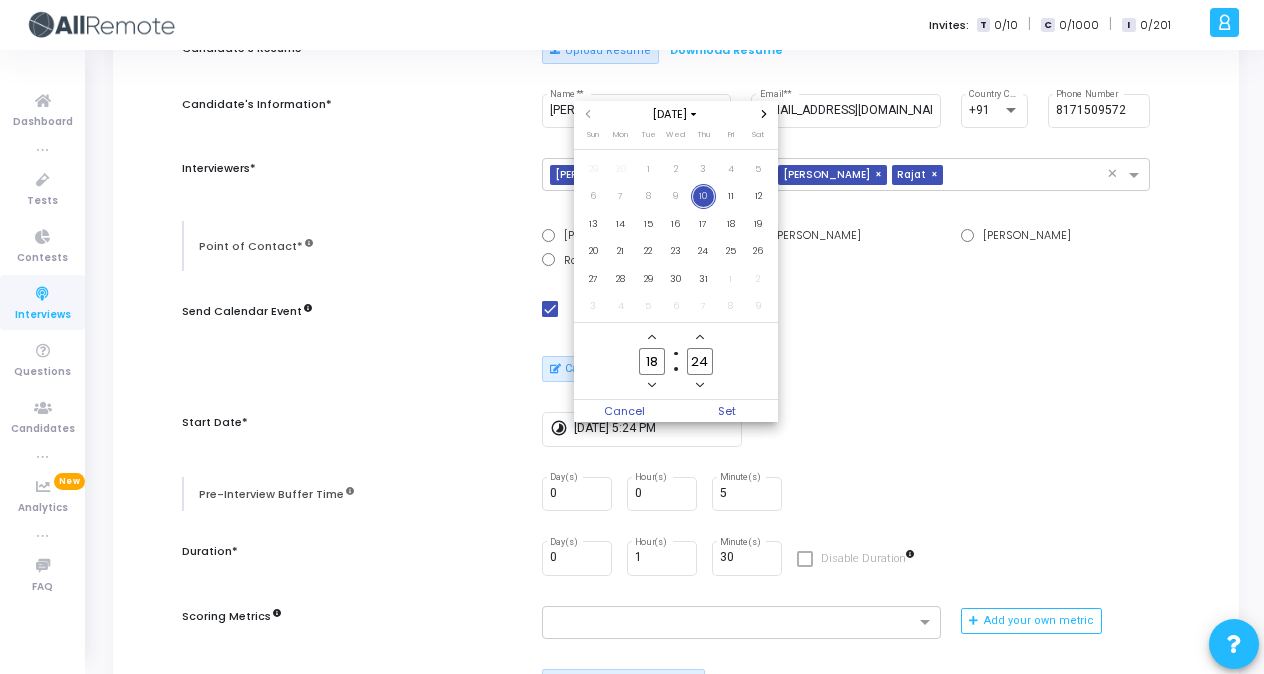 click 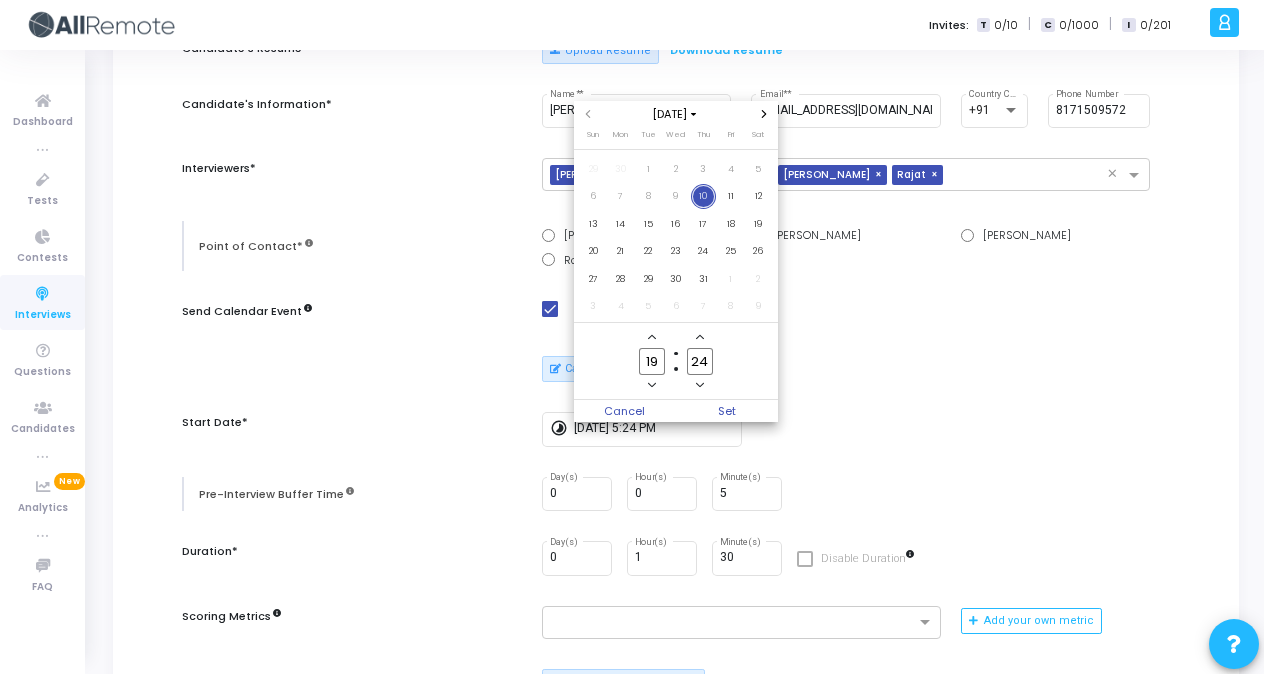 click 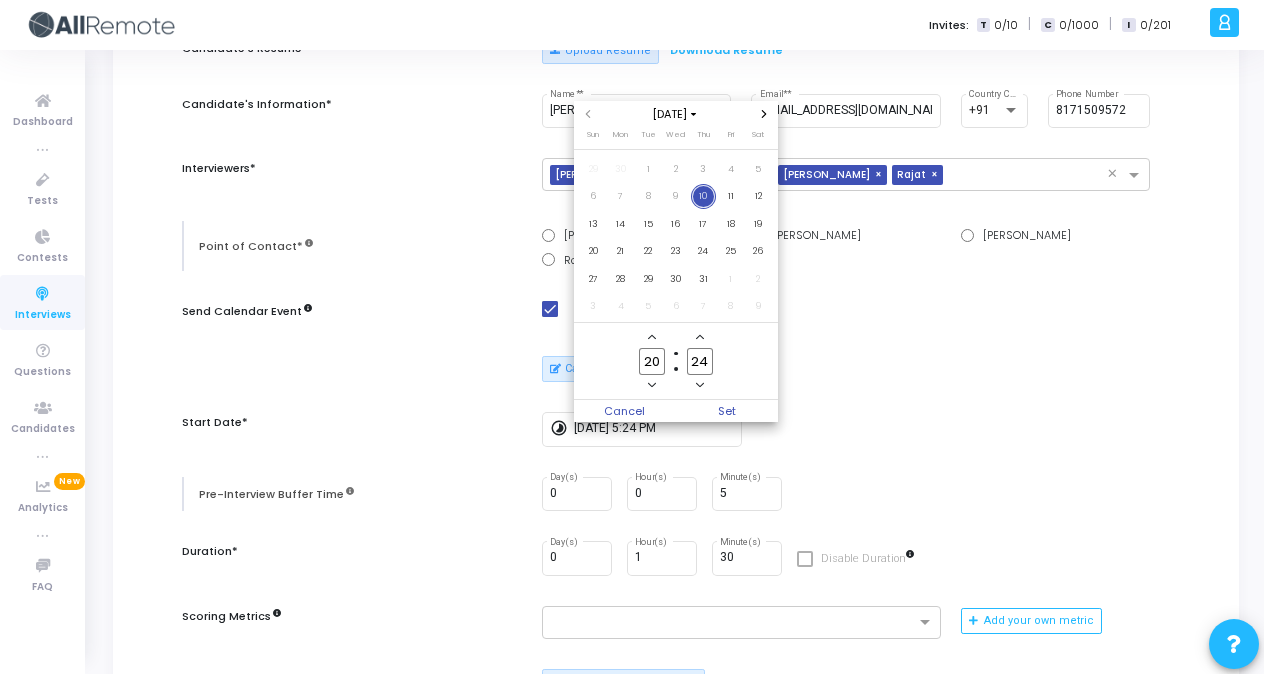 click on "24" 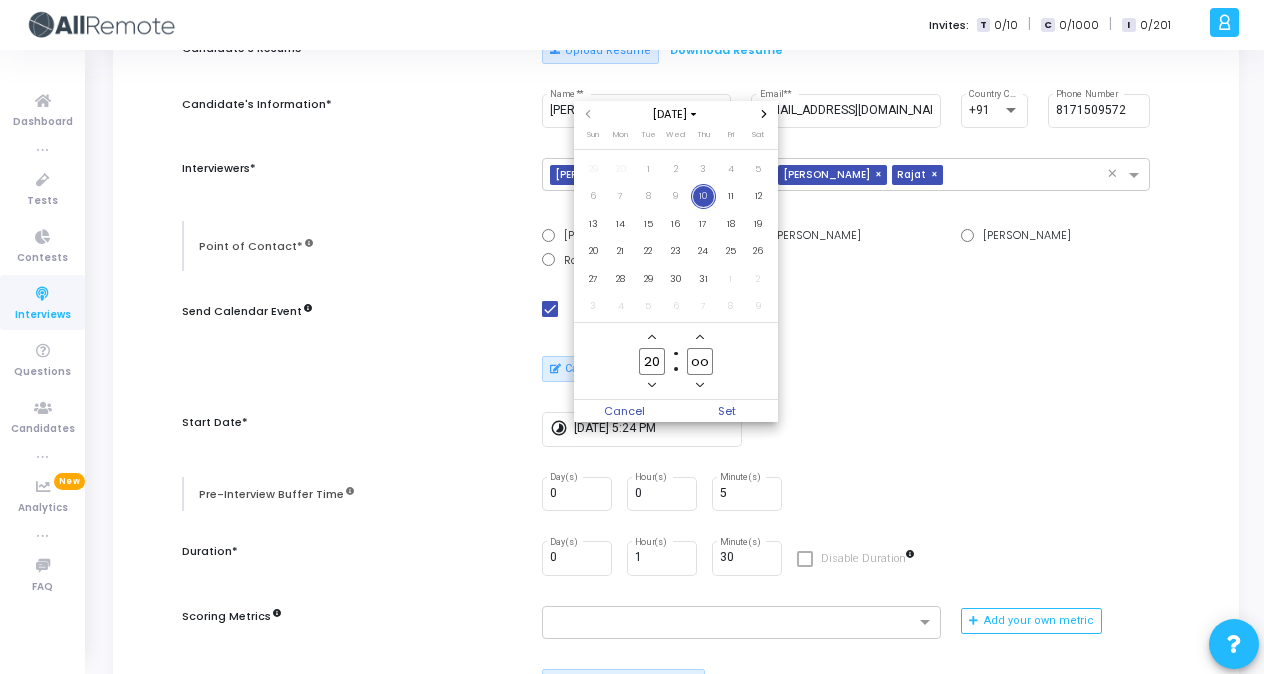 type on "o" 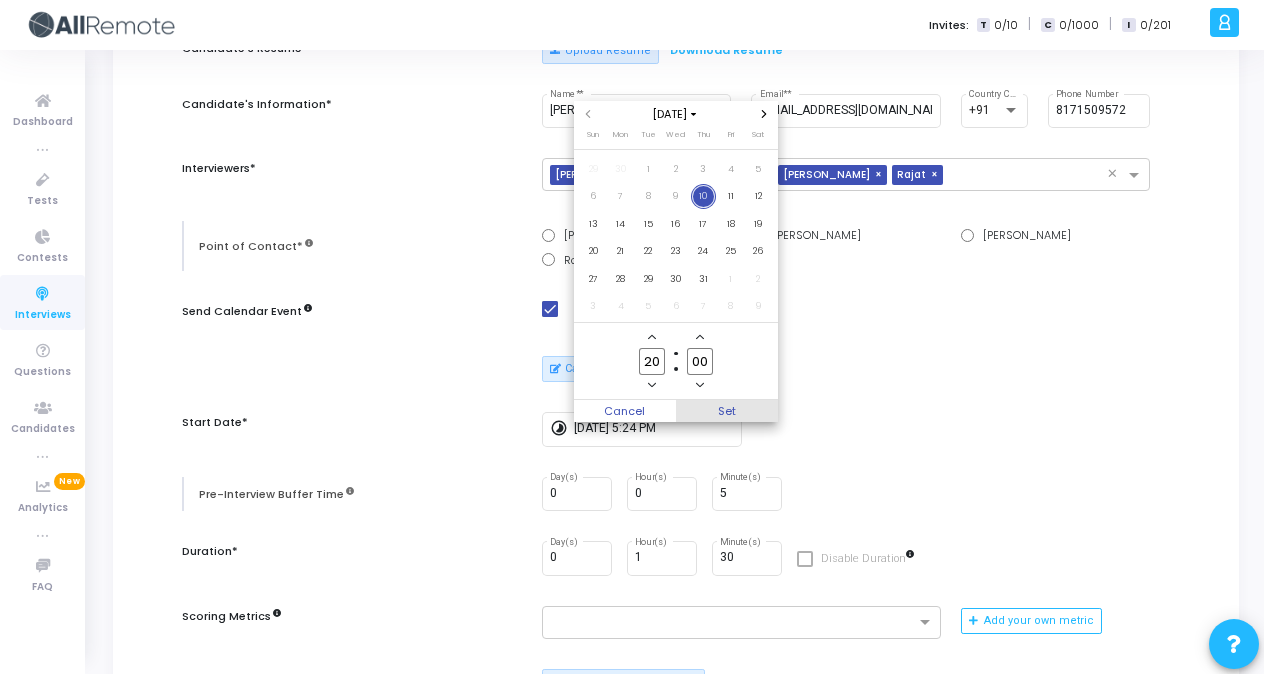type on "00" 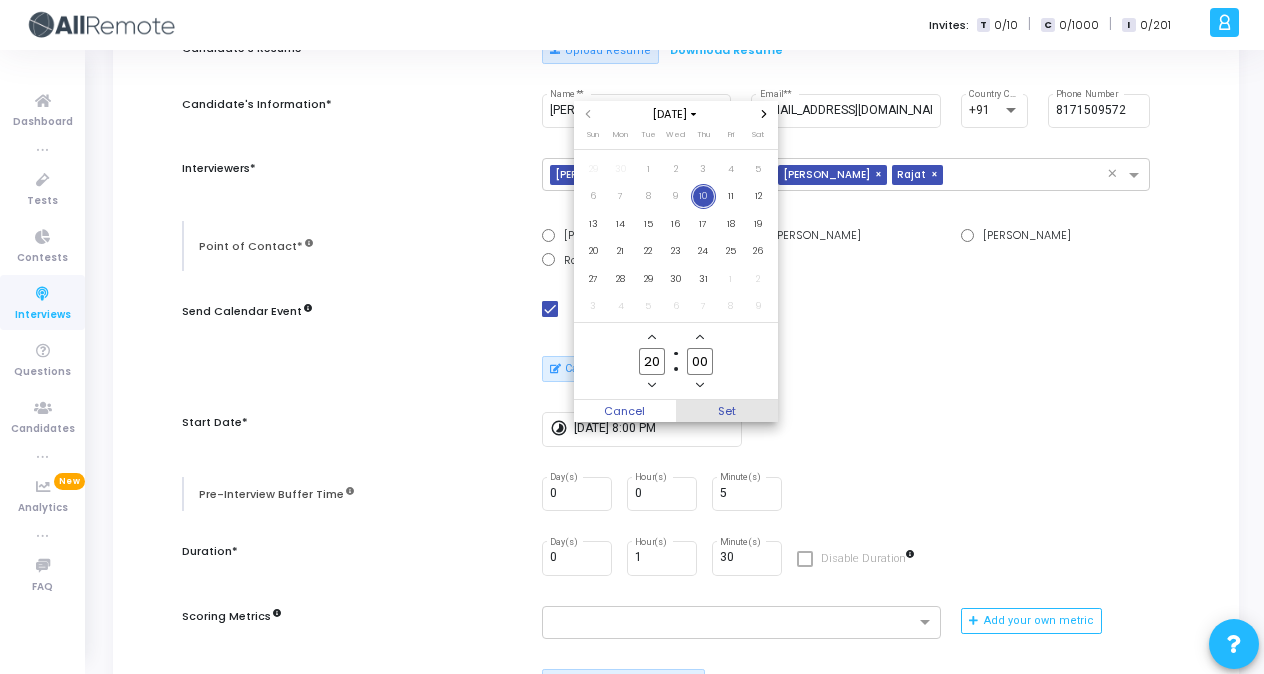 scroll, scrollTop: 202, scrollLeft: 0, axis: vertical 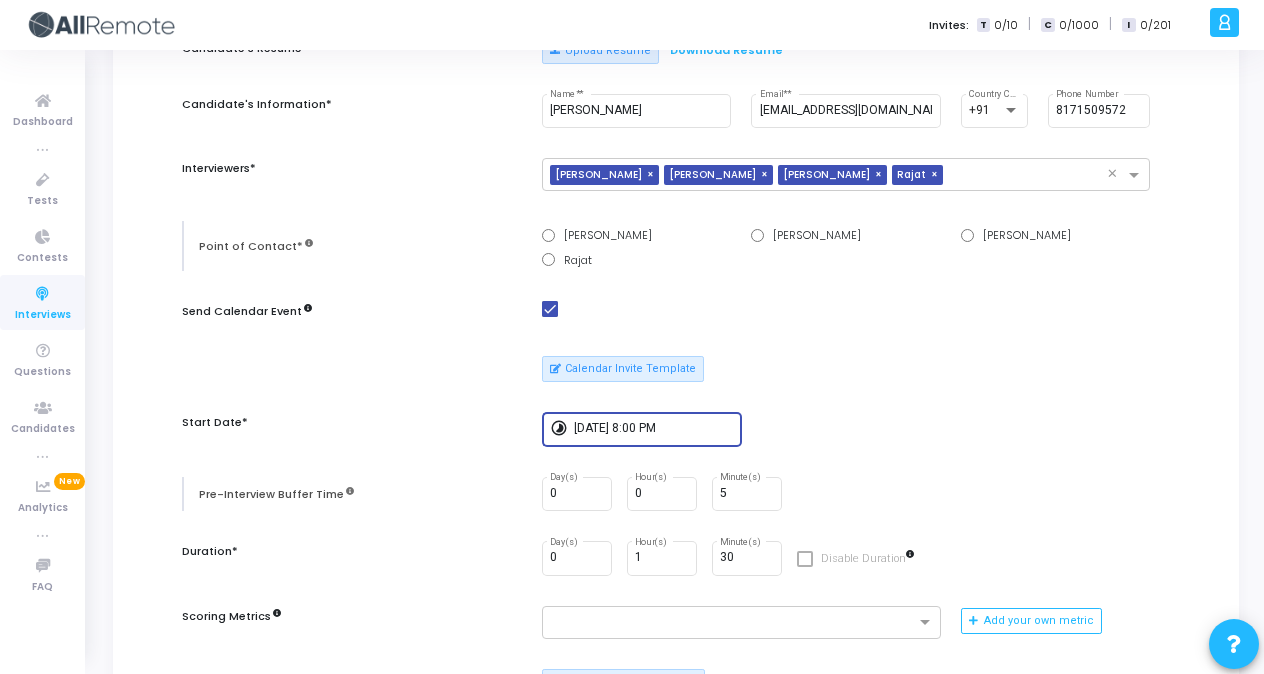 click on "7/10/2025, 8:00 PM" at bounding box center (654, 429) 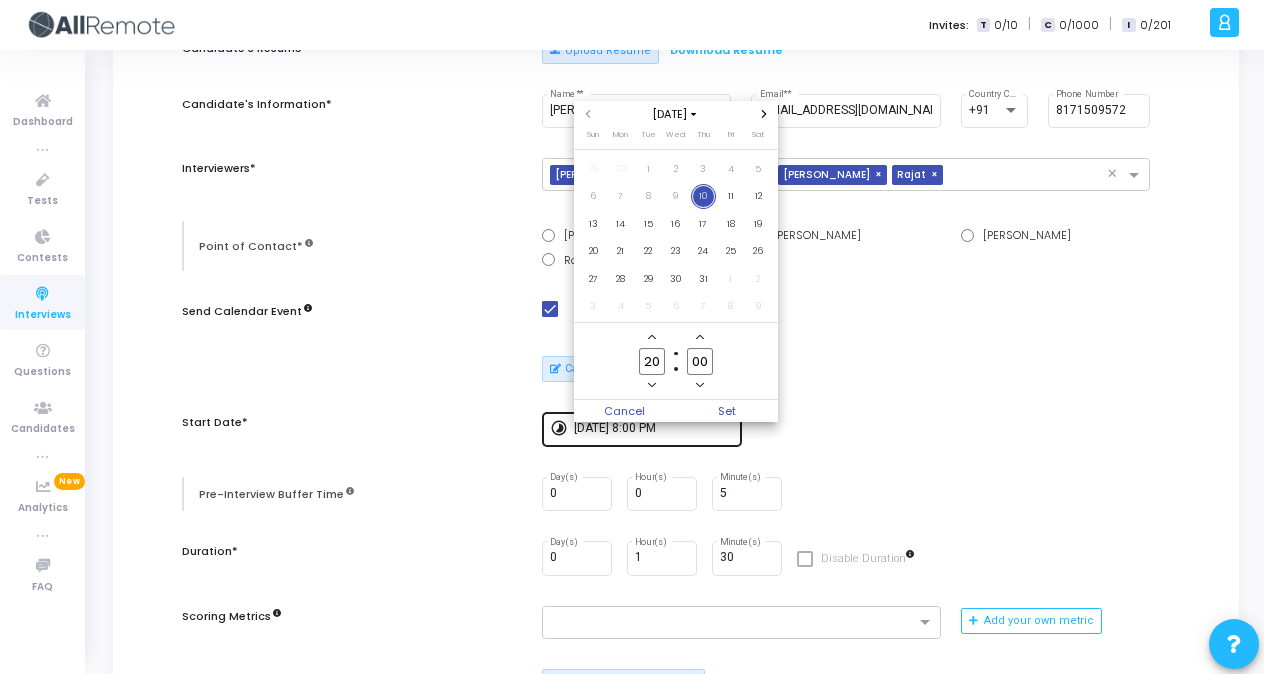 scroll, scrollTop: 0, scrollLeft: 0, axis: both 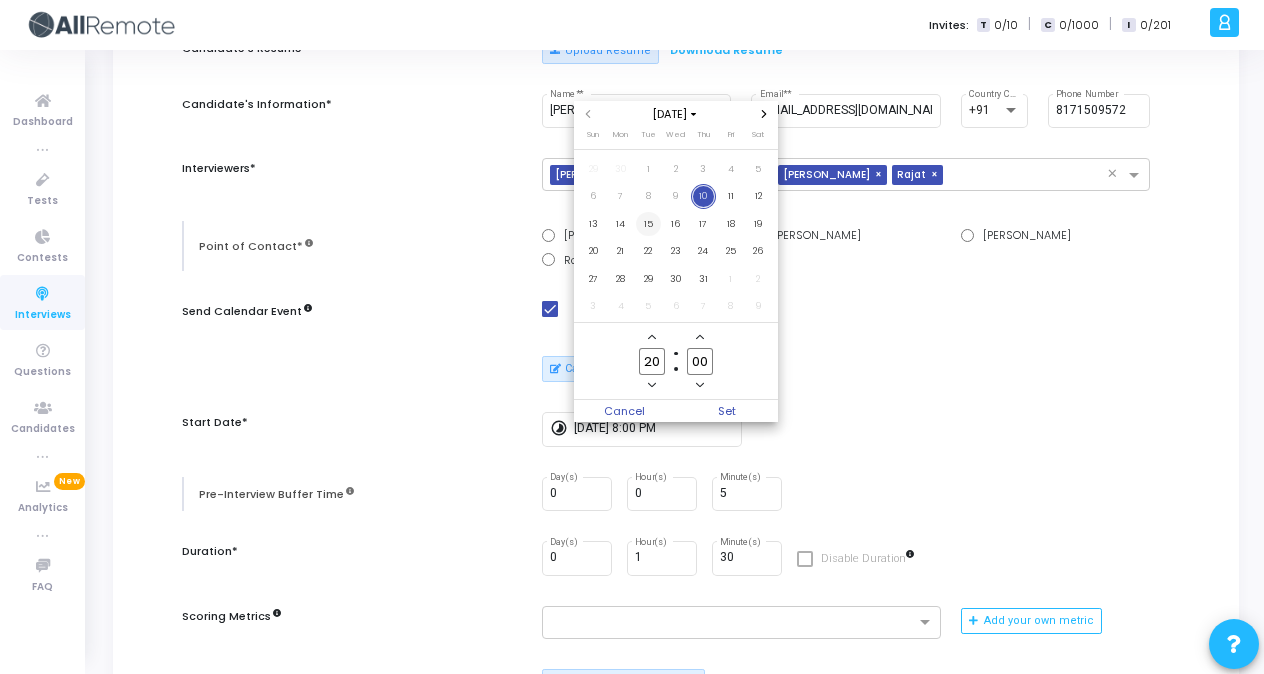 click on "15" at bounding box center (648, 224) 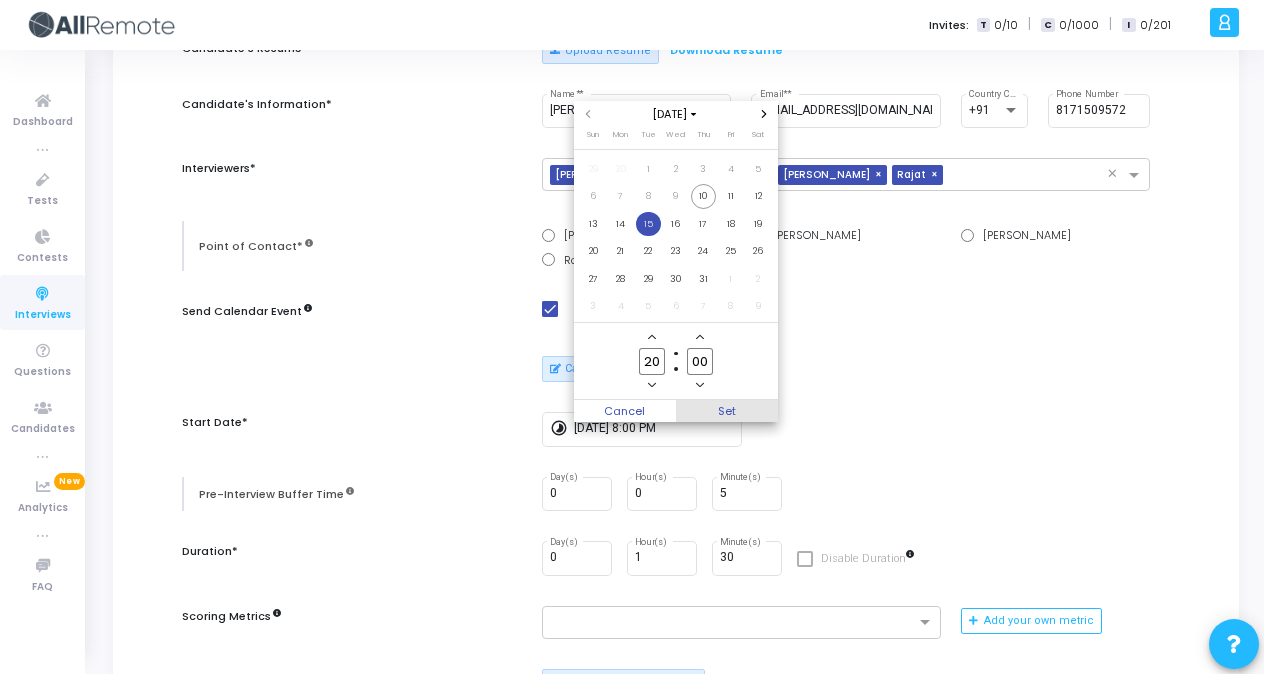 click on "Set" at bounding box center (727, 411) 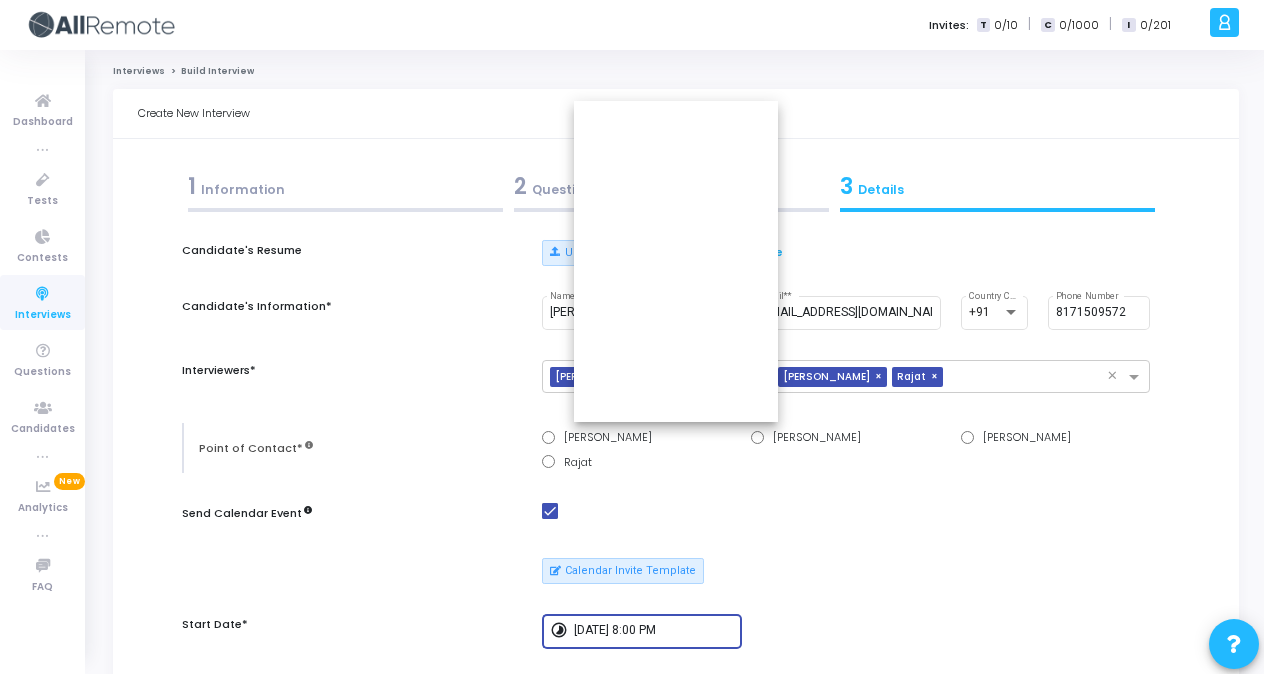 scroll, scrollTop: 202, scrollLeft: 0, axis: vertical 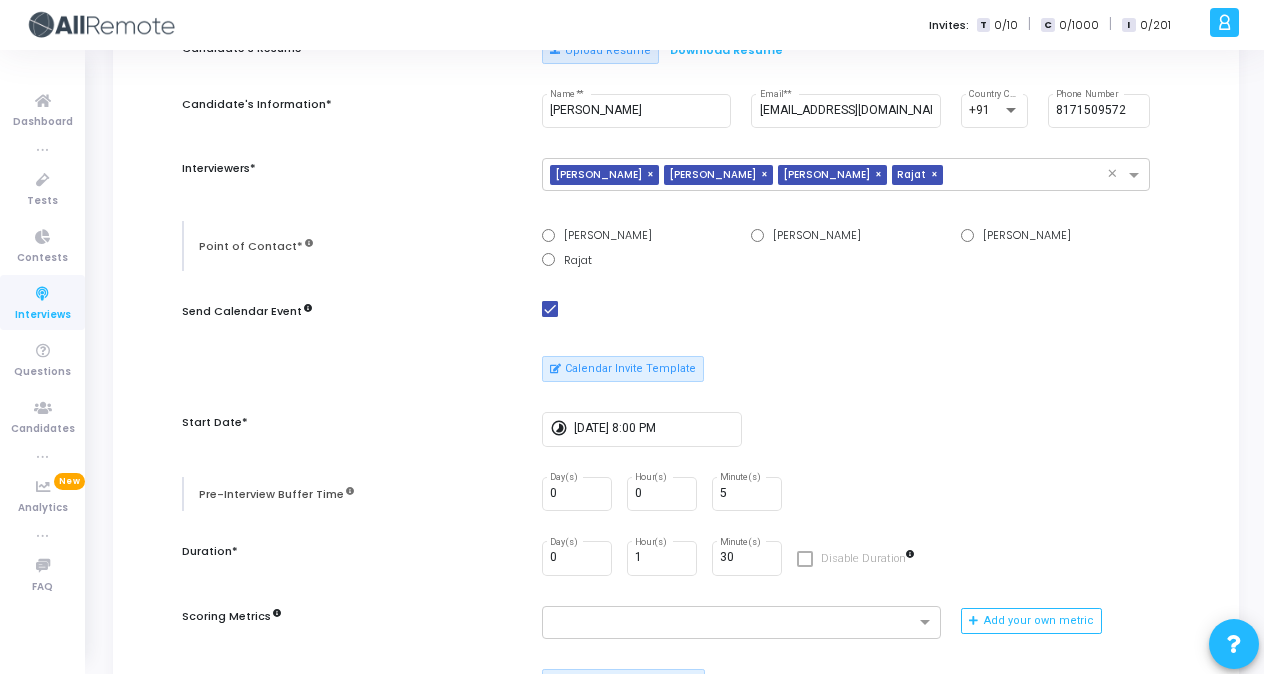 click on "timelapse 7/15/2025, 8:00 PM" at bounding box center [846, 429] 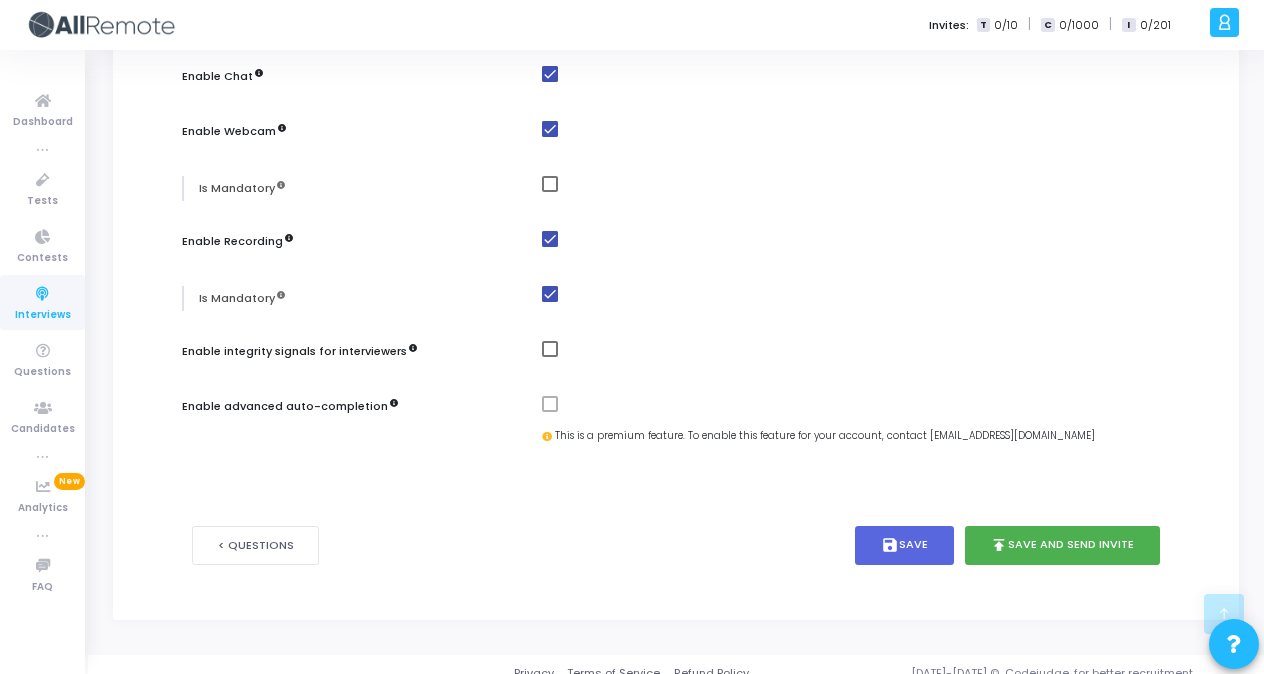 scroll, scrollTop: 1066, scrollLeft: 0, axis: vertical 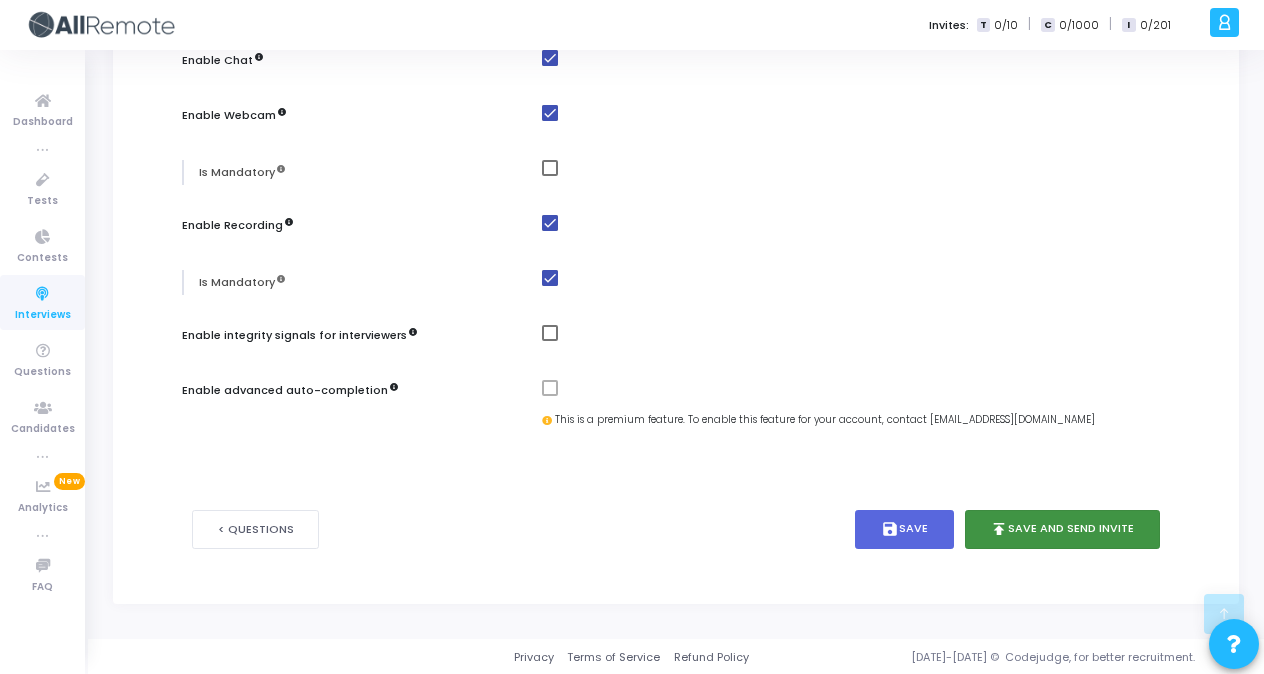 click on "publish  Save and Send Invite" at bounding box center [1063, 529] 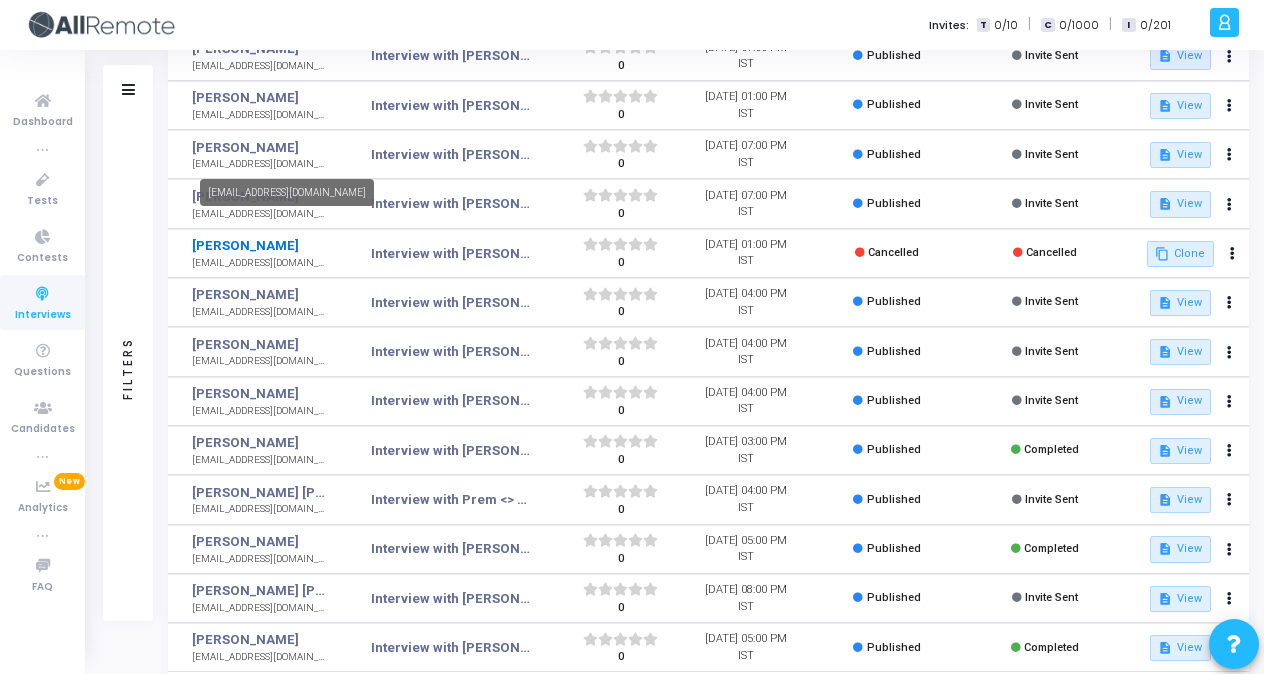 scroll, scrollTop: 237, scrollLeft: 0, axis: vertical 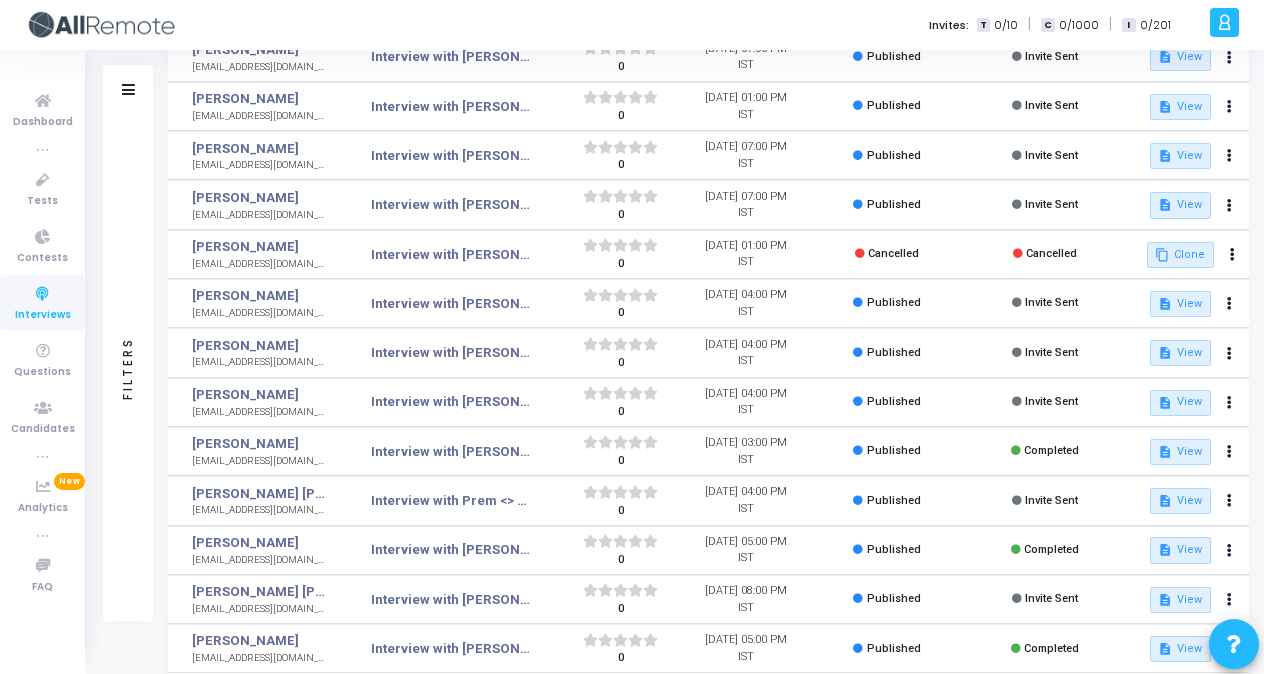 click on "Interview with [PERSON_NAME] <> Senior SDET/SDET, Round 1" 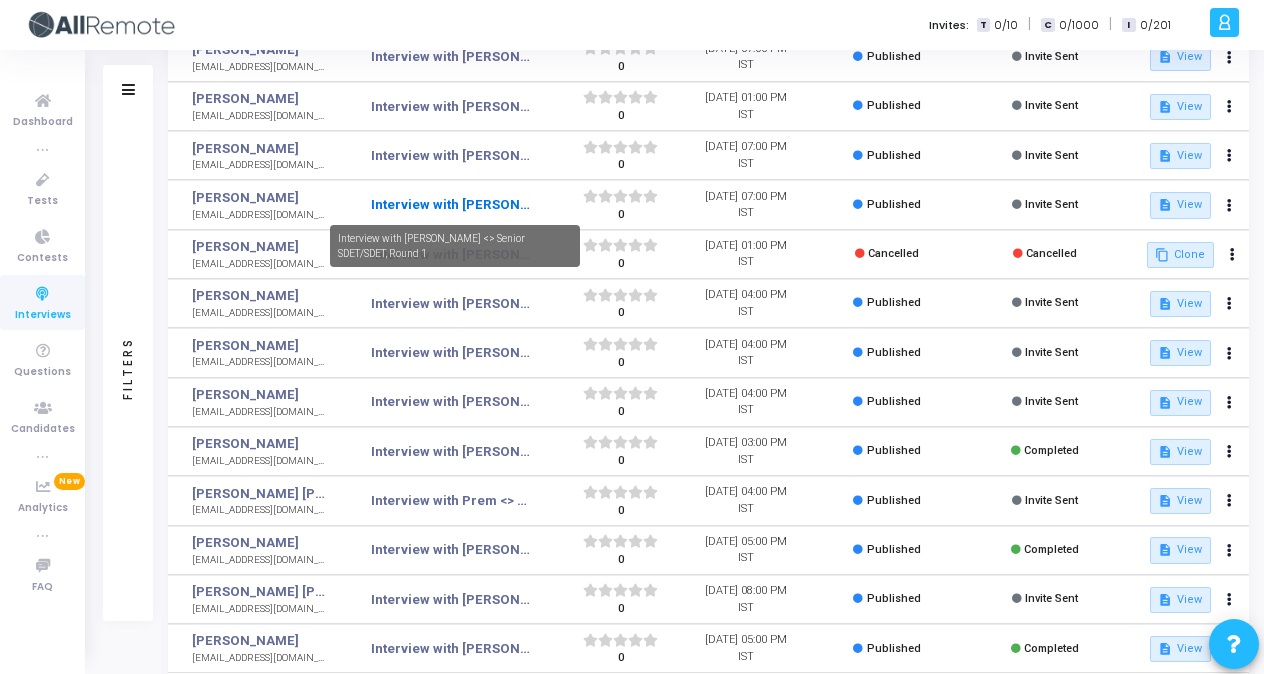 click on "Interview with [PERSON_NAME] <> Senior SDET/SDET, Round 1" 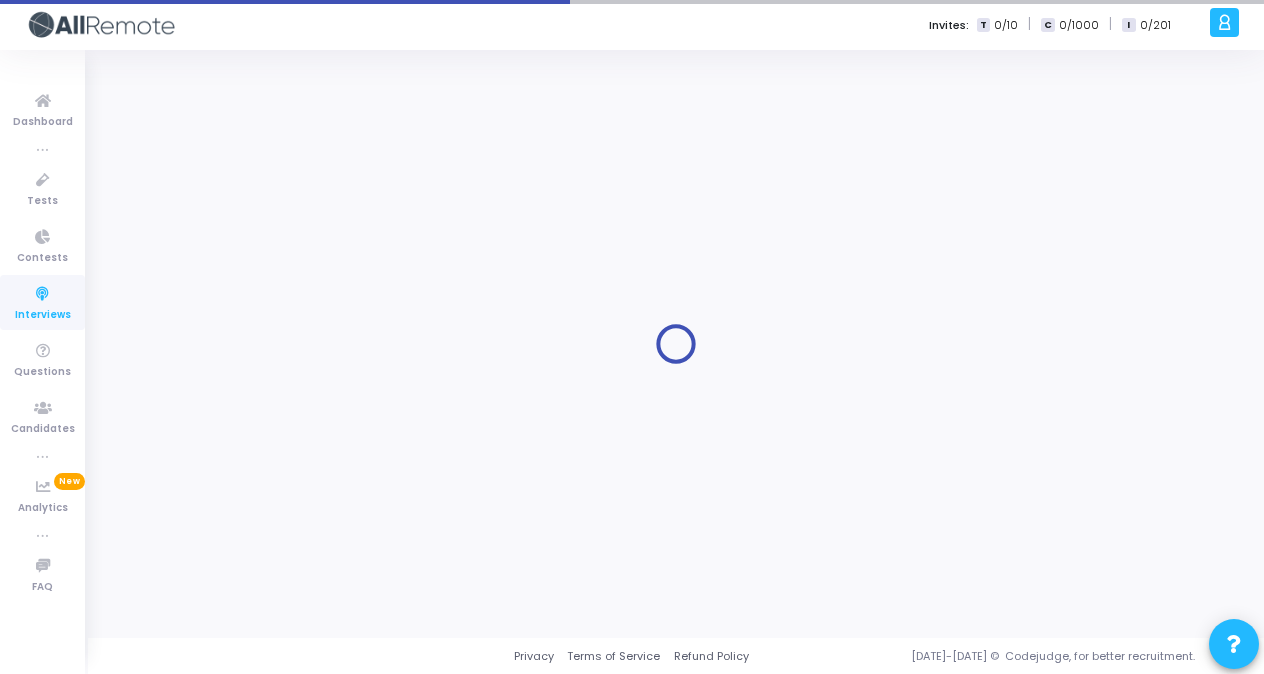 scroll, scrollTop: 0, scrollLeft: 0, axis: both 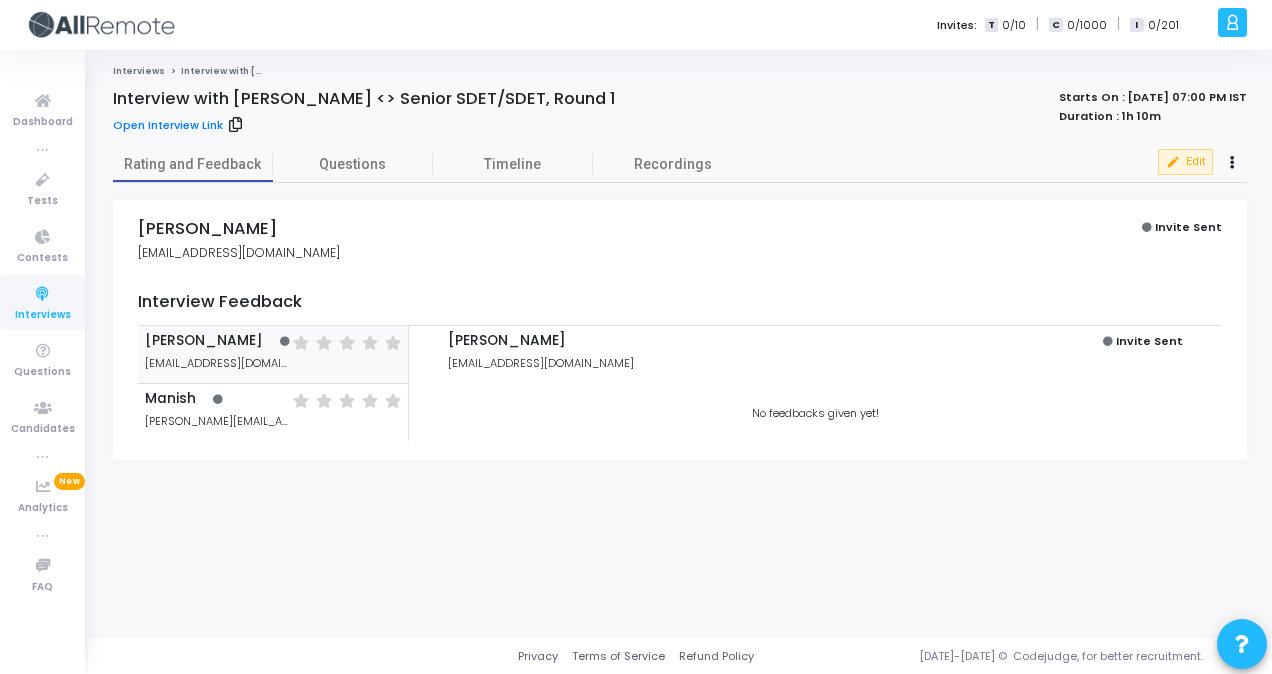 drag, startPoint x: 306, startPoint y: 258, endPoint x: 136, endPoint y: 266, distance: 170.18813 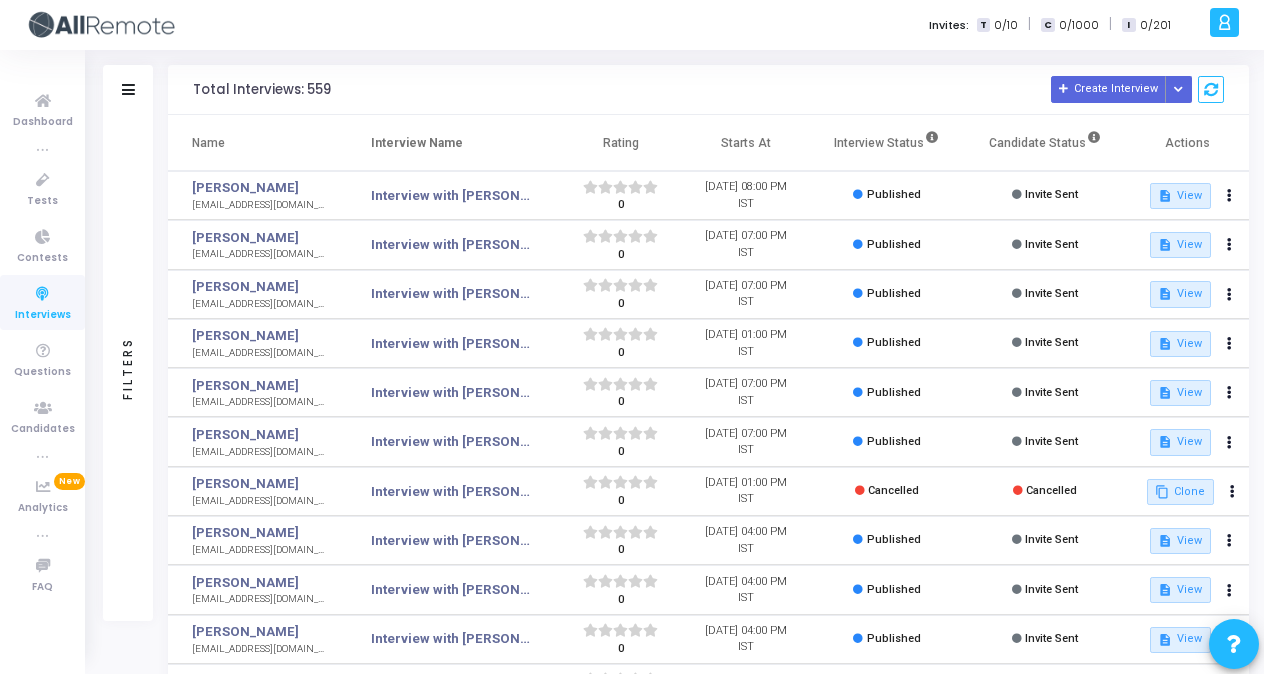 click on "Total Interviews: 559  Create Interview   Schedule Interviews via Excel   Schedule Interviews via Resumes" 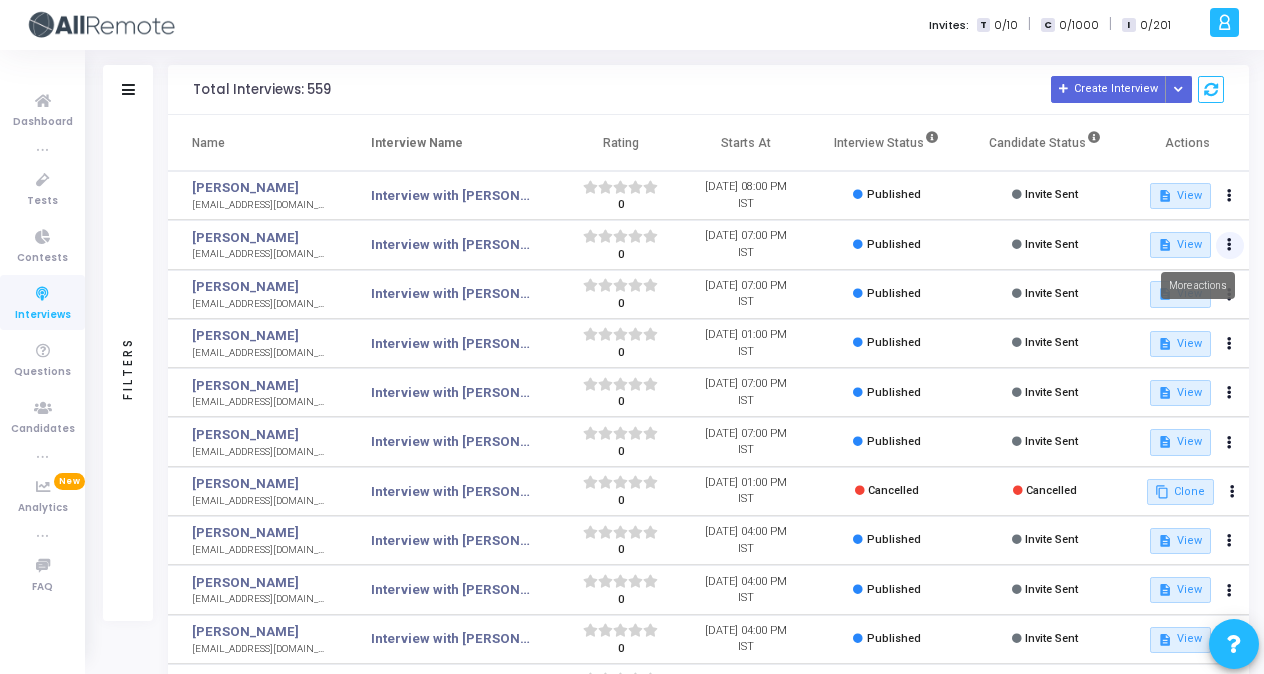 click 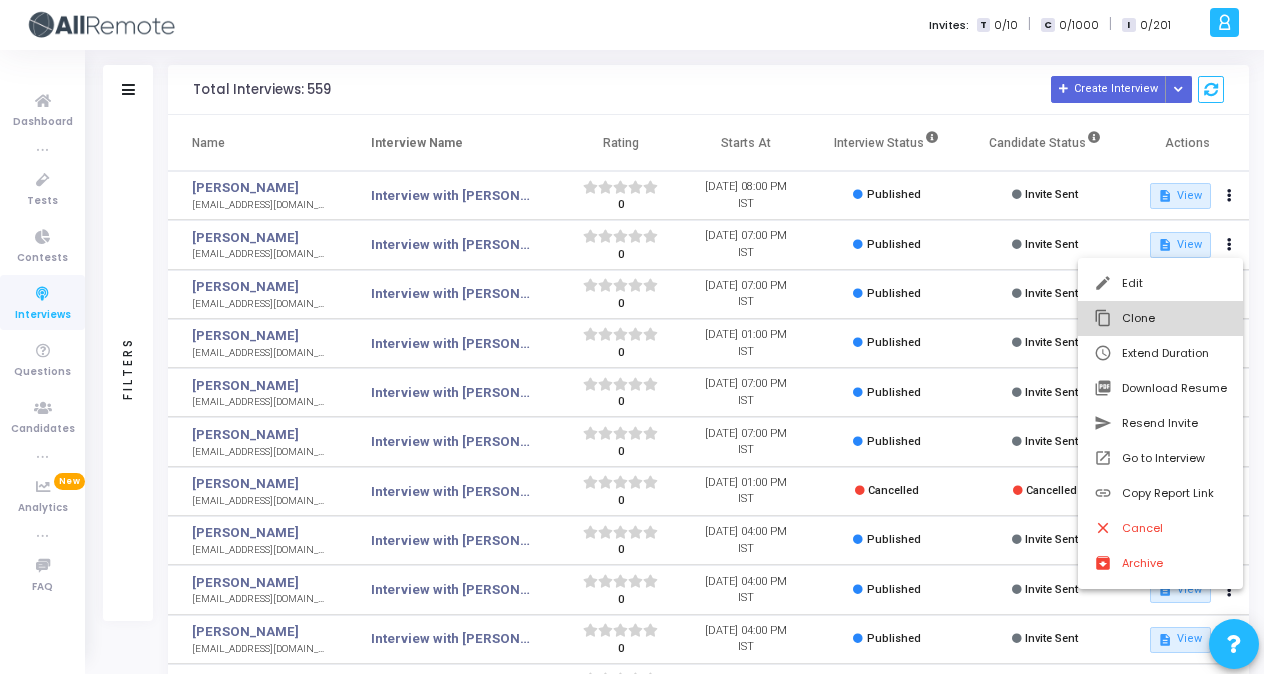 click on "content_copy  Clone" at bounding box center [1160, 318] 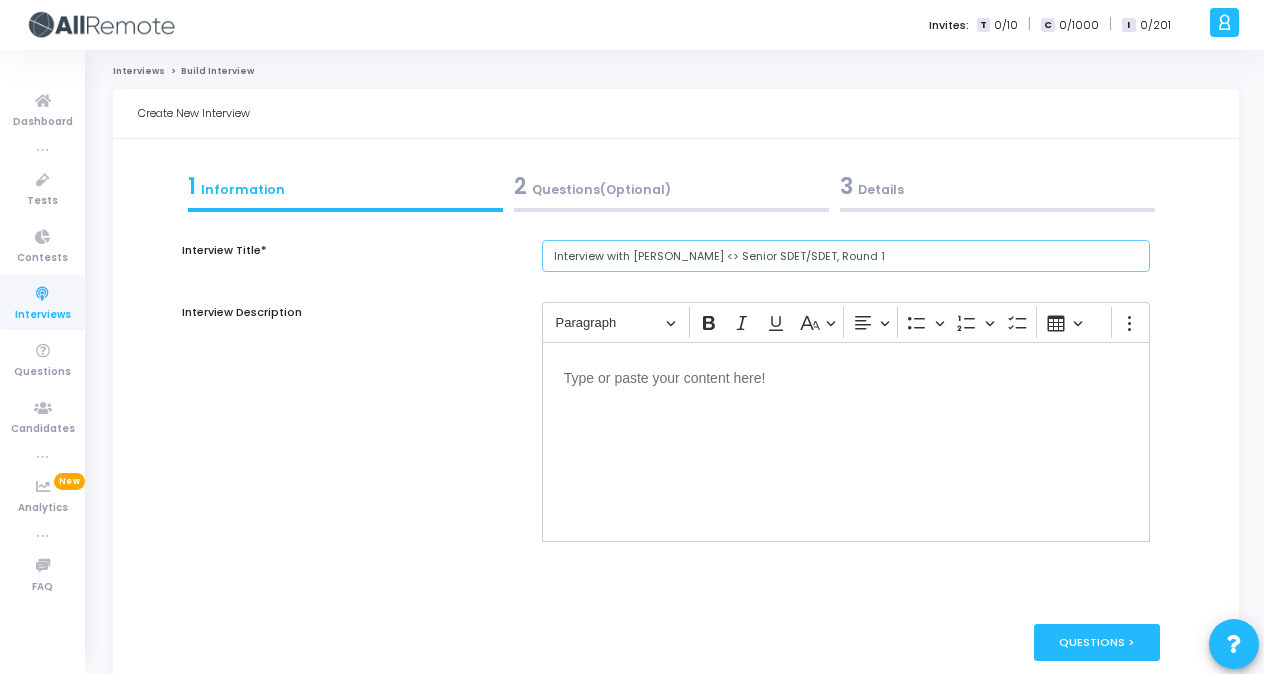 click on "Interview with [PERSON_NAME] <> Senior SDET/SDET, Round 1" at bounding box center [846, 256] 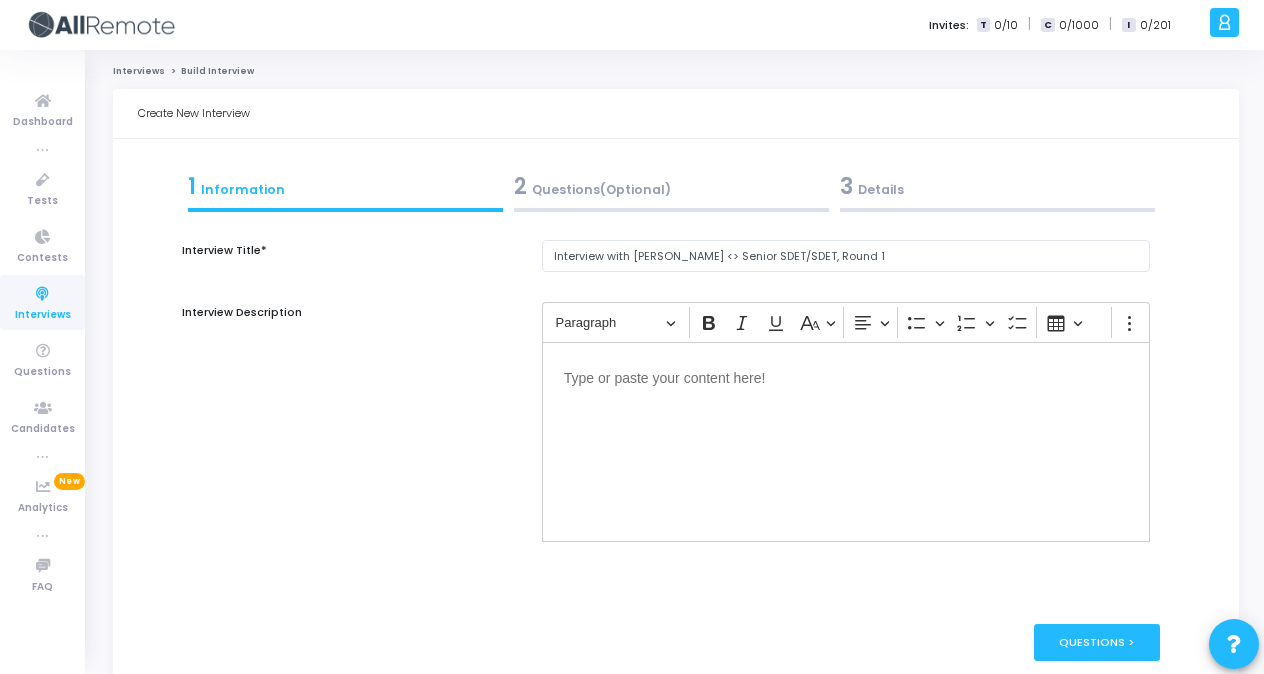 click on "3  Details" at bounding box center [997, 186] 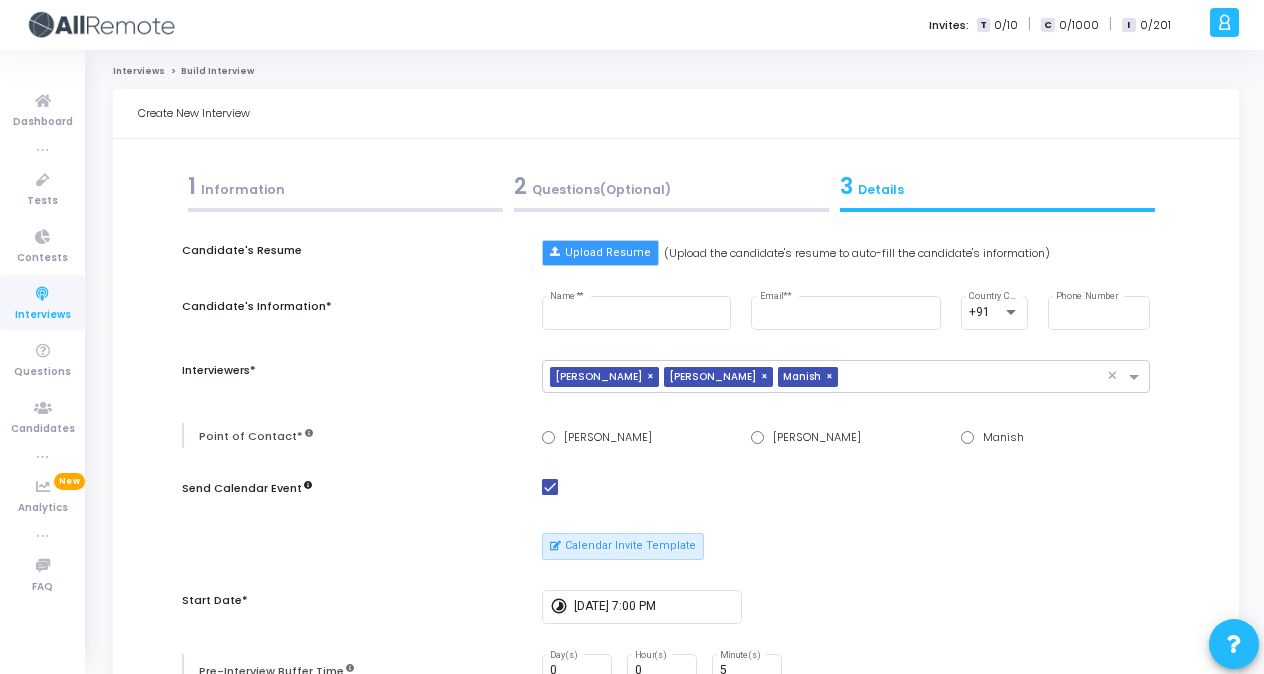 click on "Upload Resume" at bounding box center [600, 253] 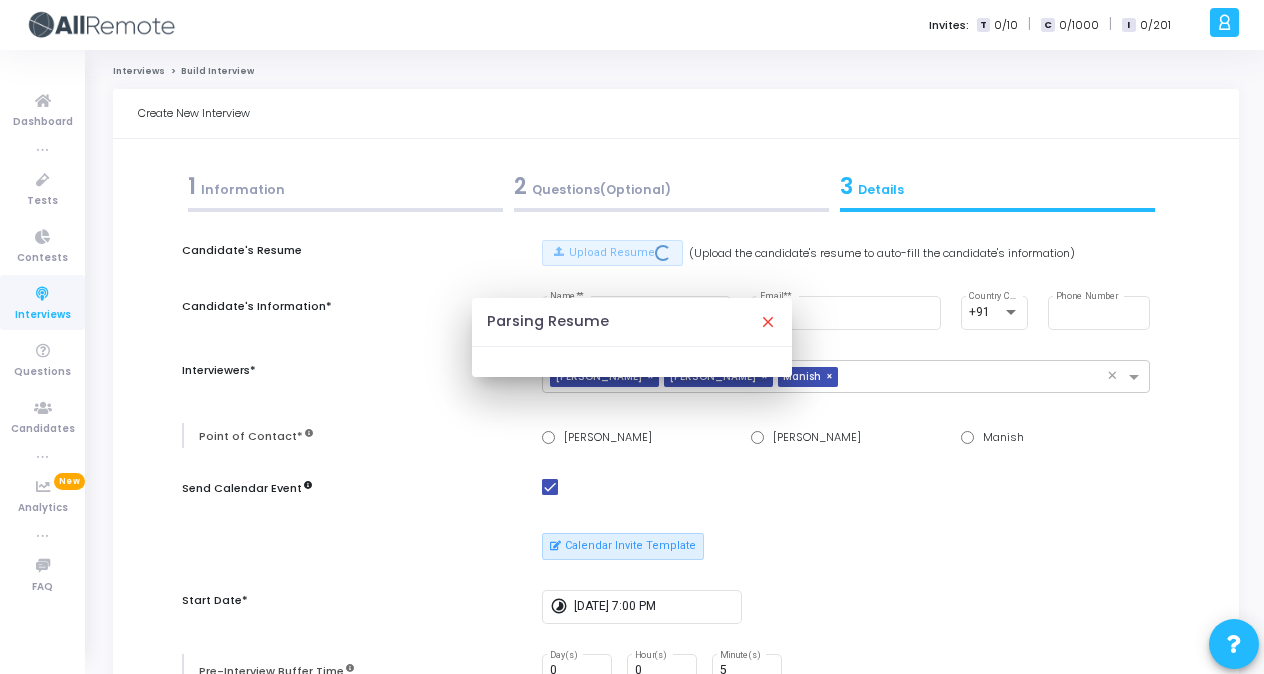 type on "Mohit Kumar" 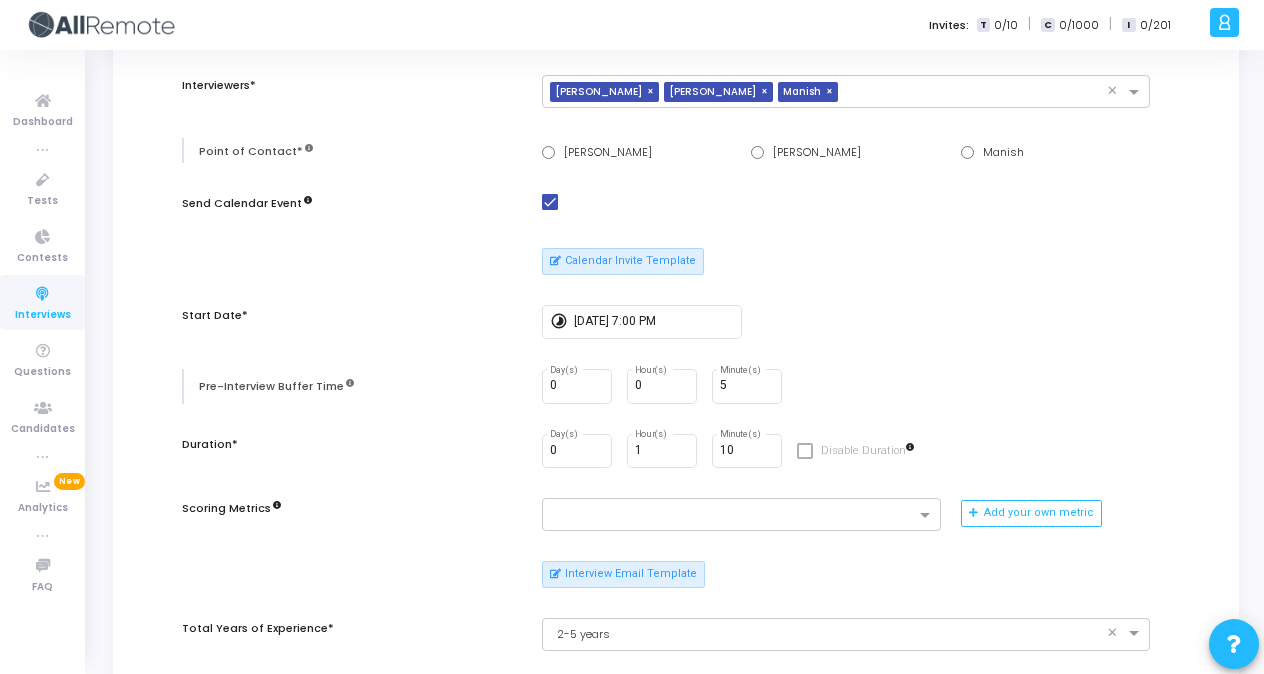 scroll, scrollTop: 291, scrollLeft: 0, axis: vertical 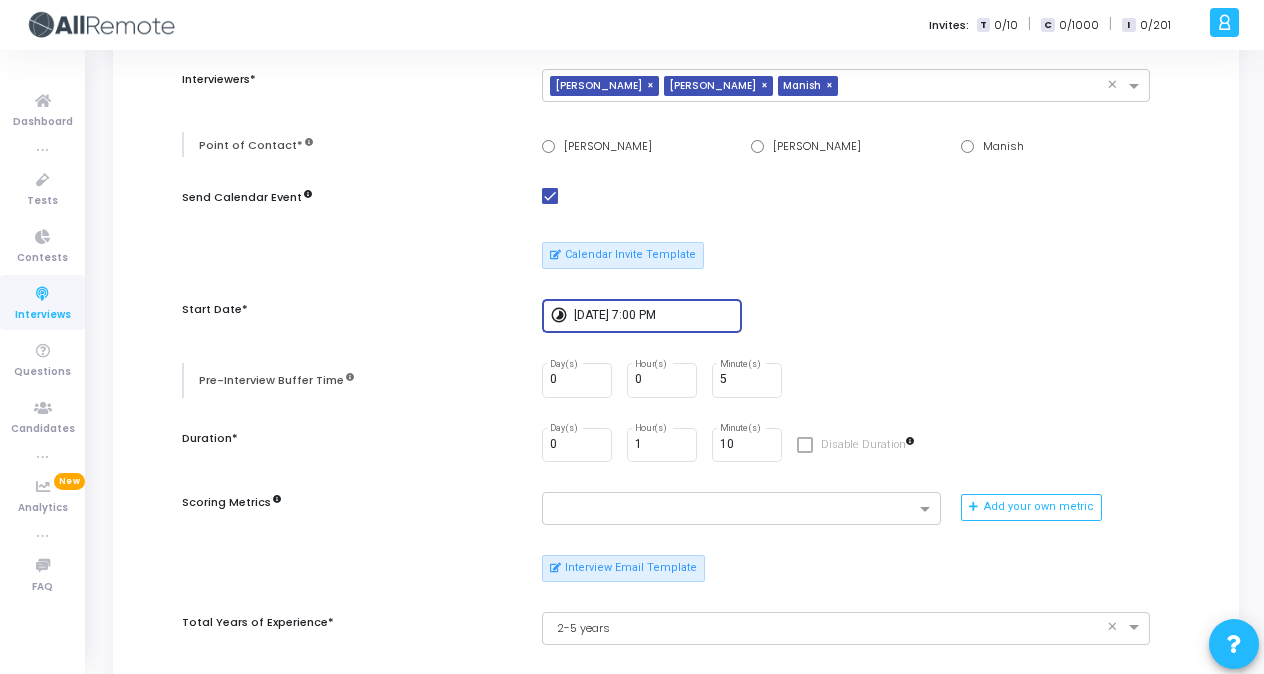 click on "7/15/2025, 7:00 PM" at bounding box center (654, 316) 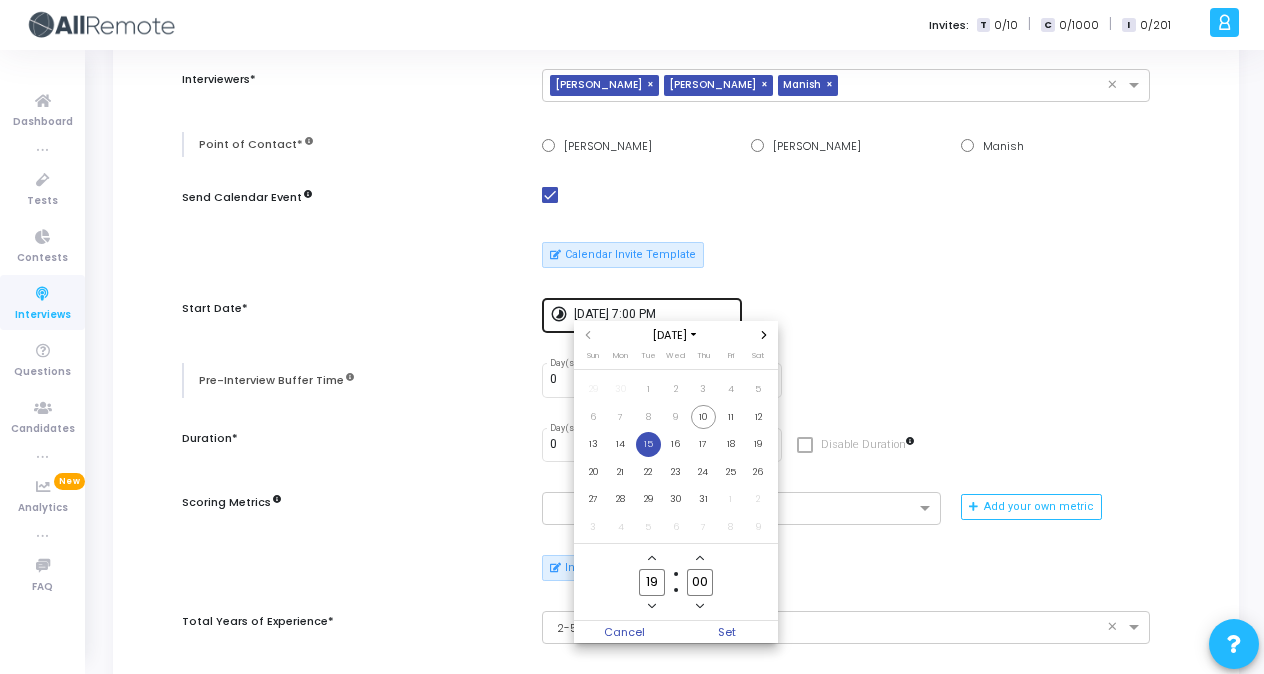 scroll, scrollTop: 0, scrollLeft: 0, axis: both 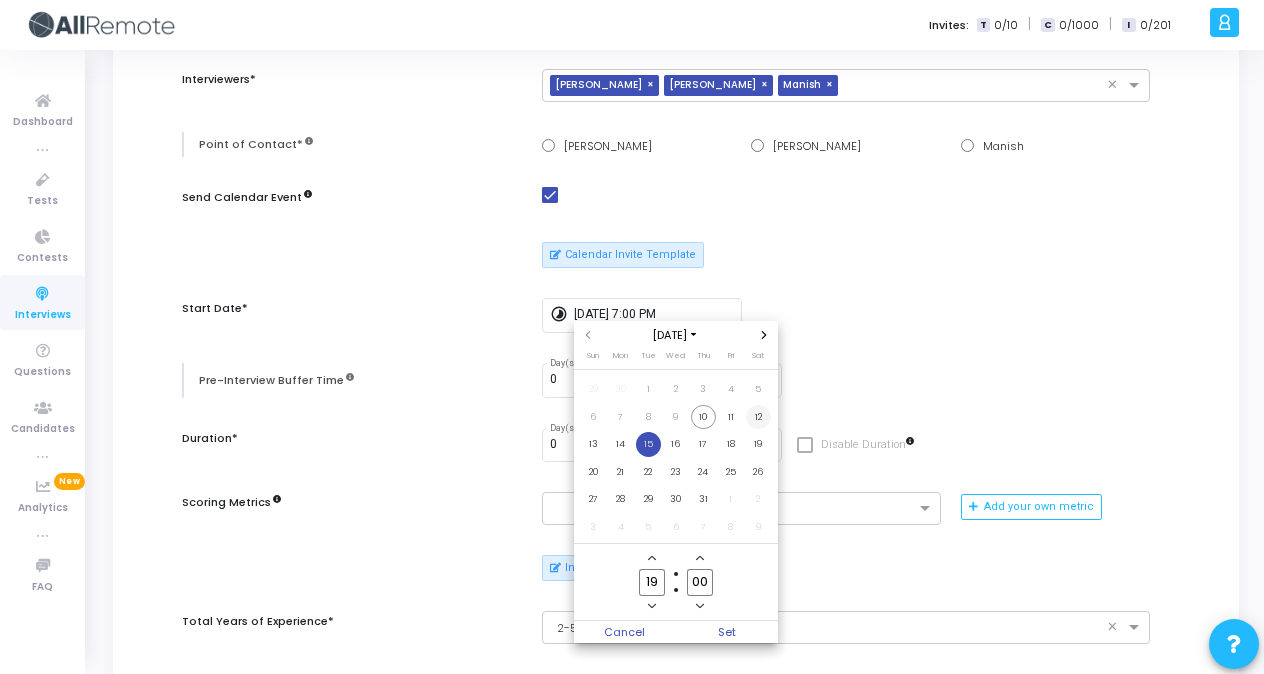 click on "12" at bounding box center [758, 417] 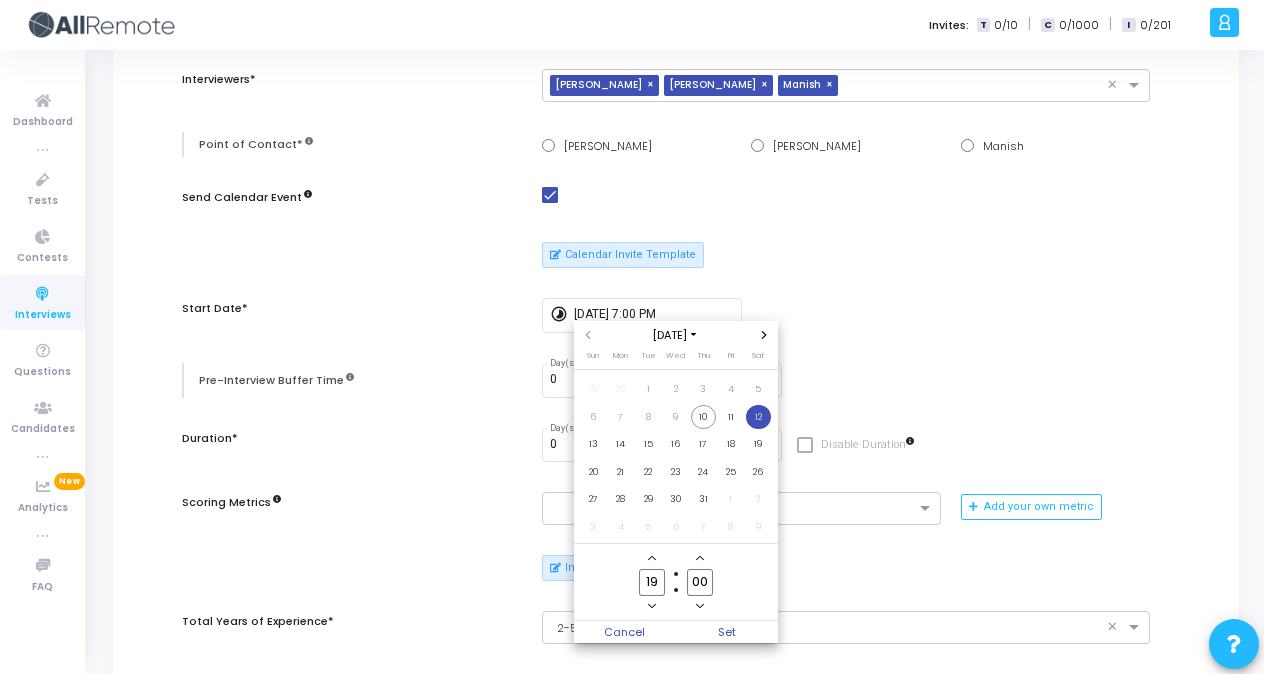 click 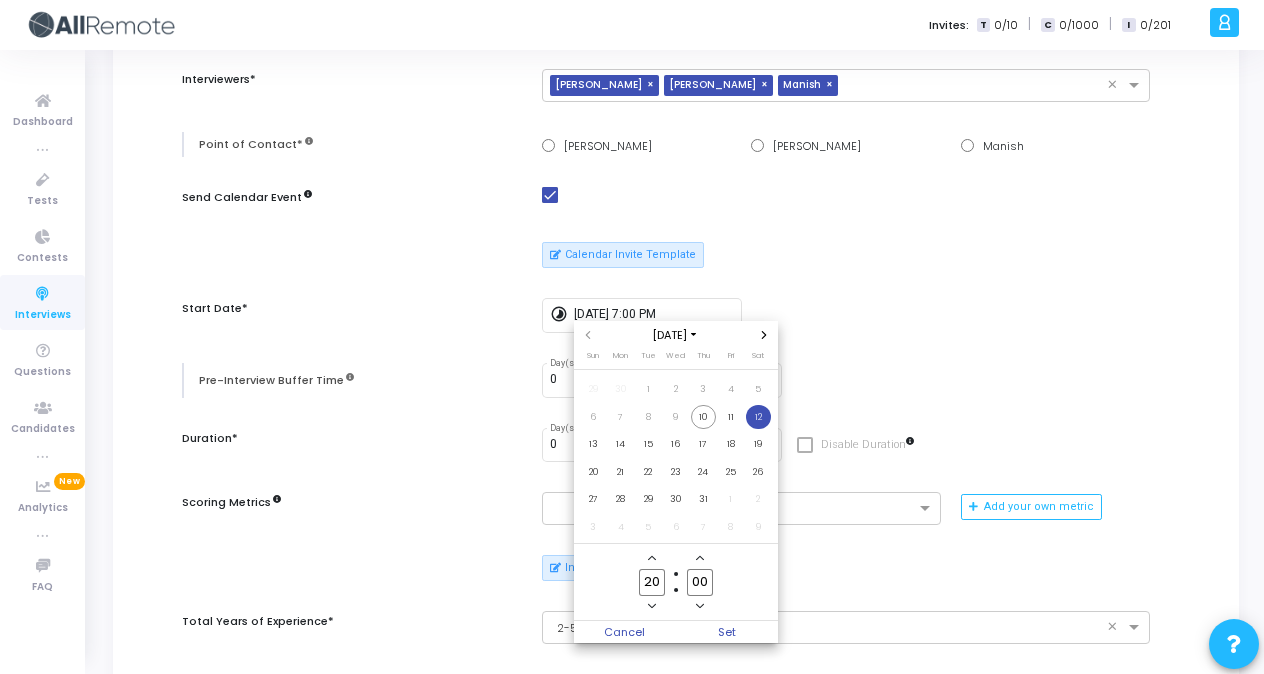 click 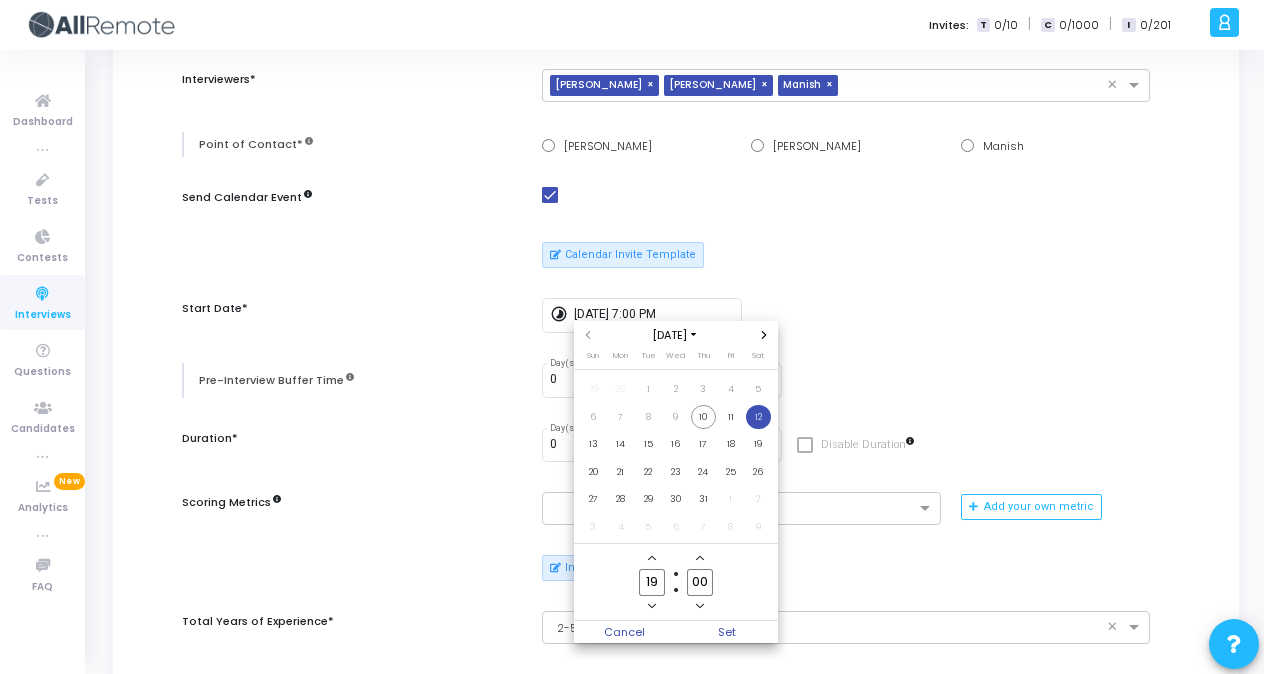 click 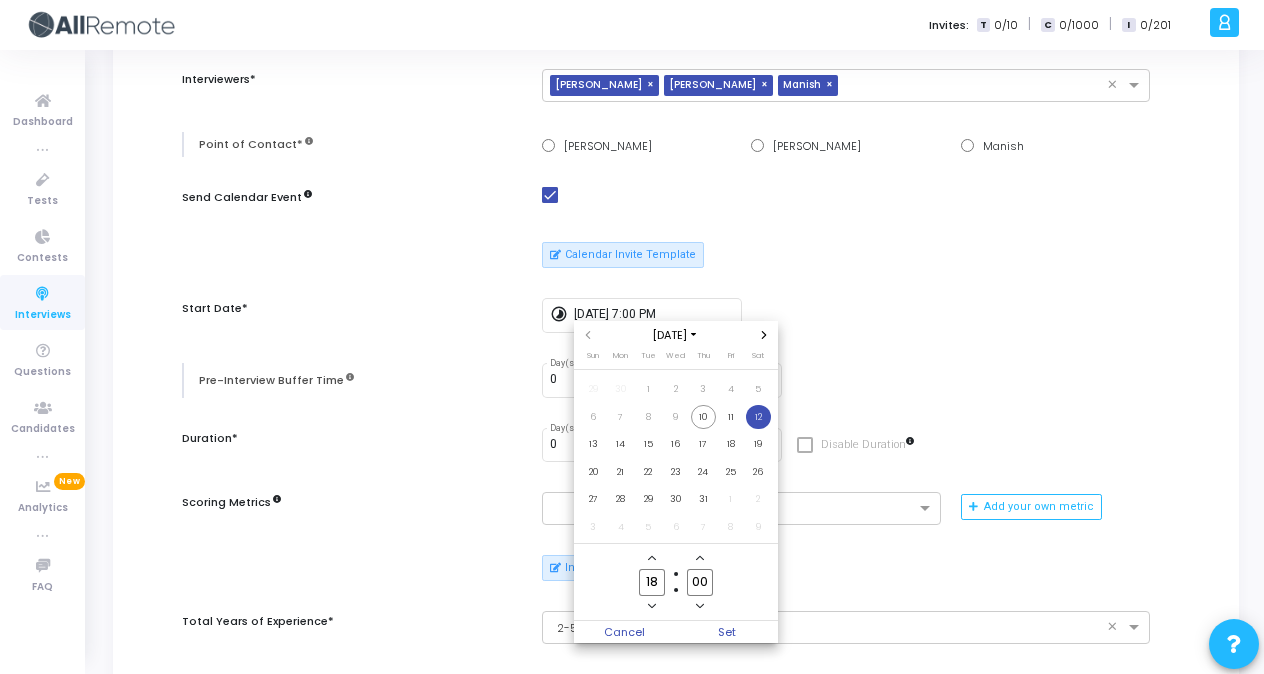 click 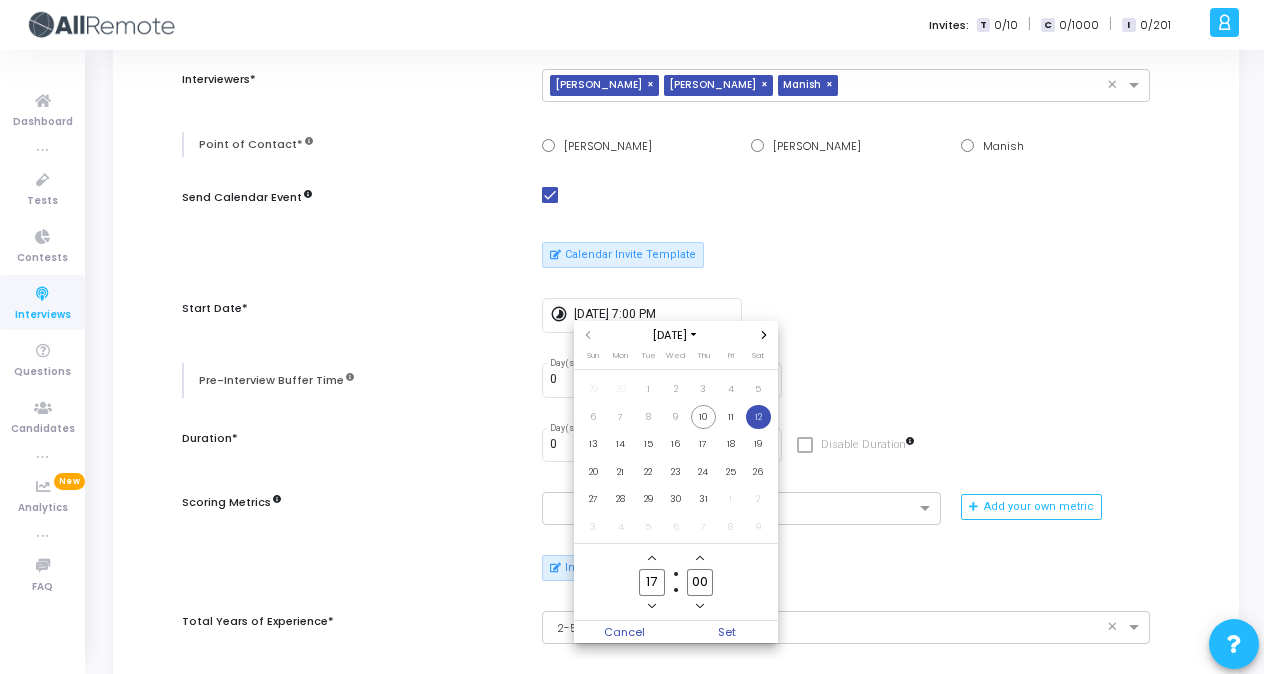 click 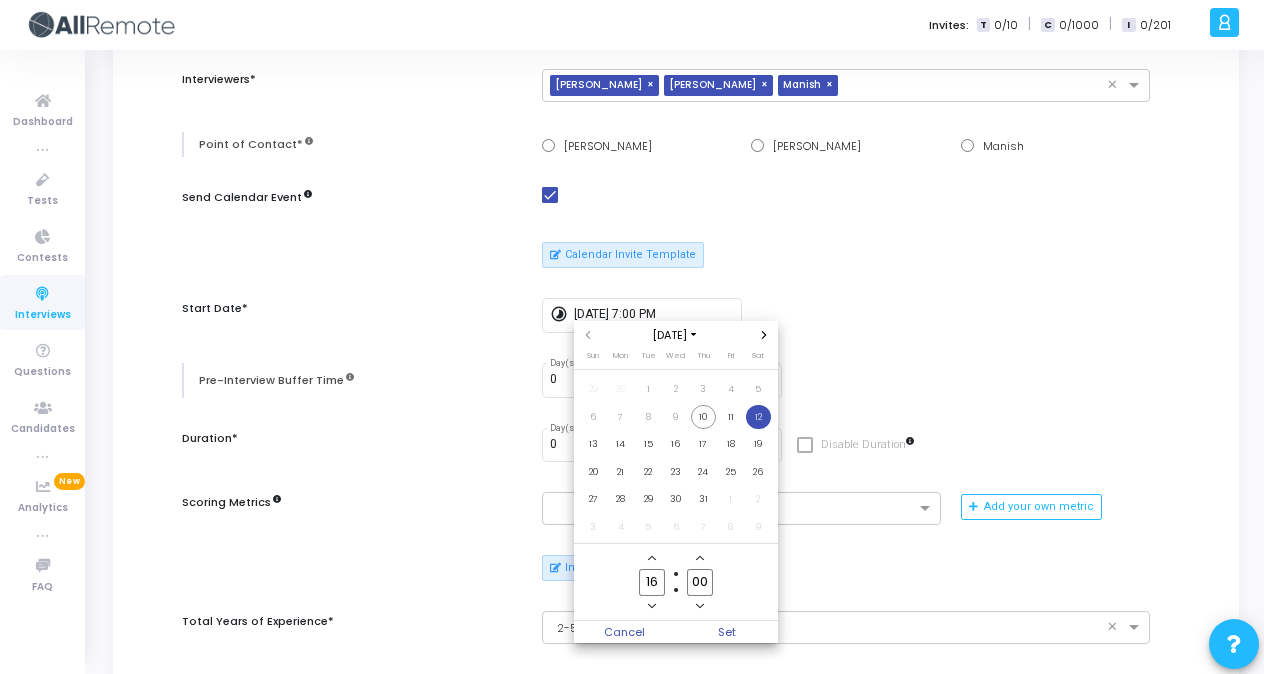 click 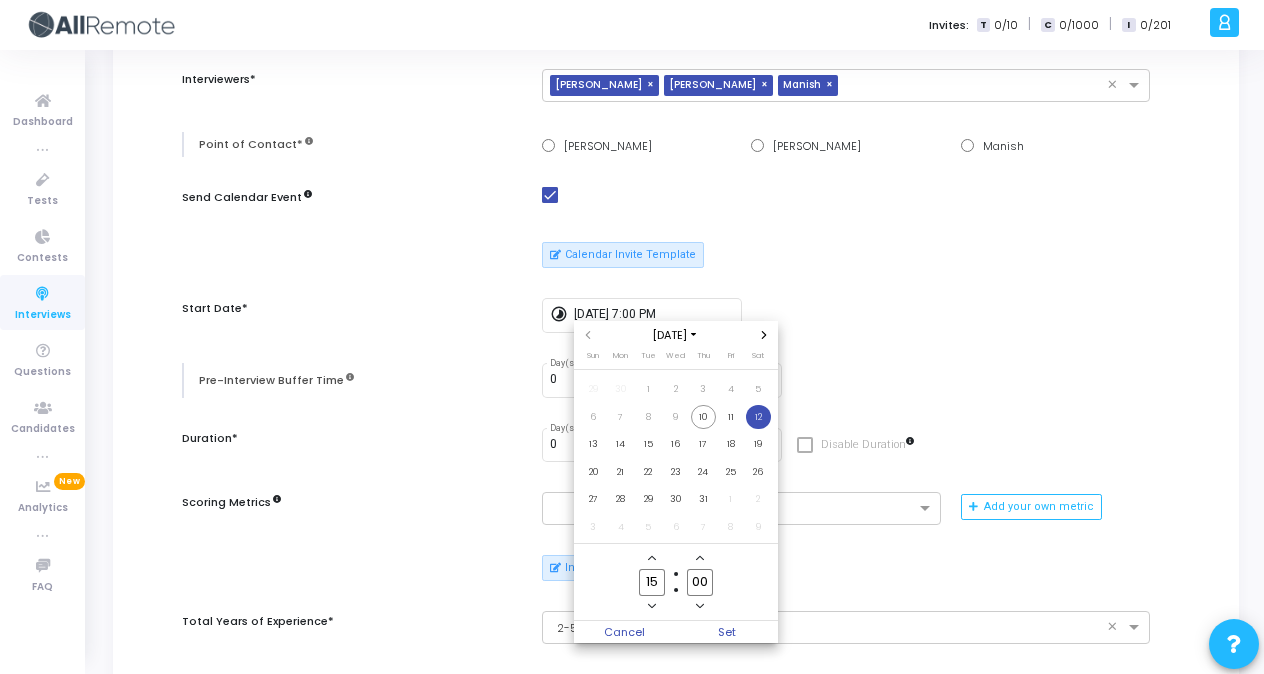click 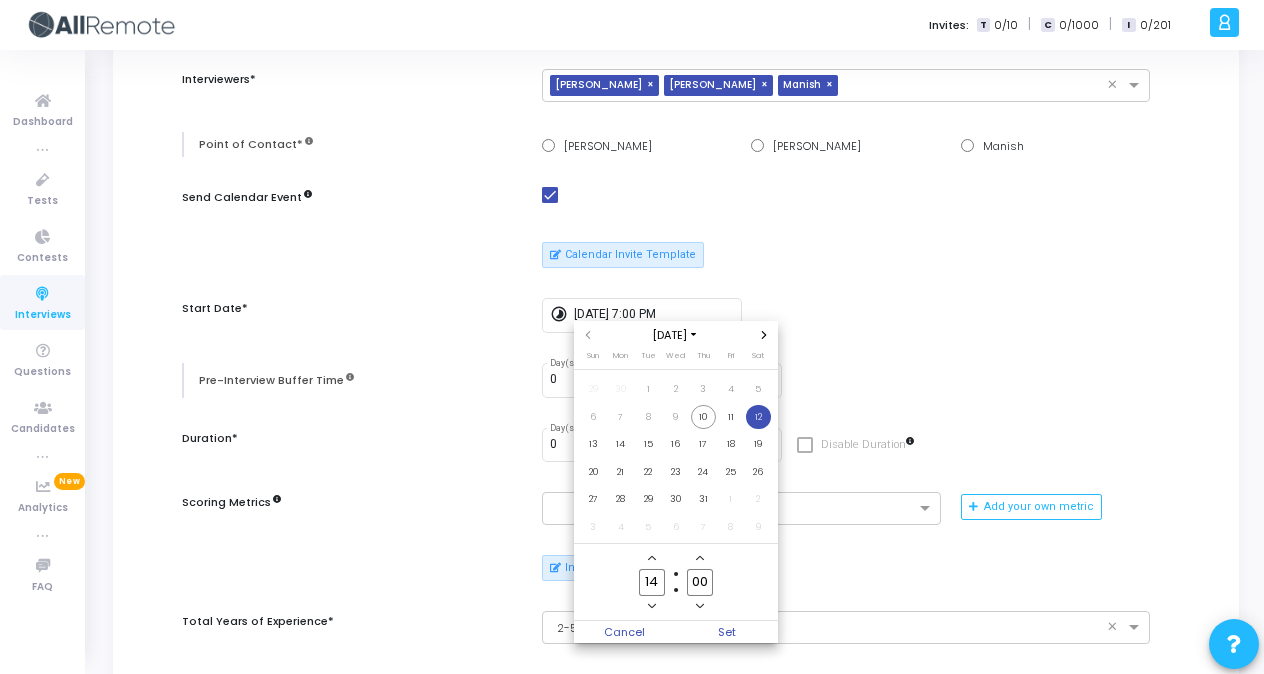 click 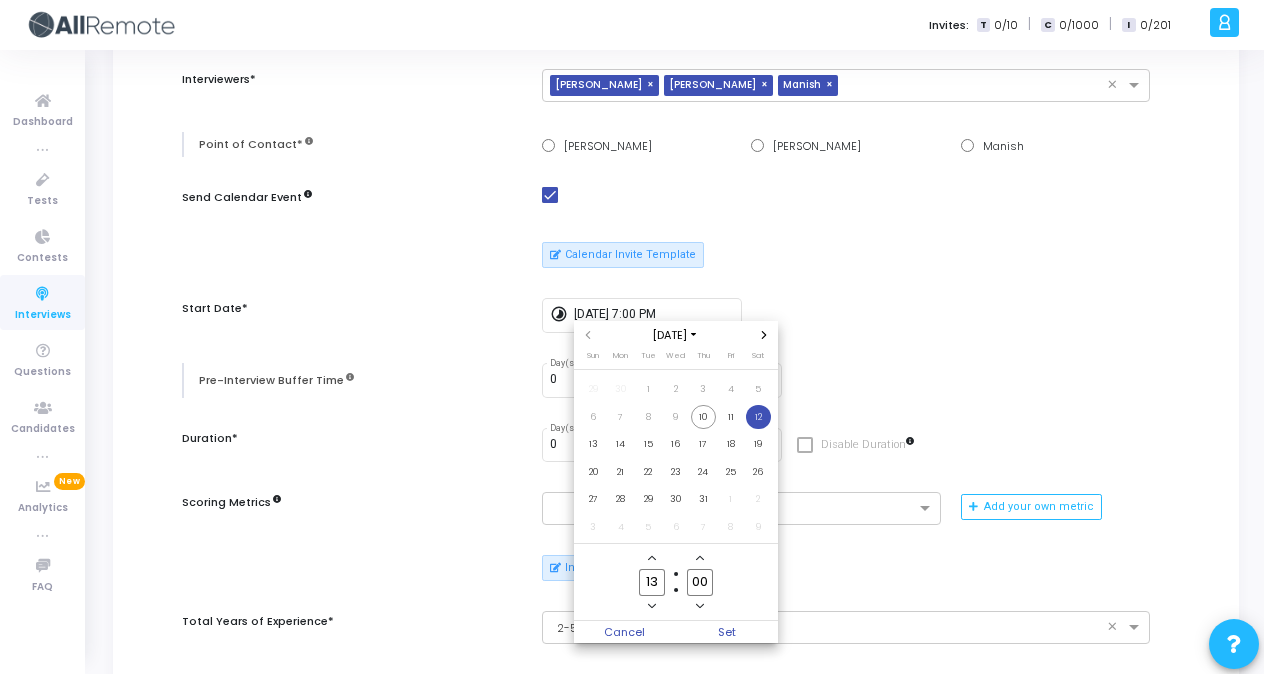 click 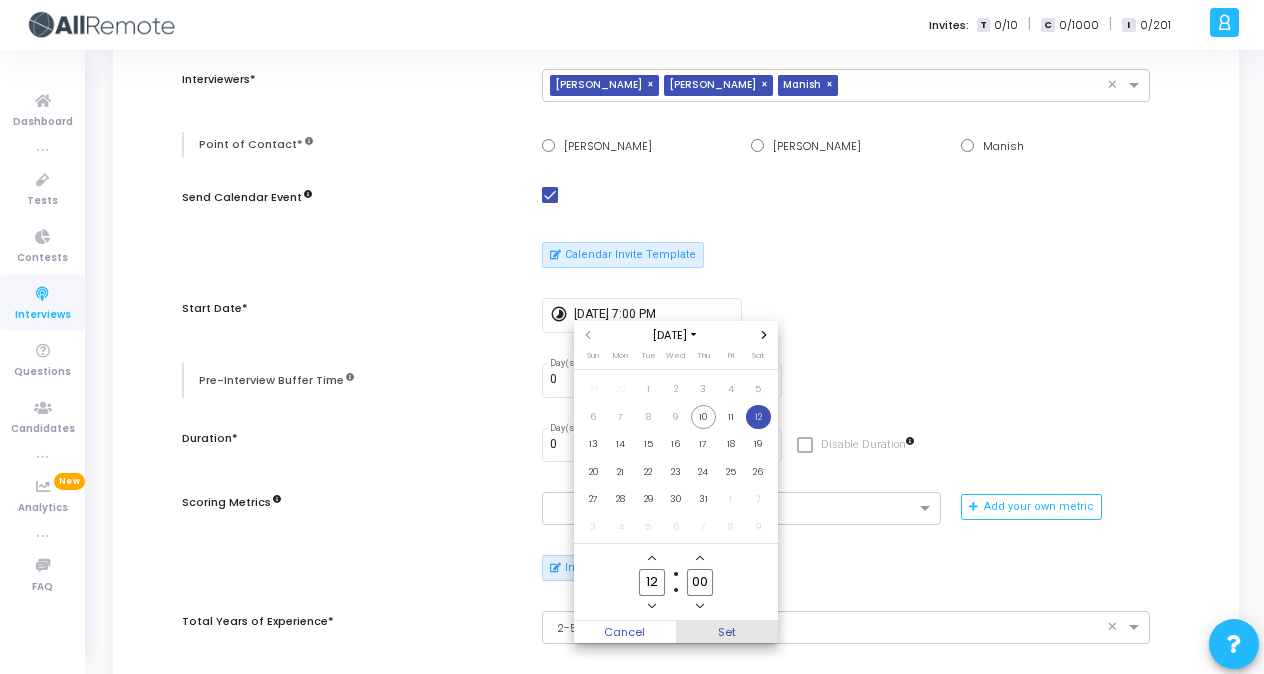 click on "Set" at bounding box center [727, 632] 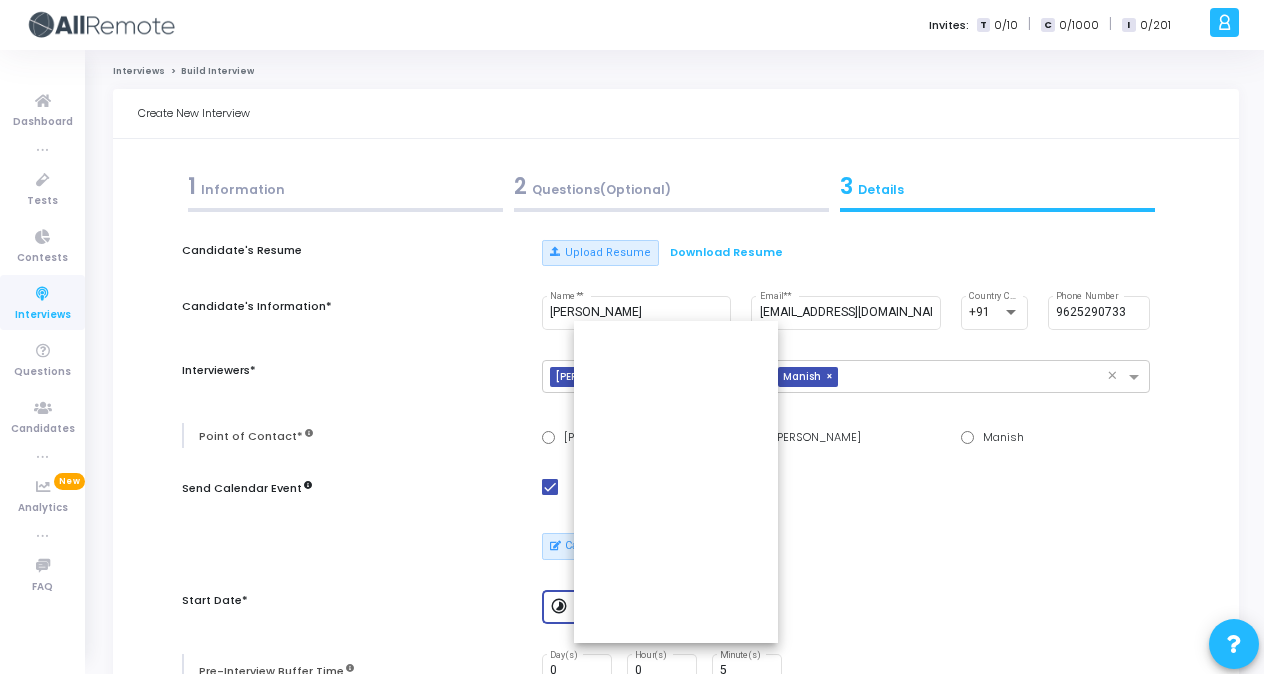 scroll, scrollTop: 291, scrollLeft: 0, axis: vertical 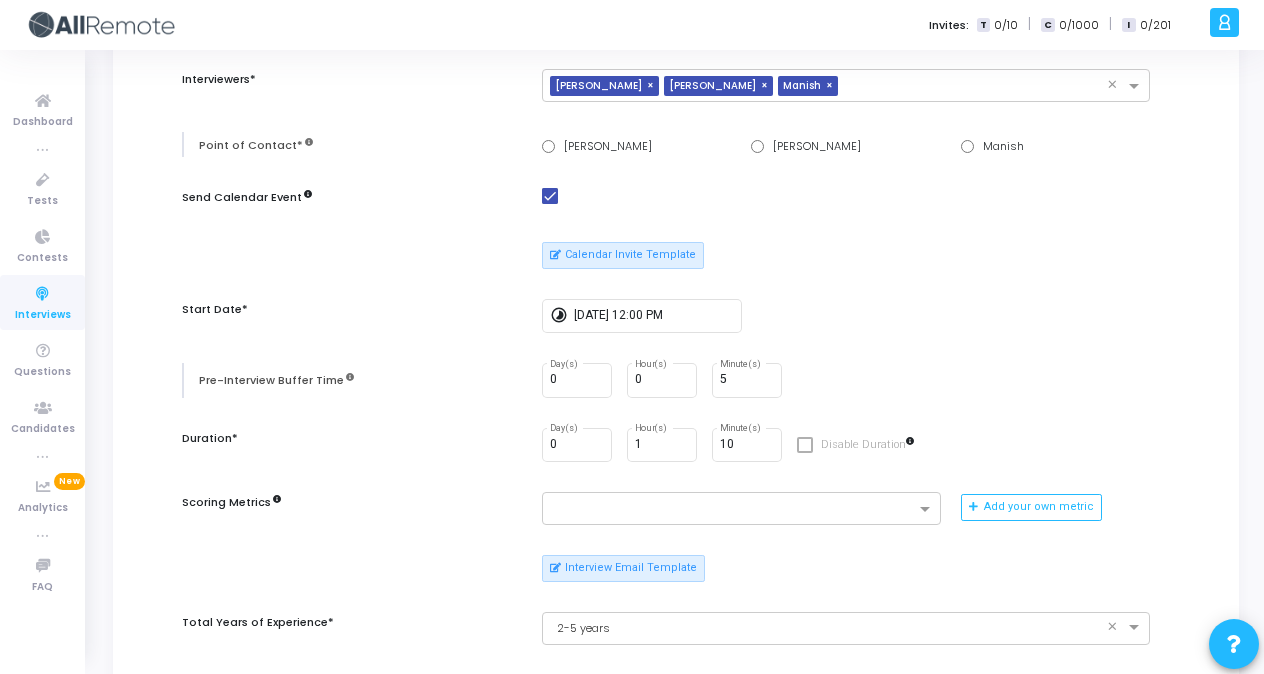 click on "Disable Duration" at bounding box center [863, 445] 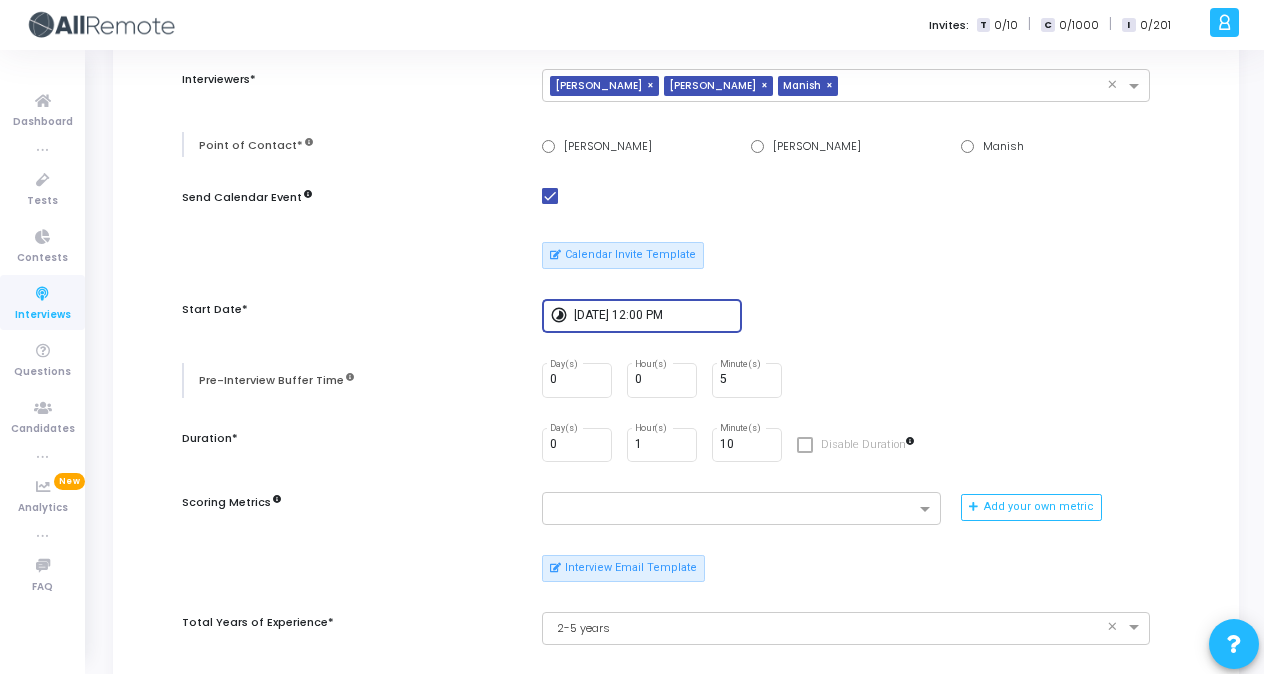 click on "7/12/2025, 12:00 PM" at bounding box center (654, 316) 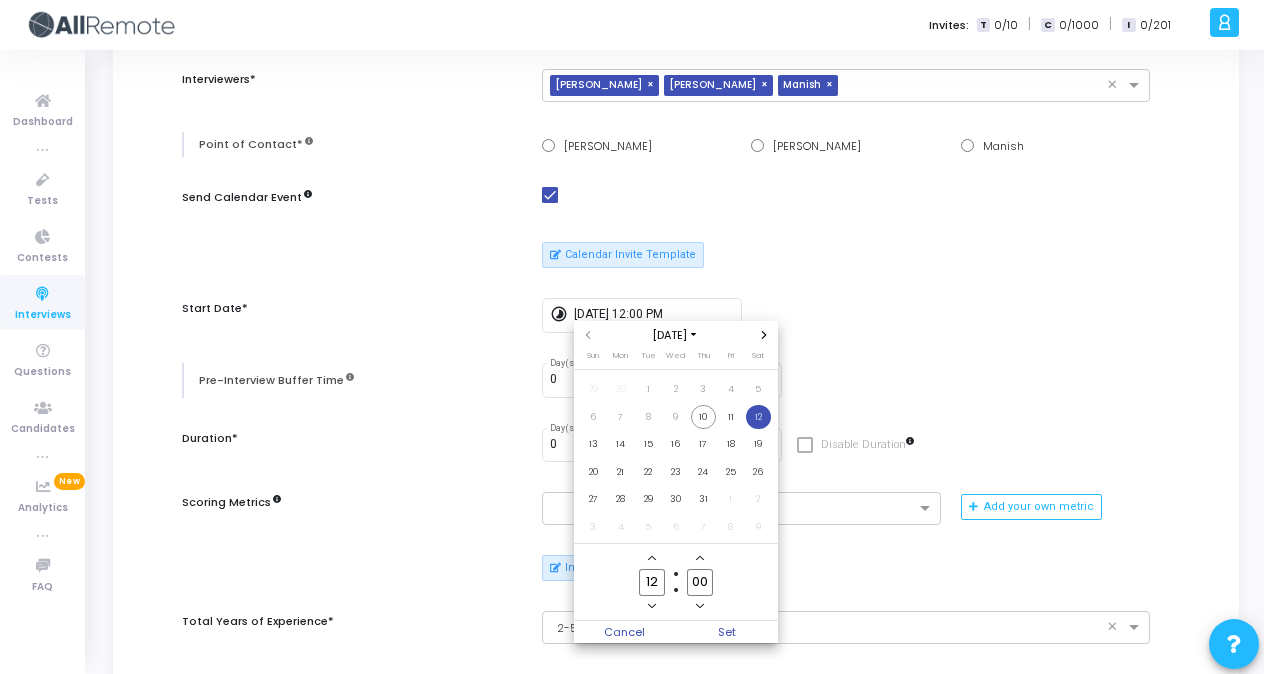 click on "12" at bounding box center (758, 417) 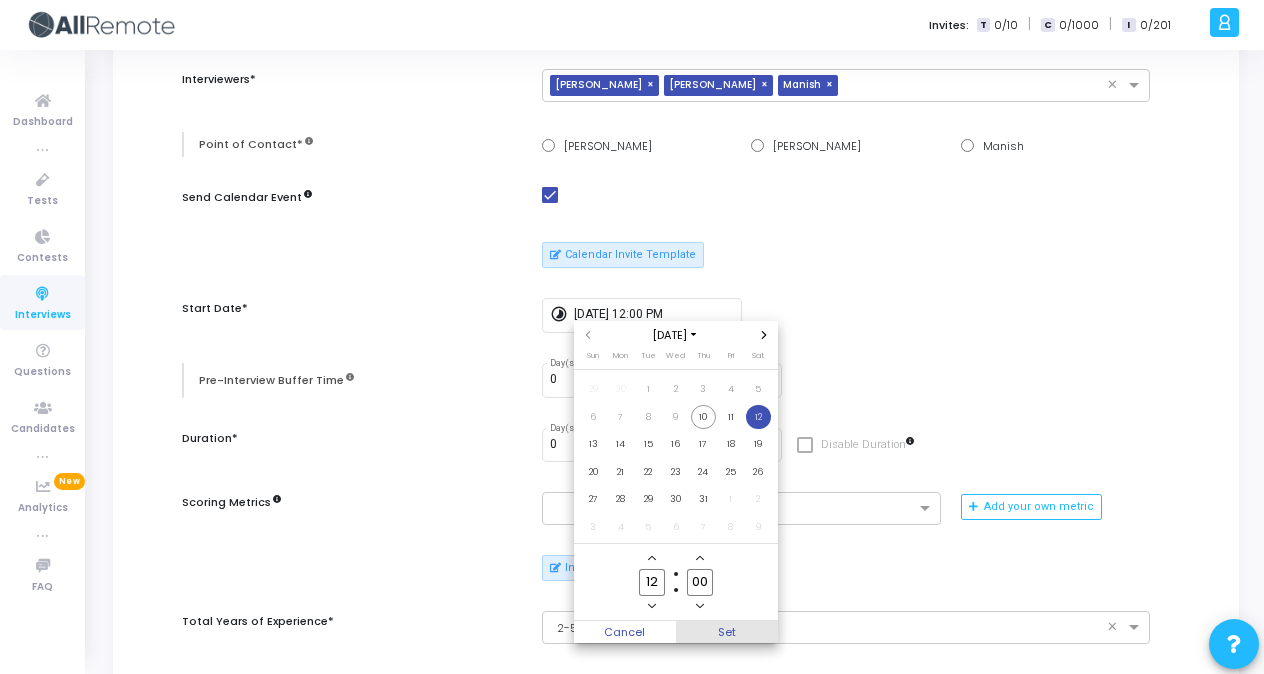 click on "Set" at bounding box center (727, 632) 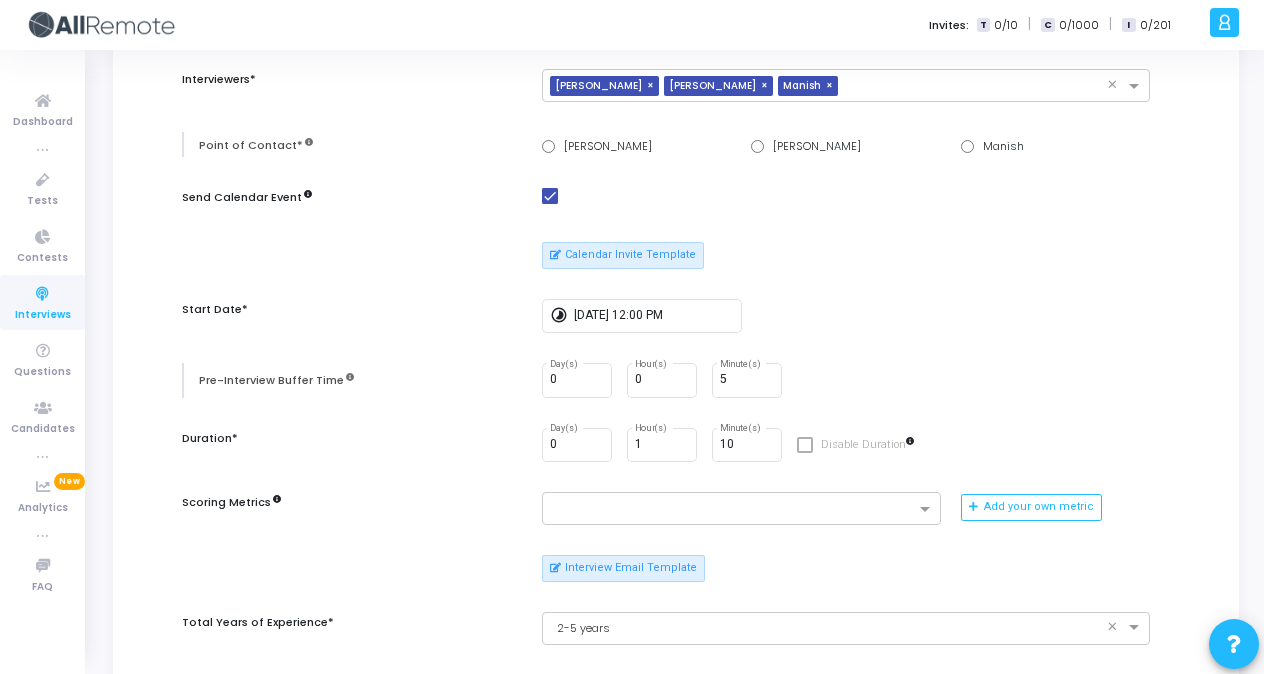 click on "Candidate's Resume   Upload Resume   Download Resume  Candidate's Information*  Mohit Kumar Name*  * mk908990@gmail.com Email*  * +91 Country Code 9625290733 Phone Number  Interviewers*  ×  Ankush Khatkar  ×  Ishita Yadav  ×  Manish  ×  Point of Contact*   Ankush Khatkar   Ishita Yadav   Manish   Send Calendar Event     Calendar Invite Template   Start Date*  timelapse 7/12/2025, 12:00 PM  Pre-Interview Buffer Time  0 Day(s) 0 Hour(s) 5 Minute(s)  Duration*  0 Day(s) 1 Hour(s) 10 Minute(s)    Disable Duration   Scoring Metrics    Add your own metric   Interview Email Template   Total Years of Experience*  × 2-5 years ×  Client Name*  × Skuad ×  Tech Stack*  × QA ×  Enable Chat     Enable Webcam     Is Mandatory     Enable Recording     Is Mandatory     Enable integrity signals for interviewers     Enable advanced auto-completion     This is a premium feature. To enable this feature for your account, contact support@codejudge.freshdesk.com" at bounding box center (676, 564) 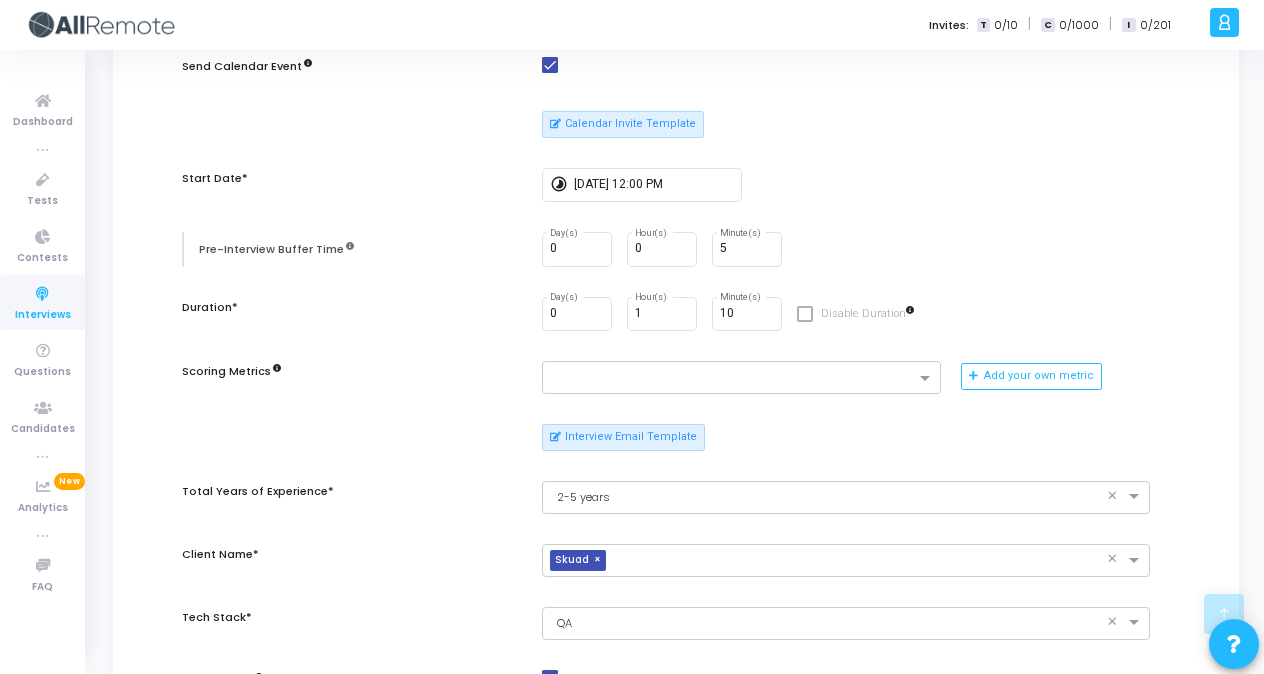 scroll, scrollTop: 426, scrollLeft: 0, axis: vertical 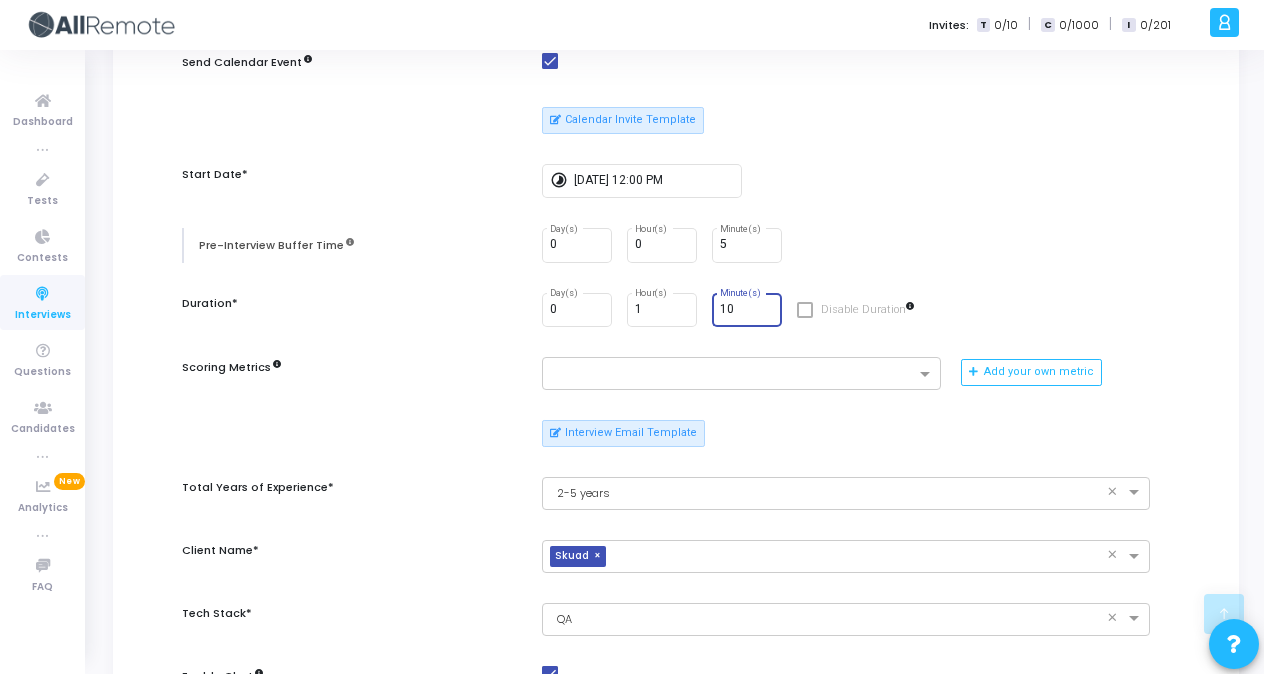 click on "10" at bounding box center [747, 310] 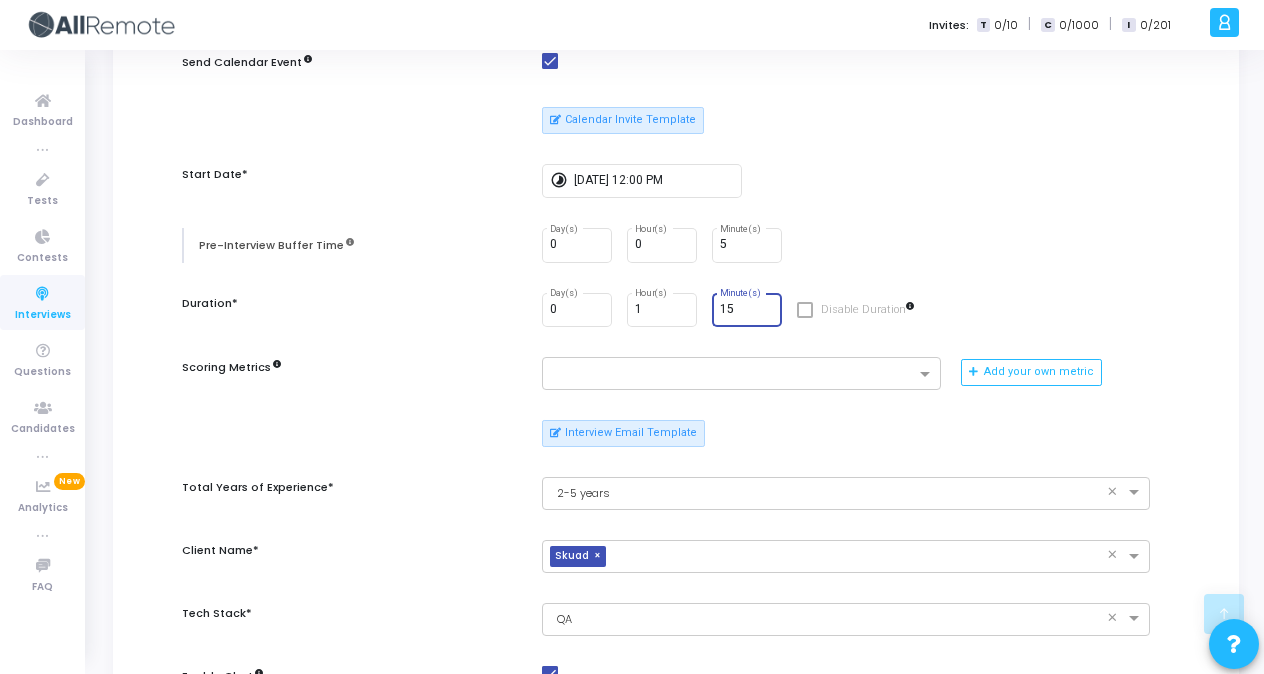 type on "15" 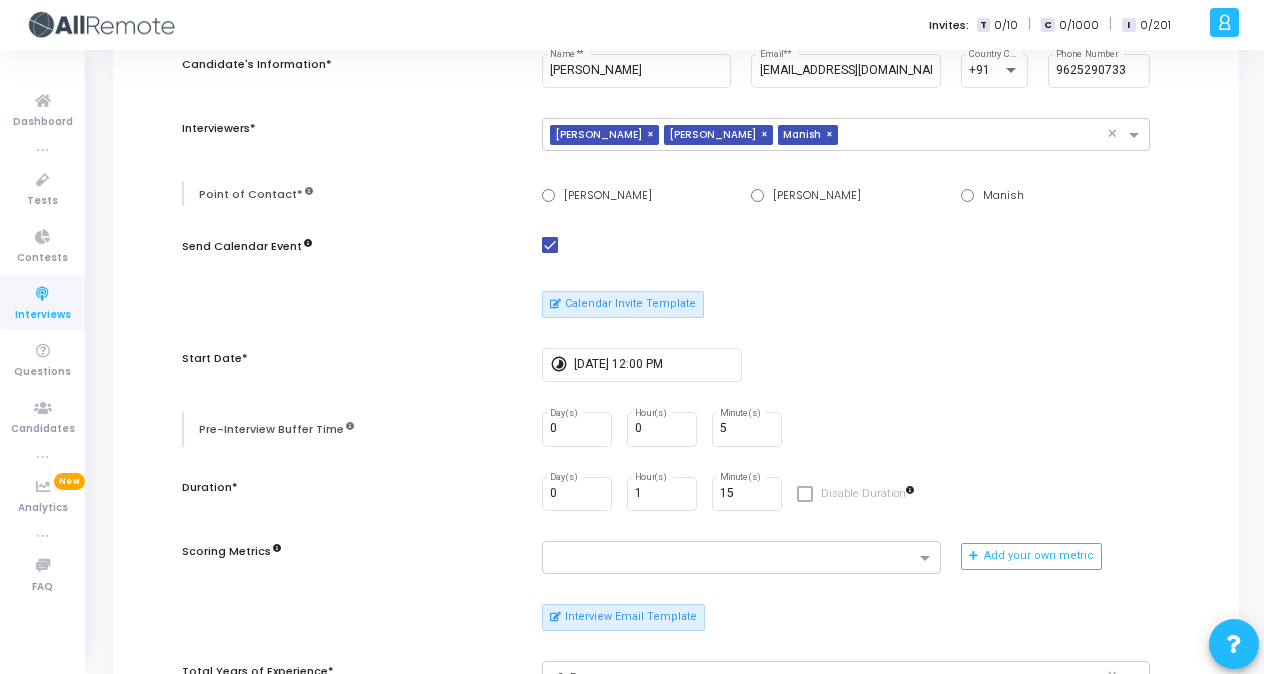 scroll, scrollTop: 243, scrollLeft: 0, axis: vertical 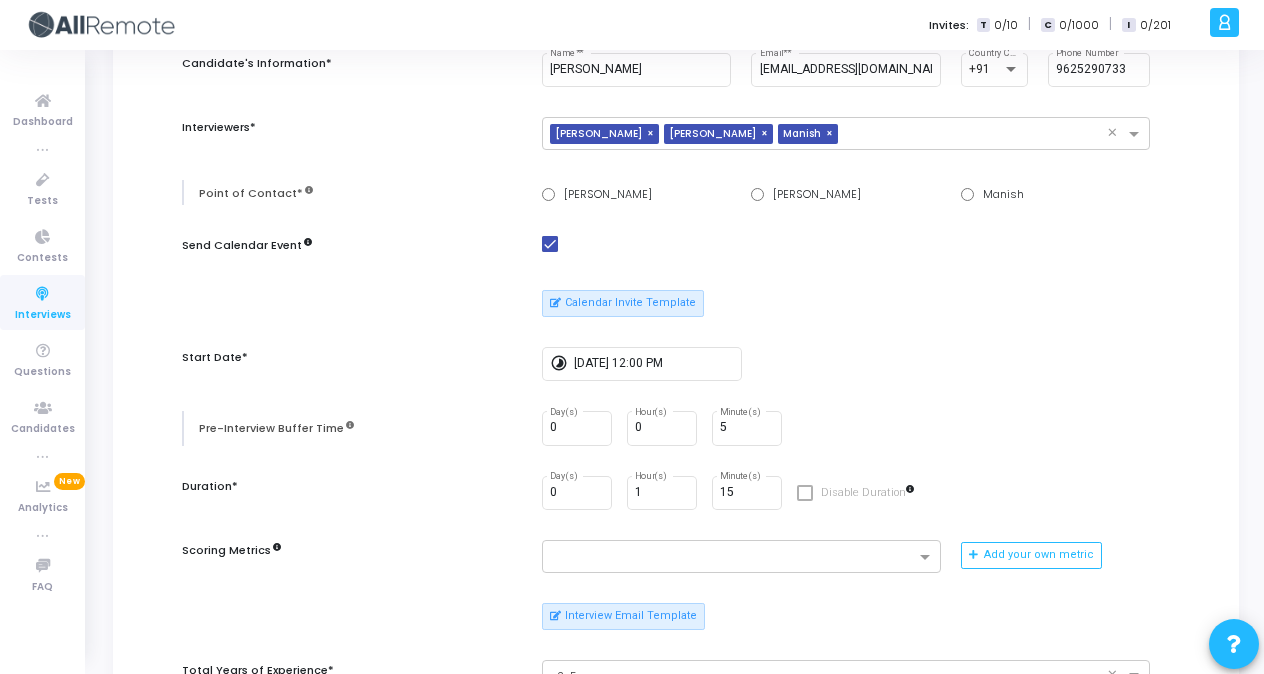 drag, startPoint x: 944, startPoint y: 259, endPoint x: 345, endPoint y: 422, distance: 620.78174 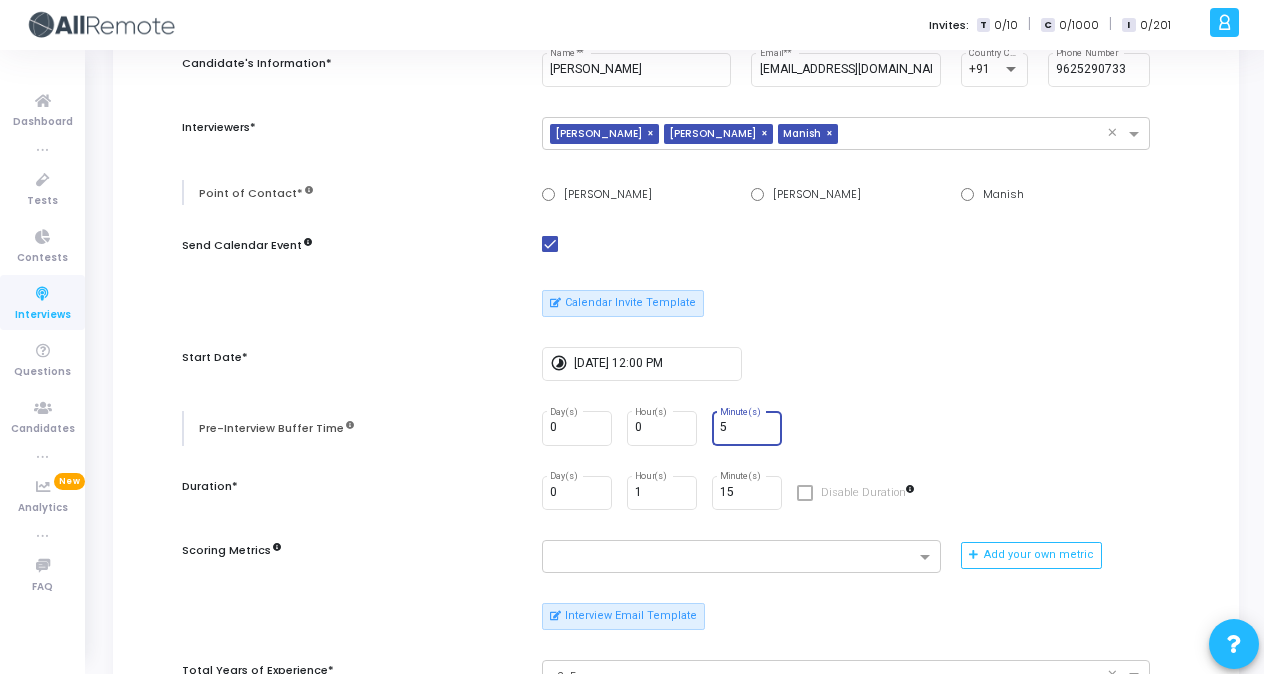 click on "5" at bounding box center [747, 428] 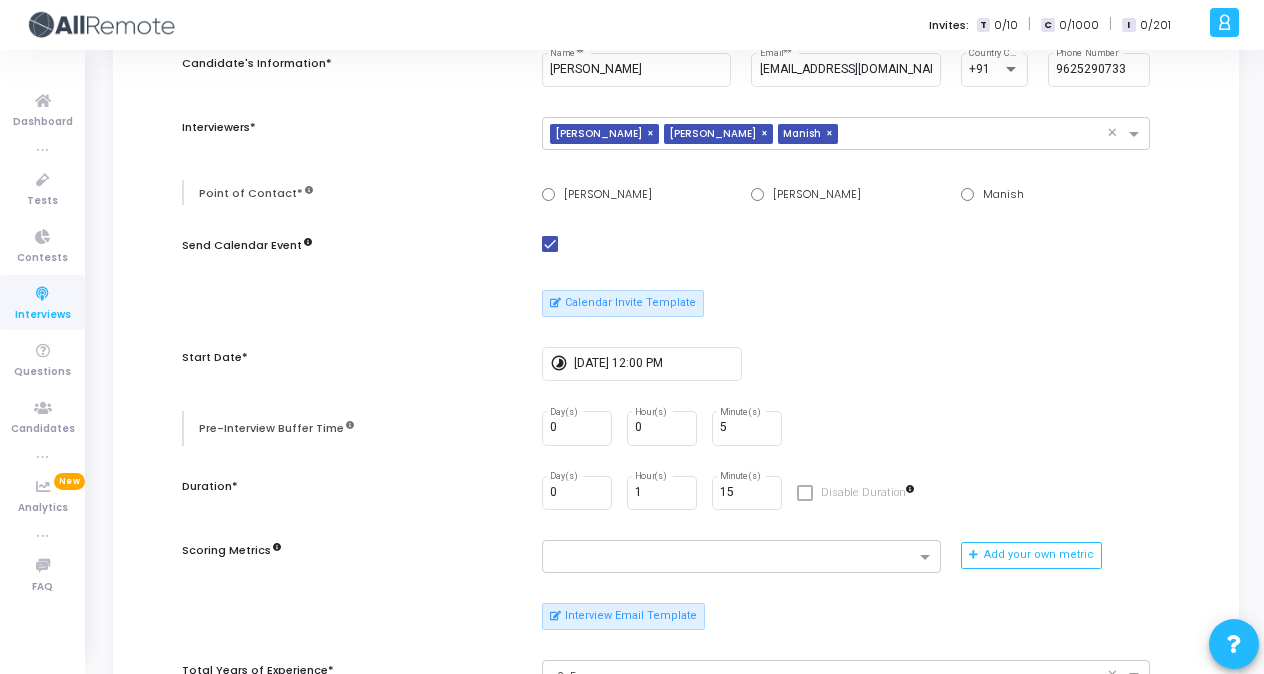 click on "0 Day(s) 0 Hour(s) 5 Minute(s)" at bounding box center (846, 428) 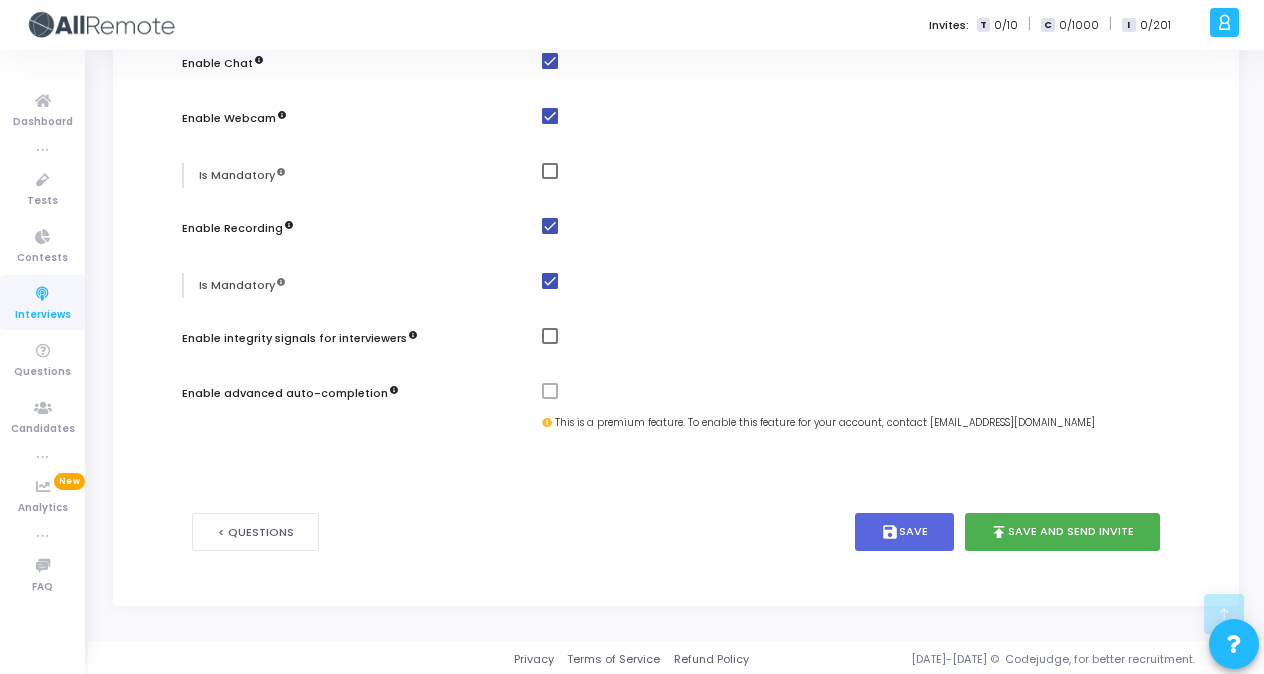 scroll, scrollTop: 1041, scrollLeft: 0, axis: vertical 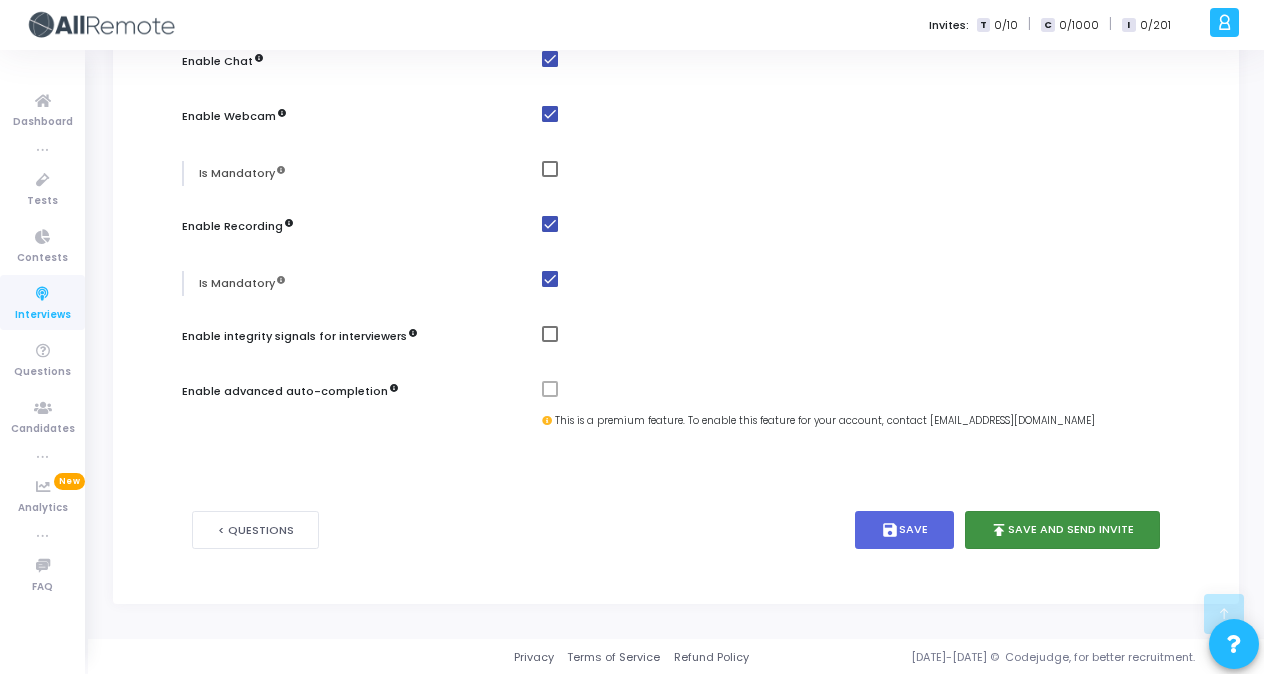 click on "publish  Save and Send Invite" at bounding box center (1063, 530) 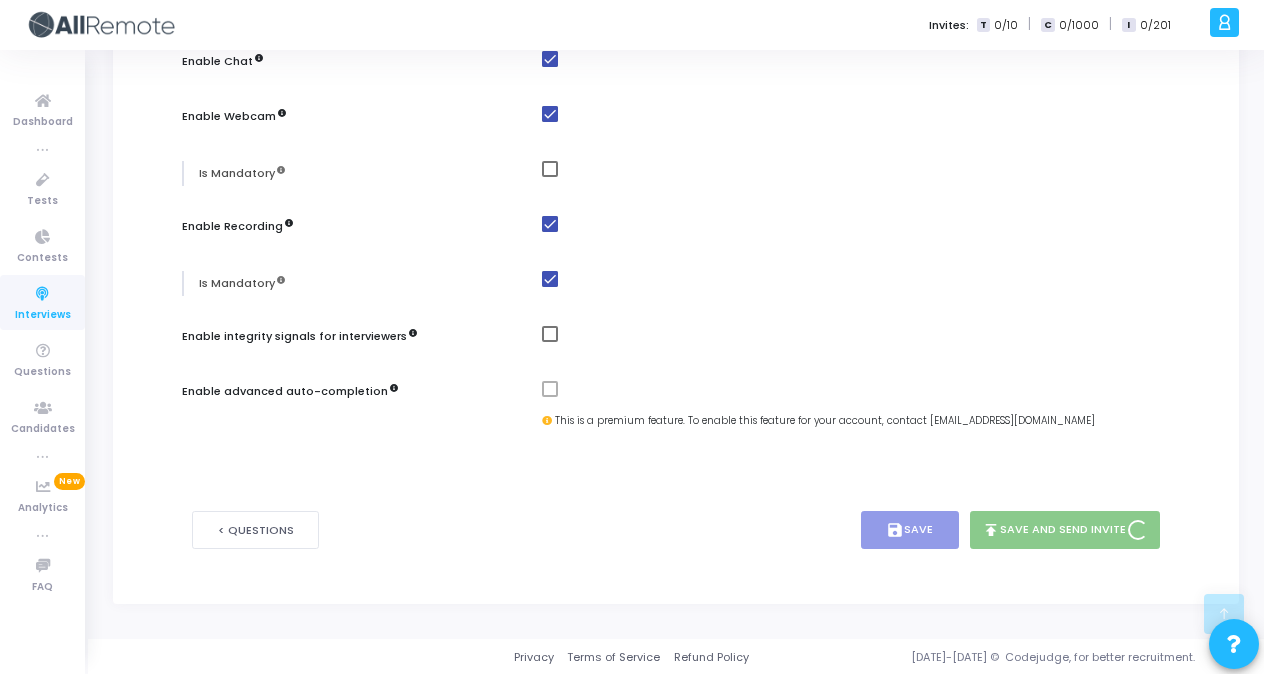 scroll, scrollTop: 0, scrollLeft: 0, axis: both 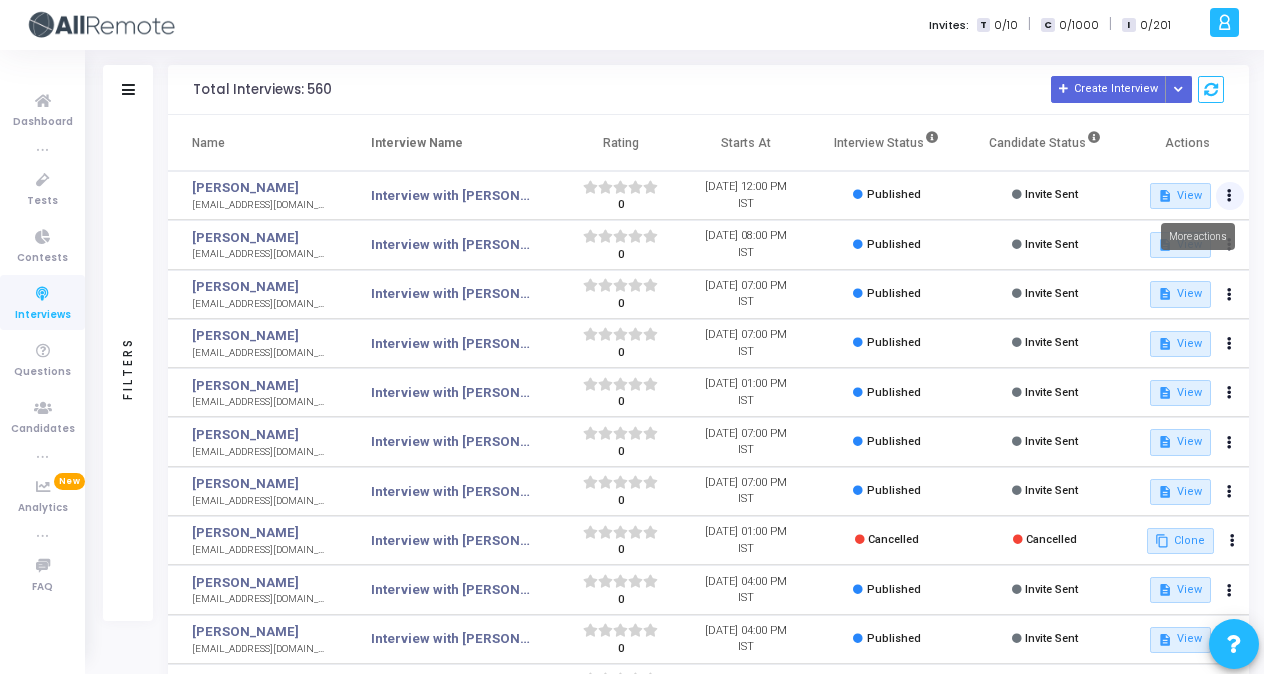click at bounding box center (1229, 196) 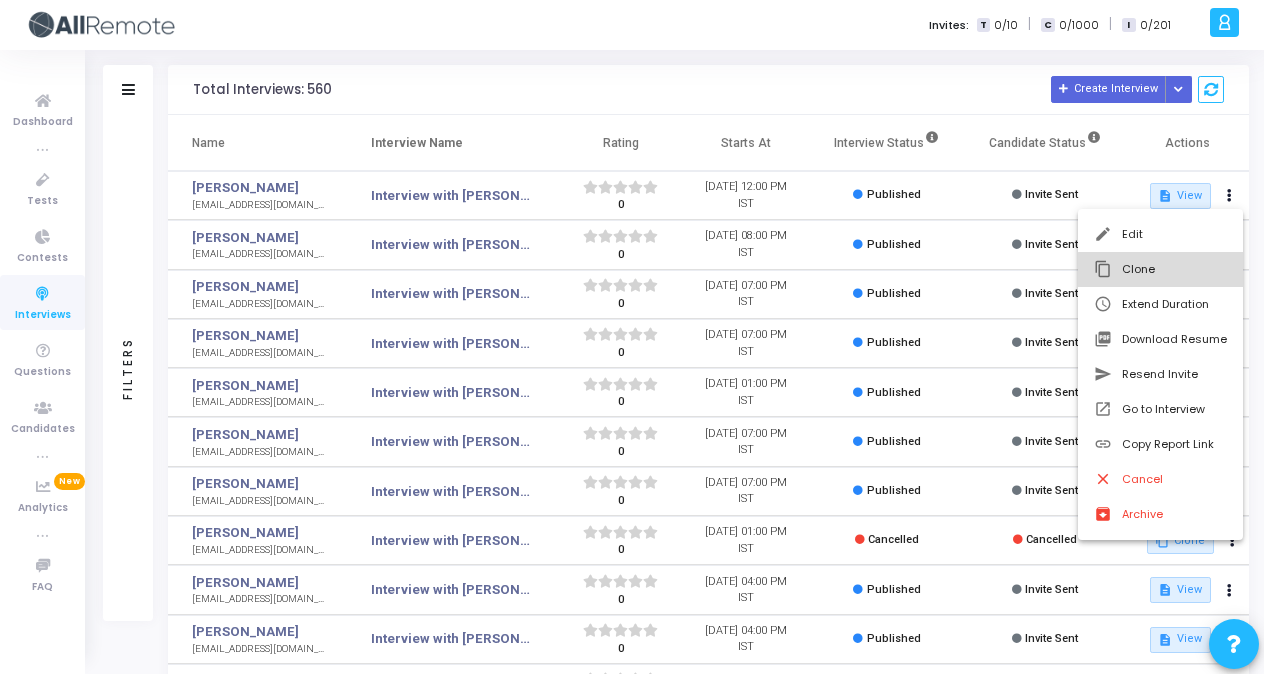 click on "content_copy  Clone" at bounding box center [1160, 269] 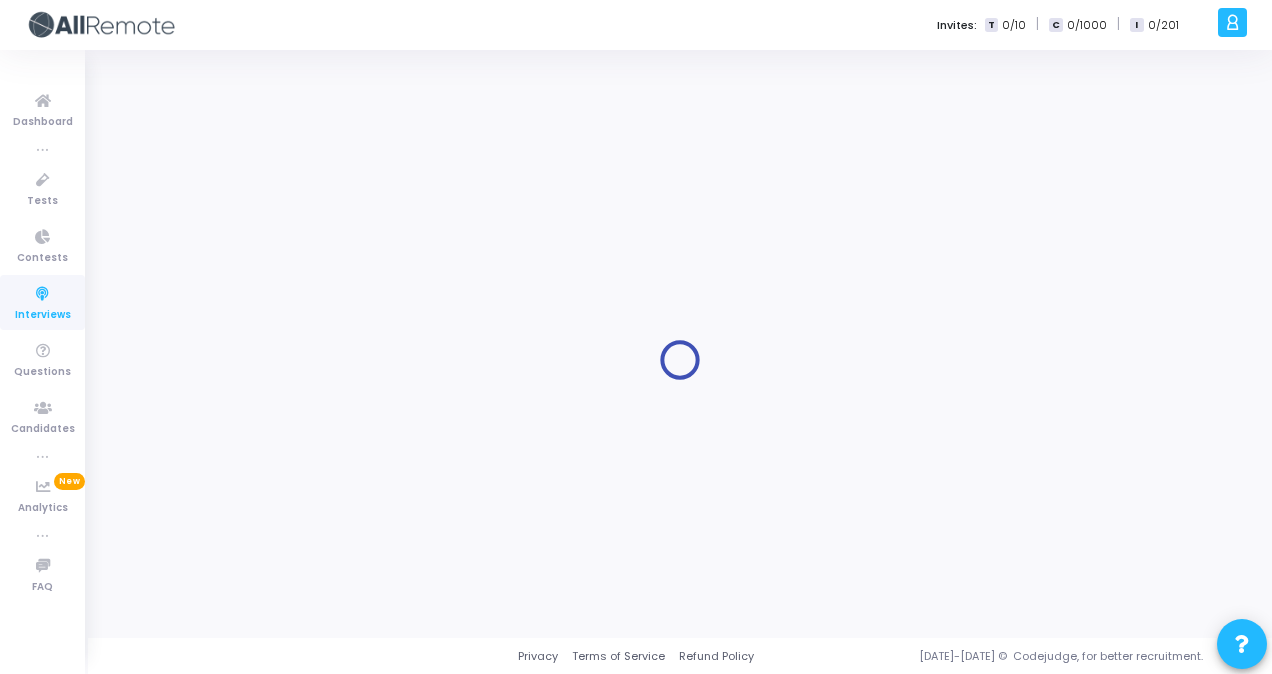 type on "Interview with Mohit <> Senior SDET/SDET, Round 1" 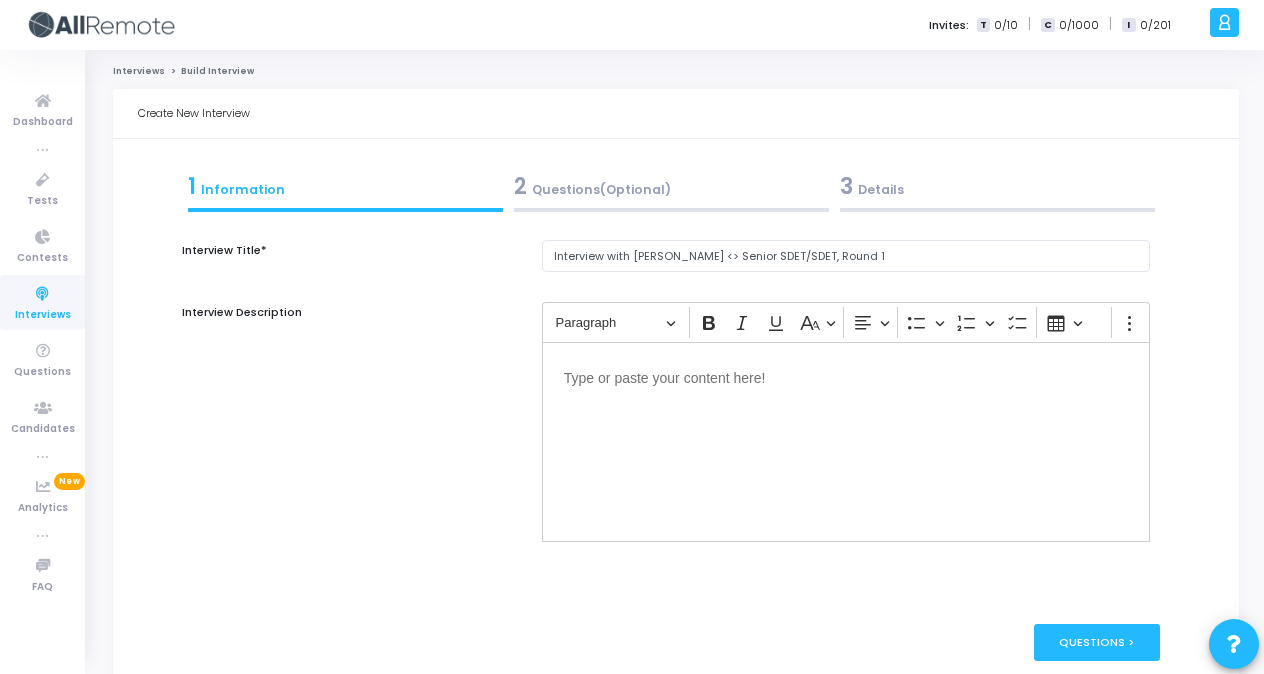click on "3  Details" at bounding box center (997, 191) 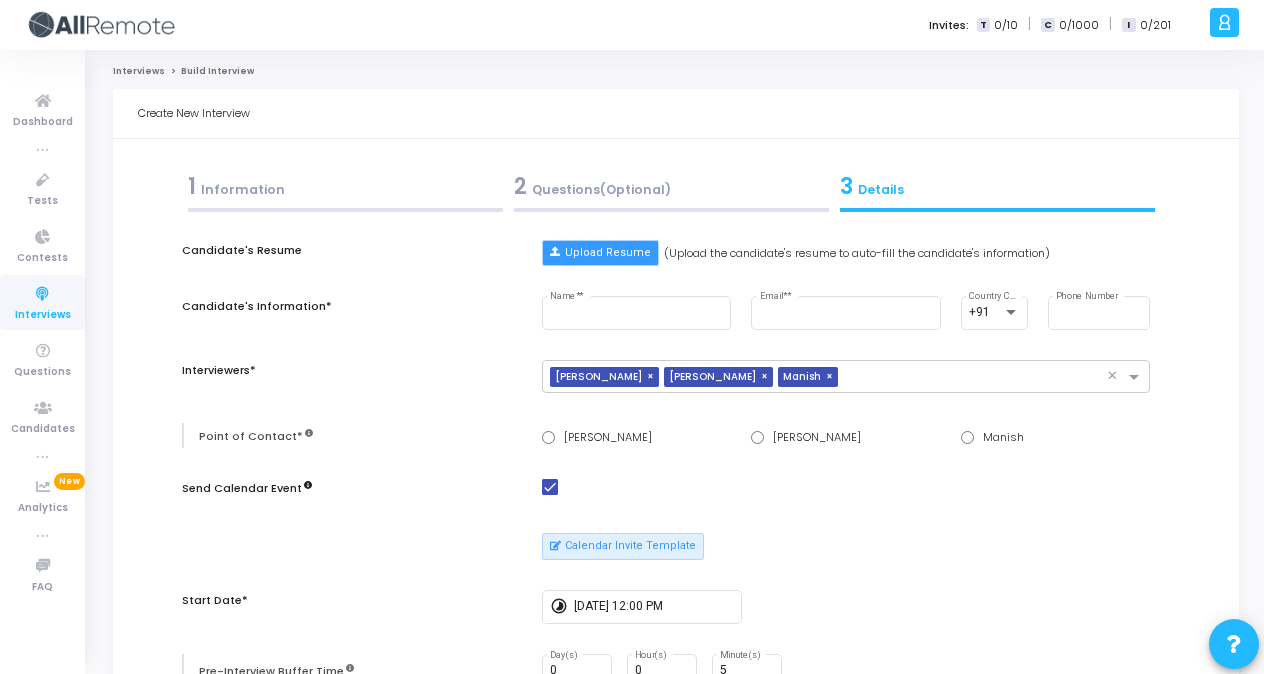 click on "Upload Resume" at bounding box center (600, 253) 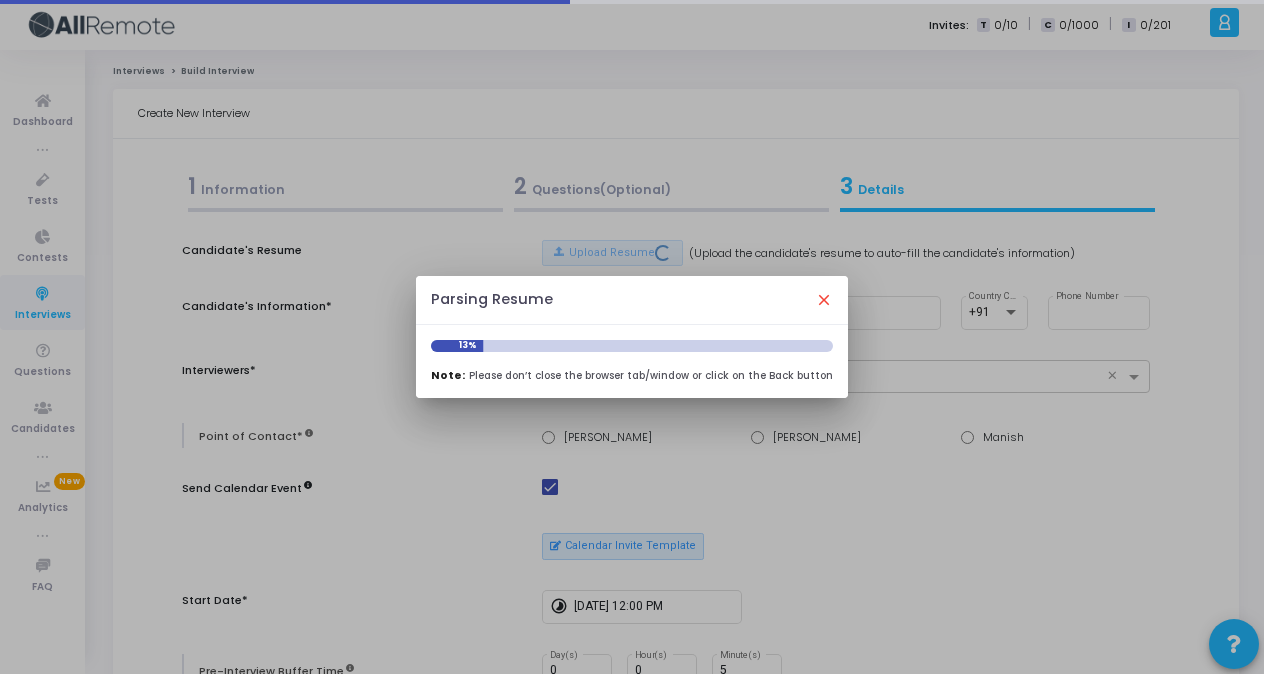 type on "Pallavi Sharma" 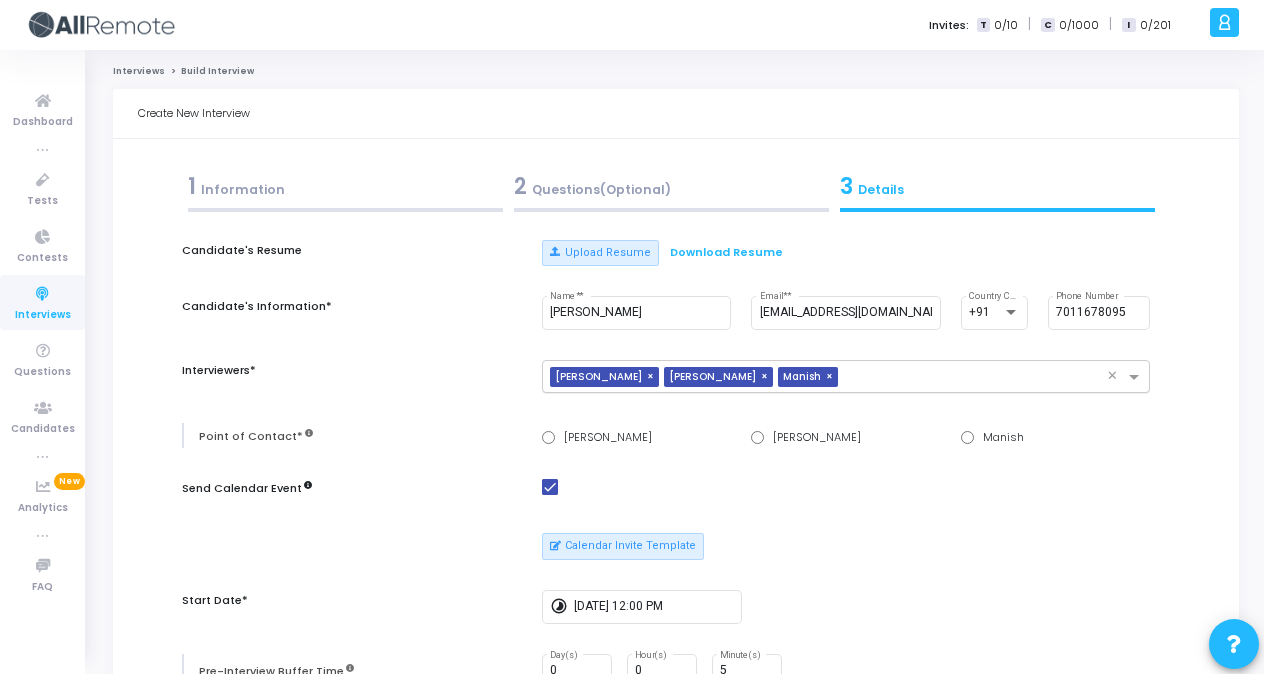 click on "×" at bounding box center [653, 377] 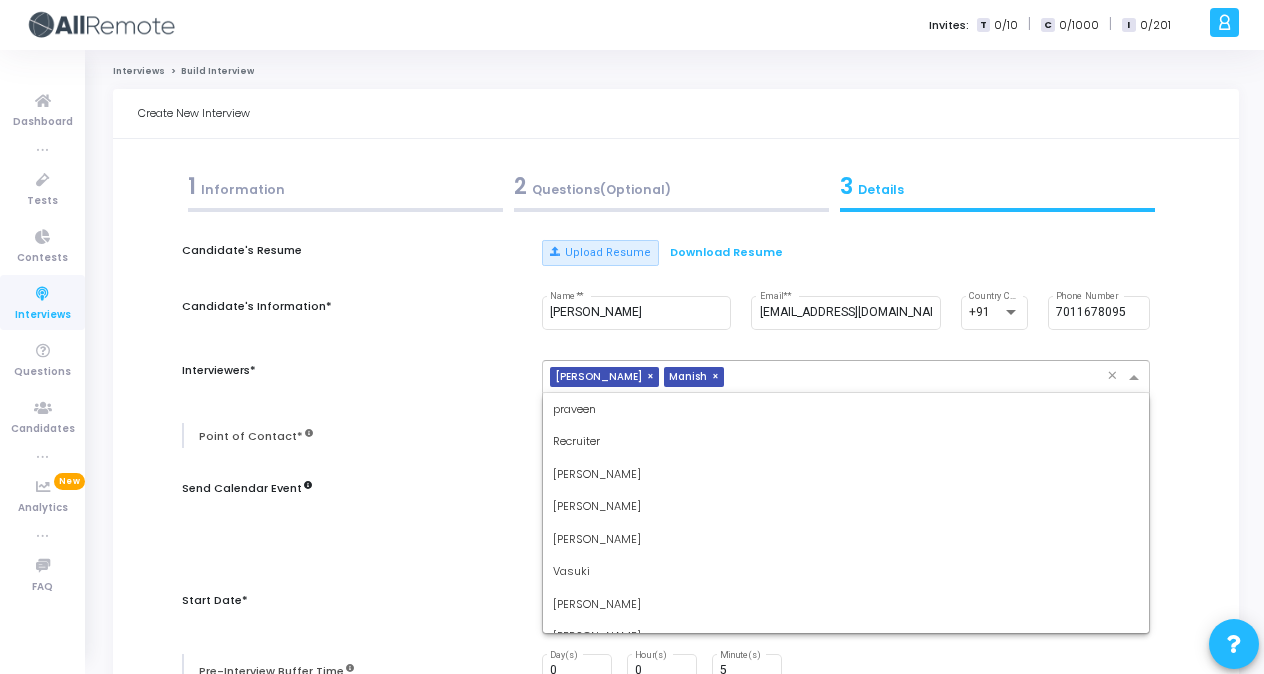 click at bounding box center [919, 378] 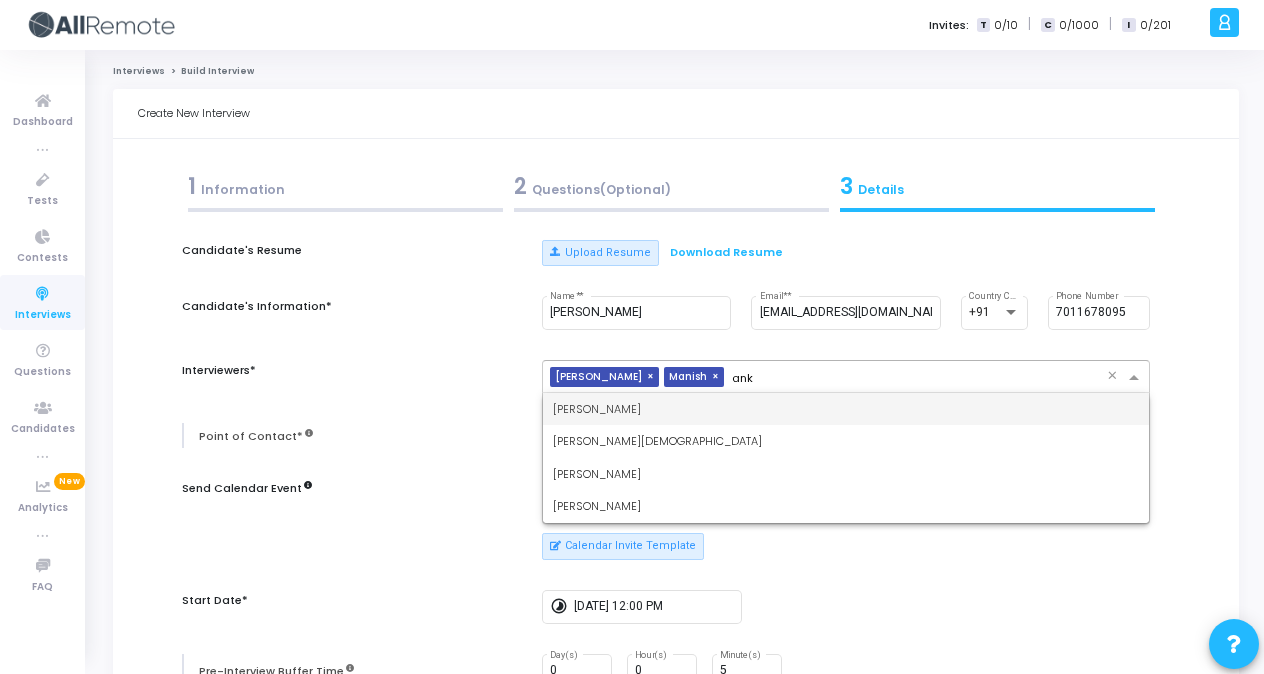 scroll, scrollTop: 0, scrollLeft: 0, axis: both 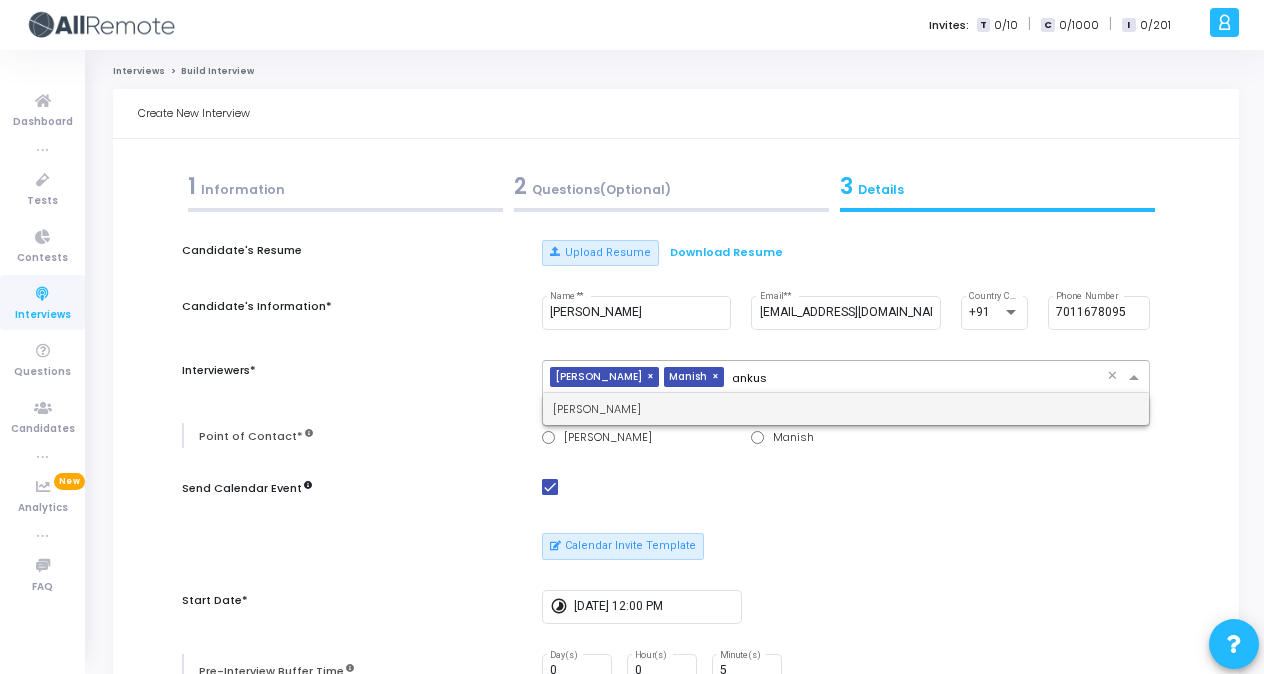 type on "ankush" 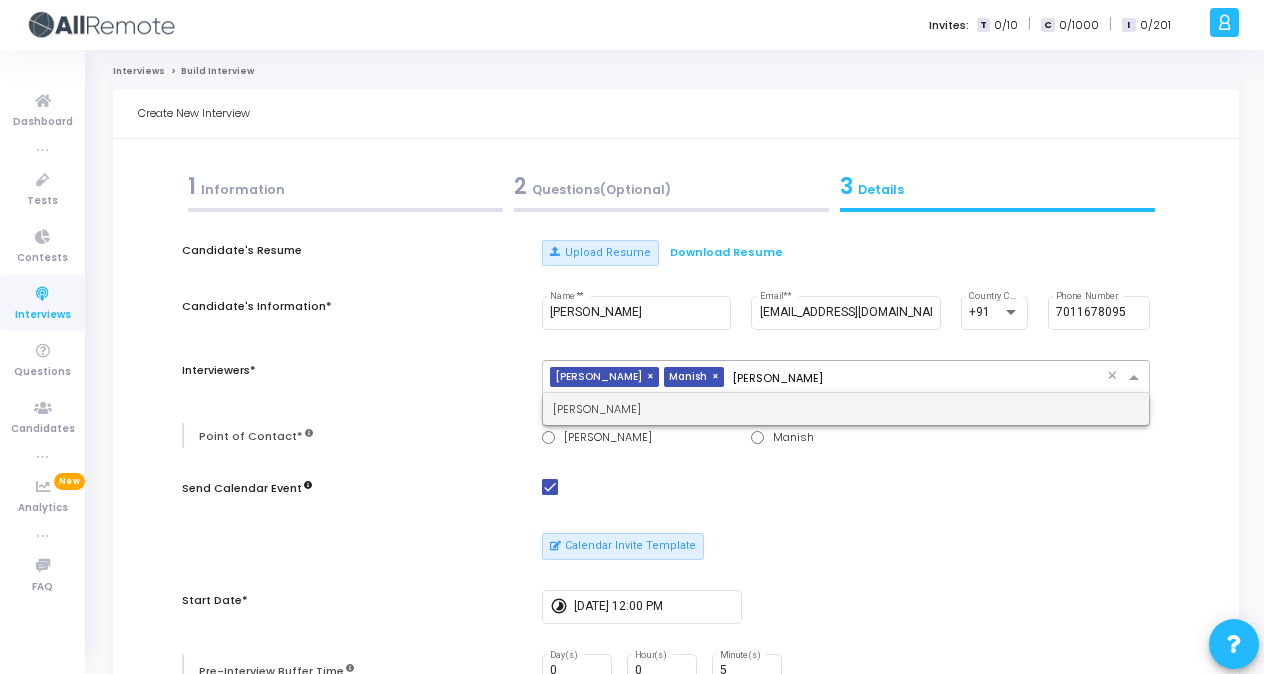 click on "[PERSON_NAME]" at bounding box center [846, 409] 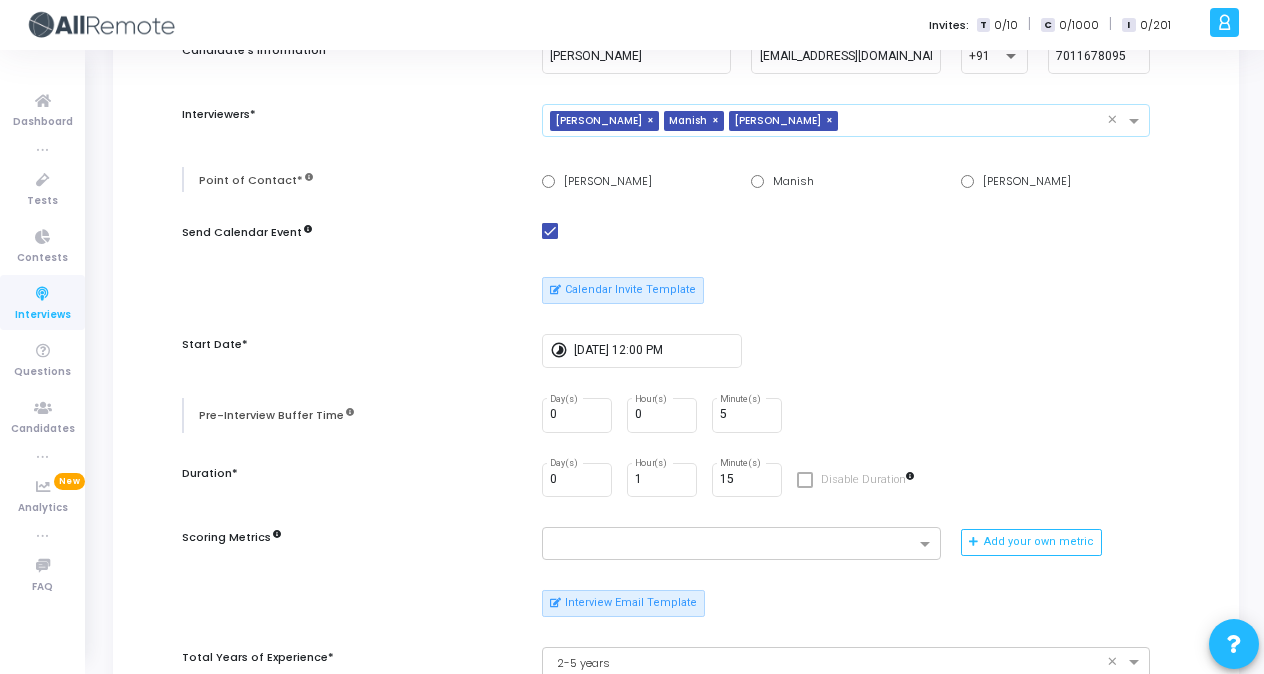 scroll, scrollTop: 262, scrollLeft: 0, axis: vertical 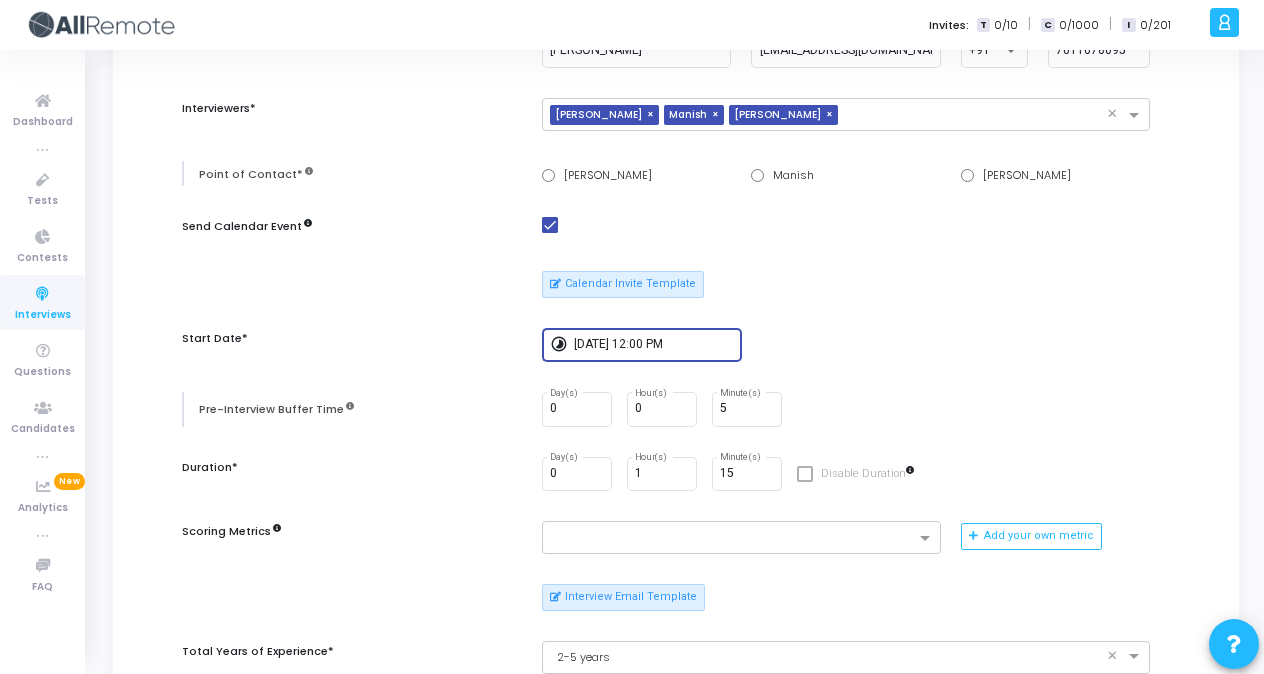 click on "7/12/2025, 12:00 PM" at bounding box center (654, 345) 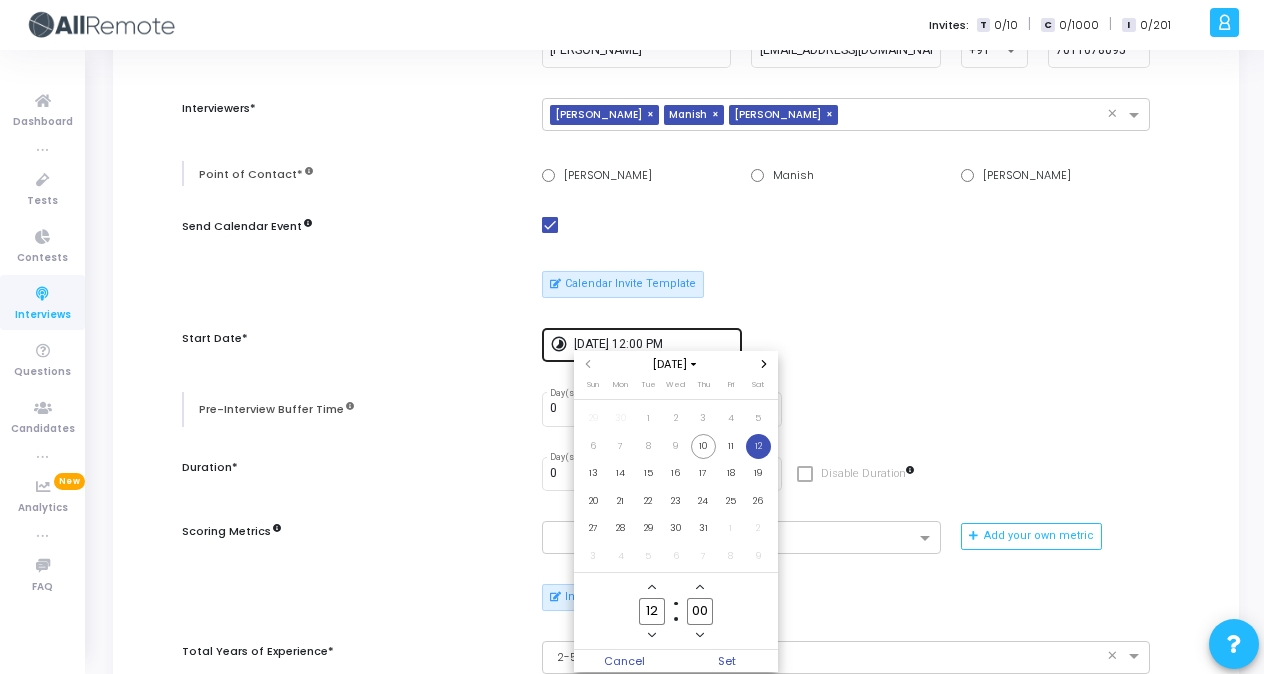 scroll, scrollTop: 0, scrollLeft: 0, axis: both 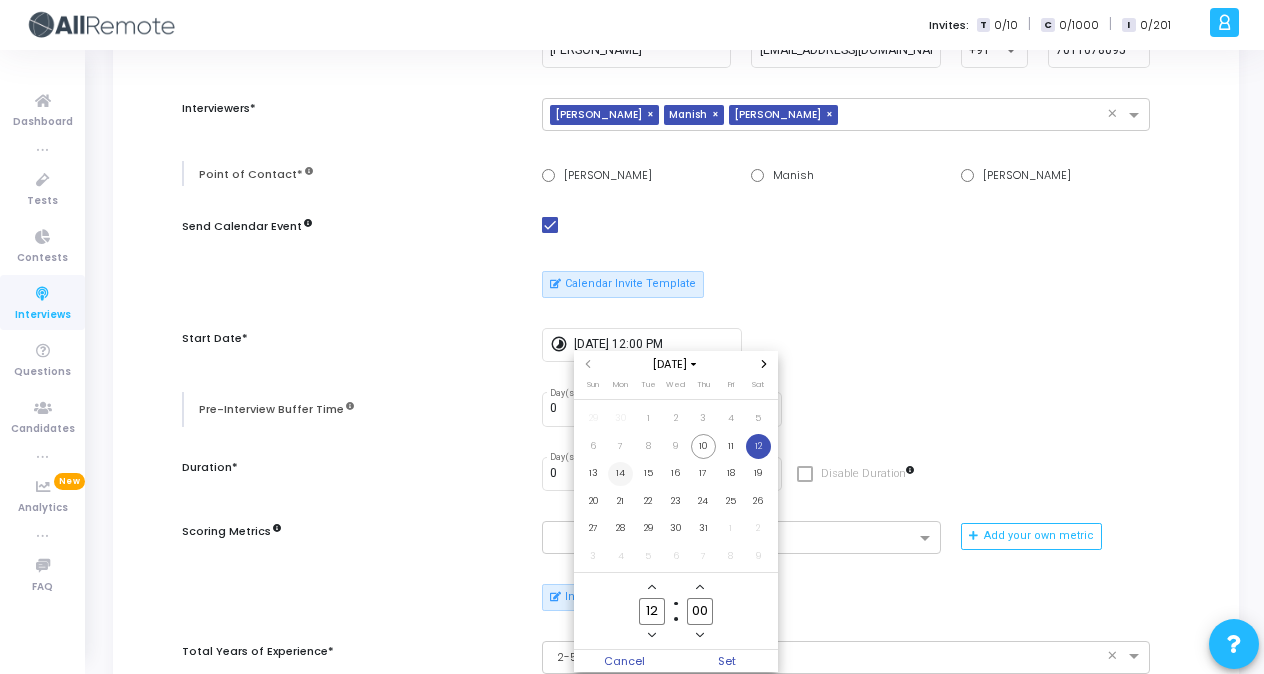 click on "14" at bounding box center [620, 474] 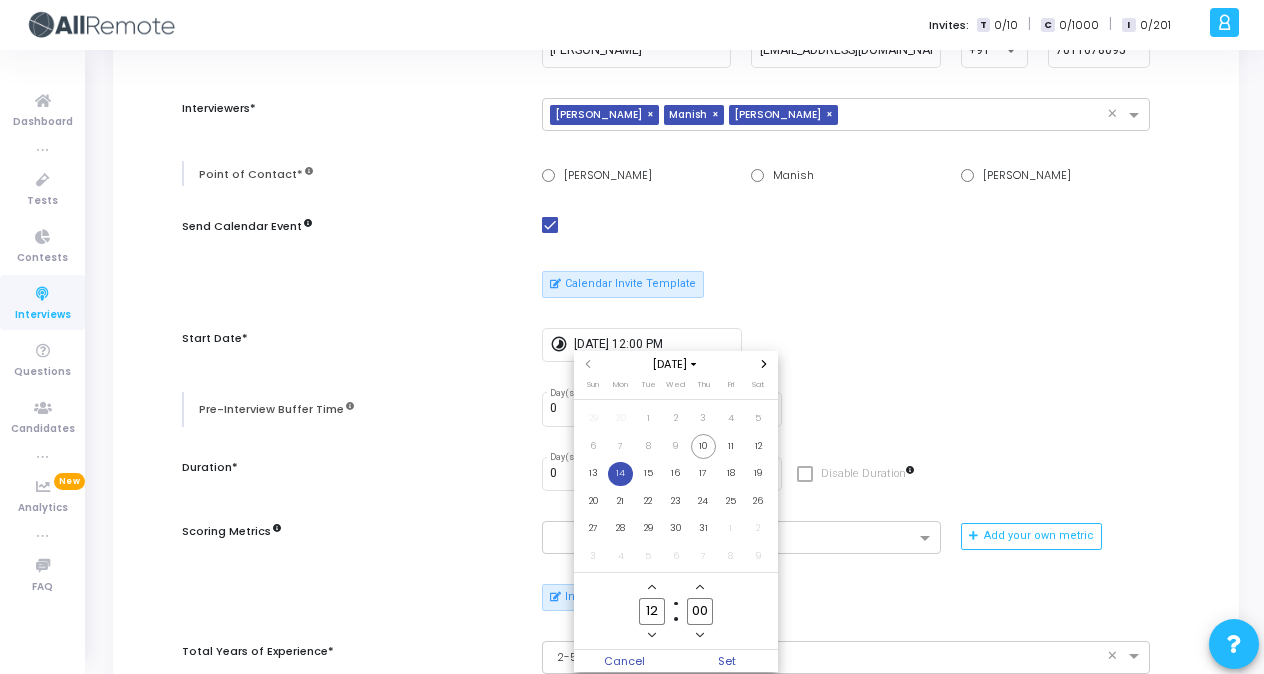 click 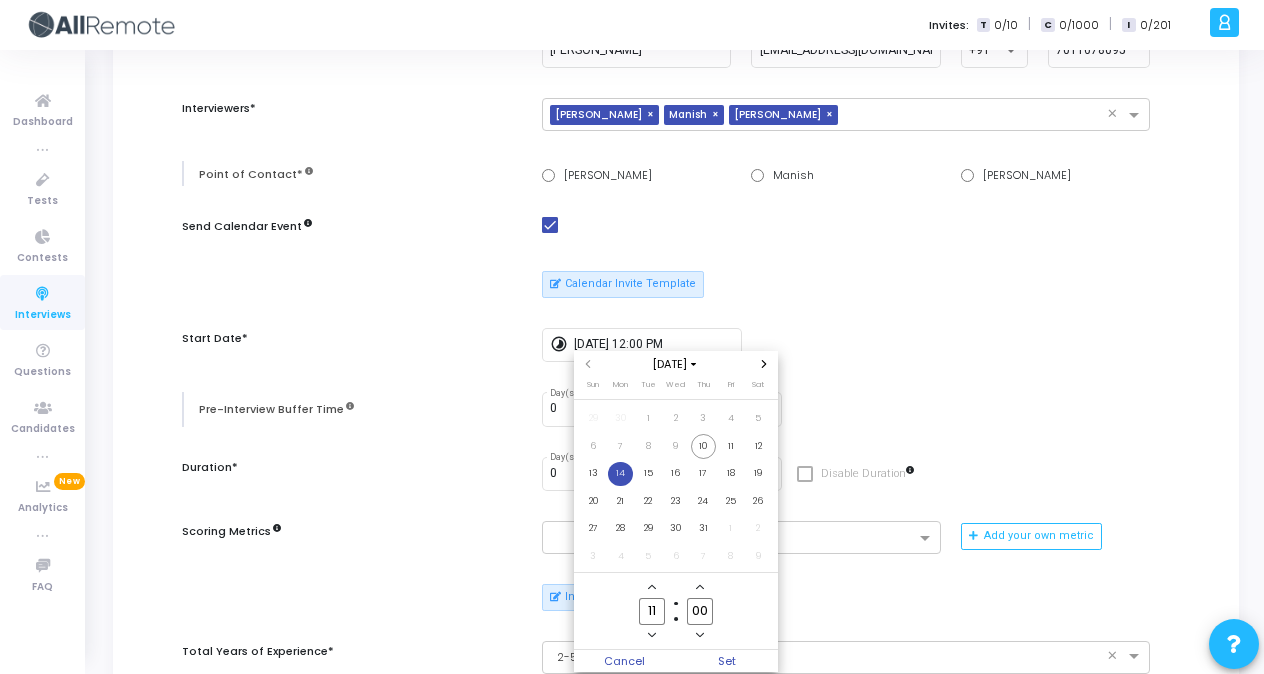 click 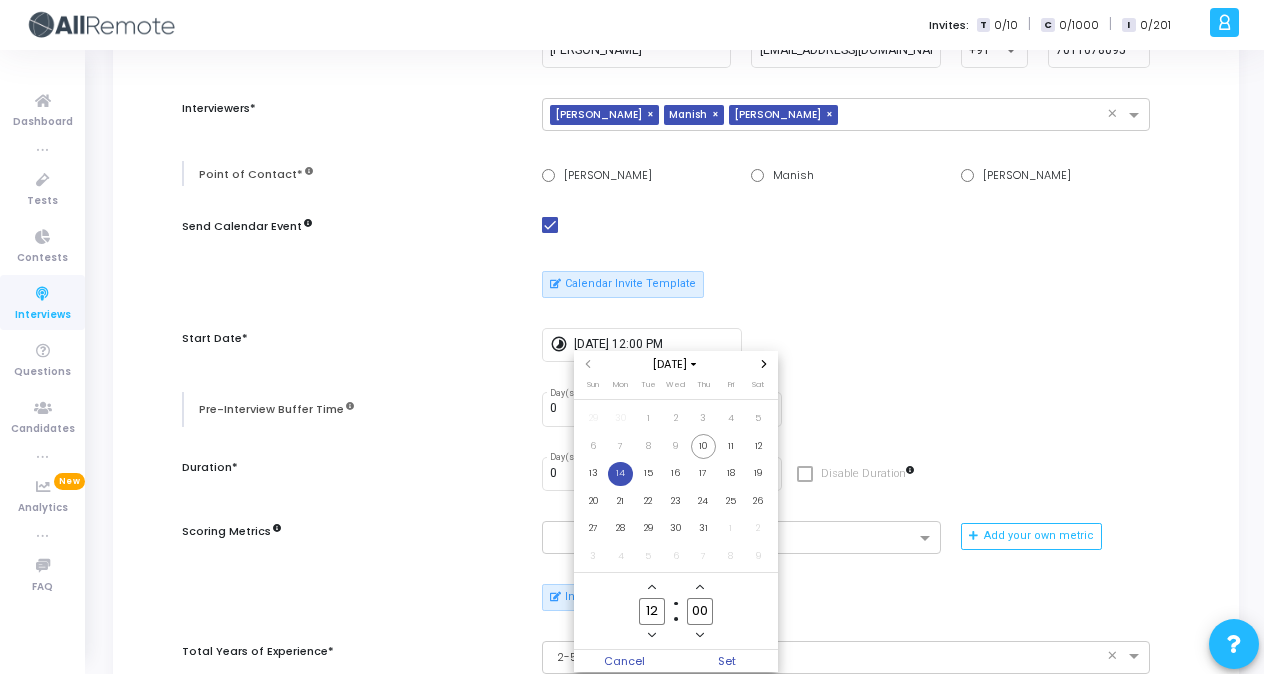 click 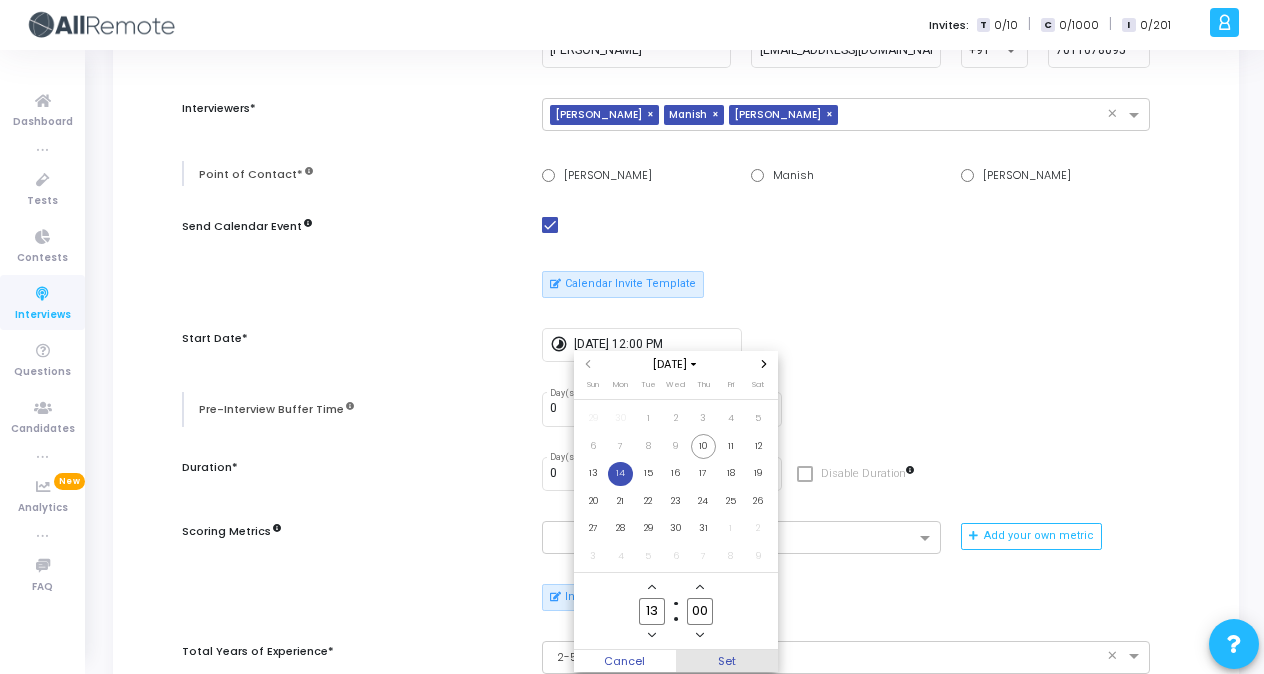 click on "Set" at bounding box center [727, 661] 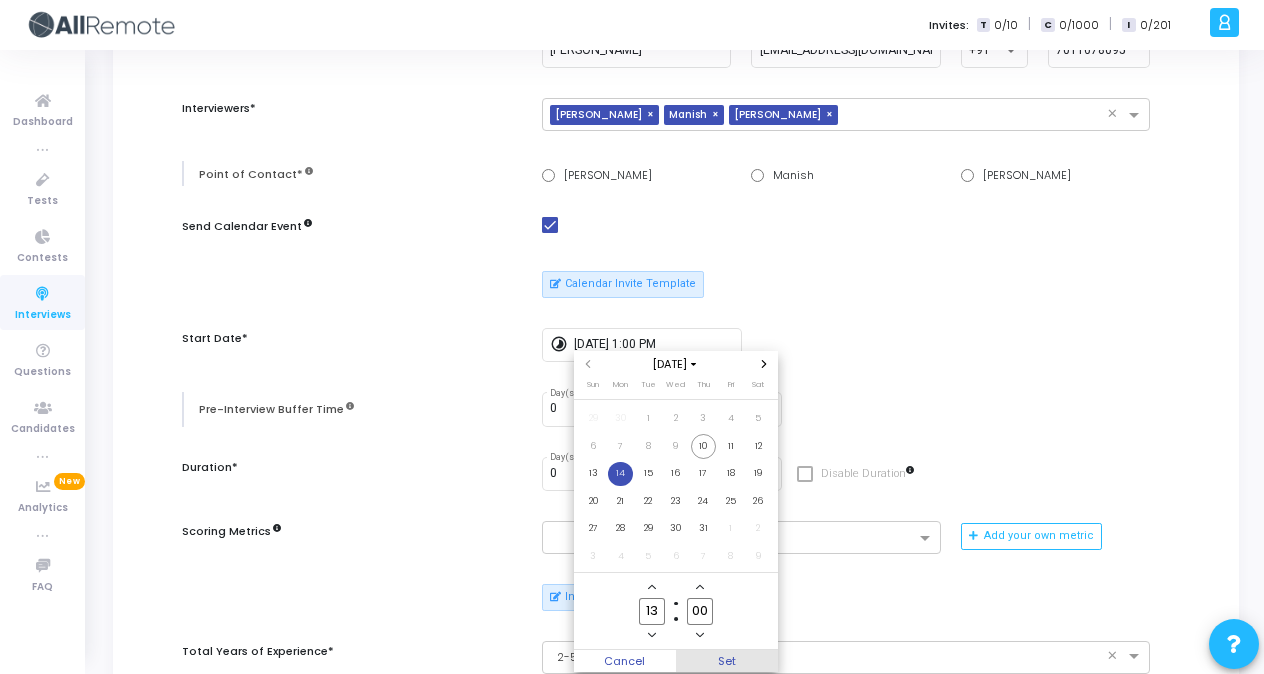 scroll, scrollTop: 262, scrollLeft: 0, axis: vertical 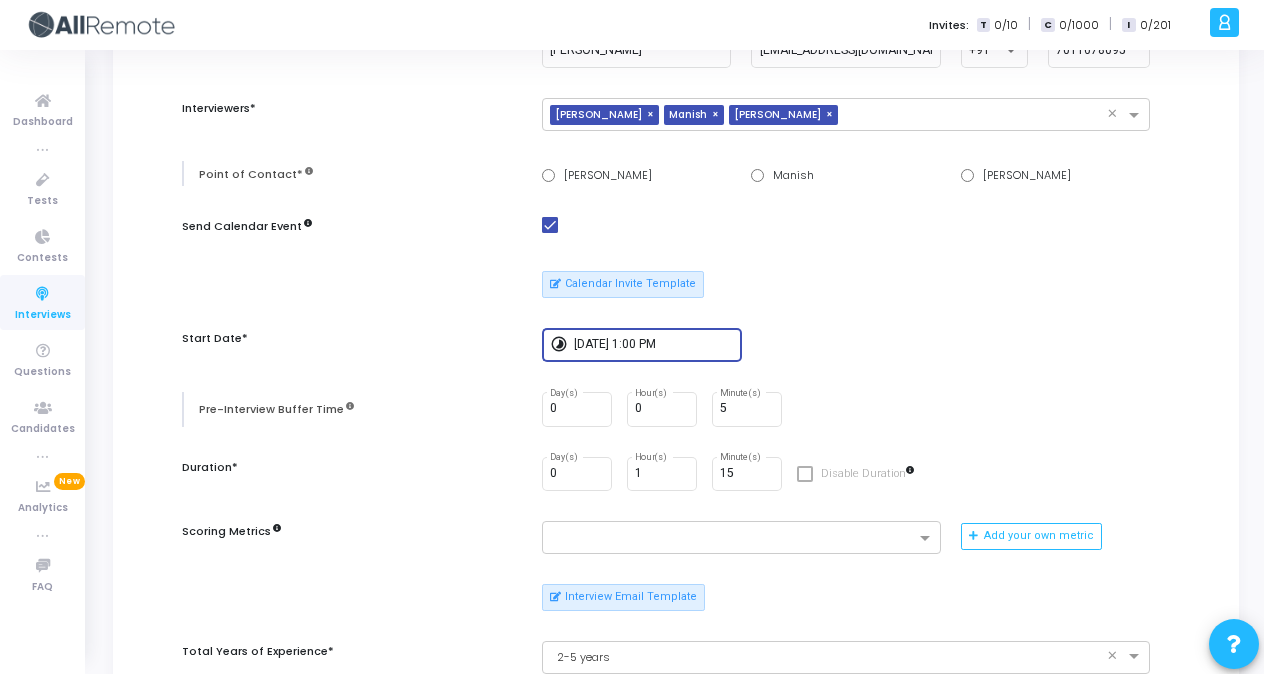 click on "7/14/2025, 1:00 PM" at bounding box center (654, 345) 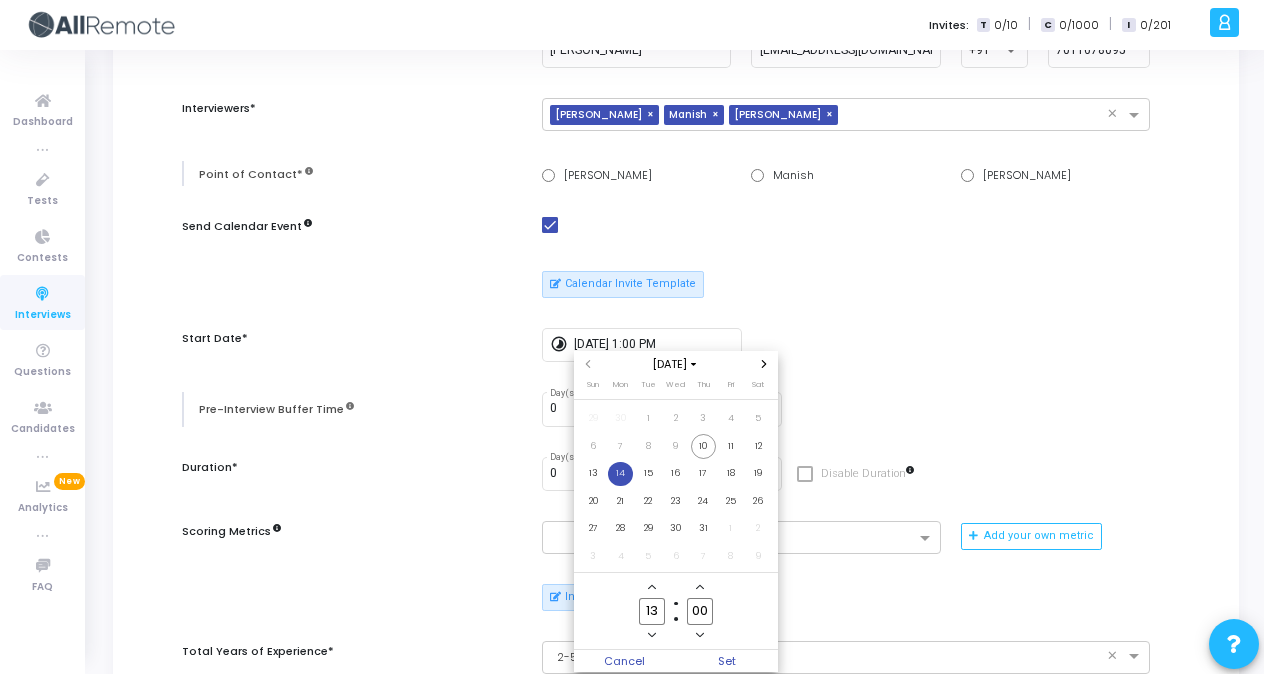 click at bounding box center [632, 337] 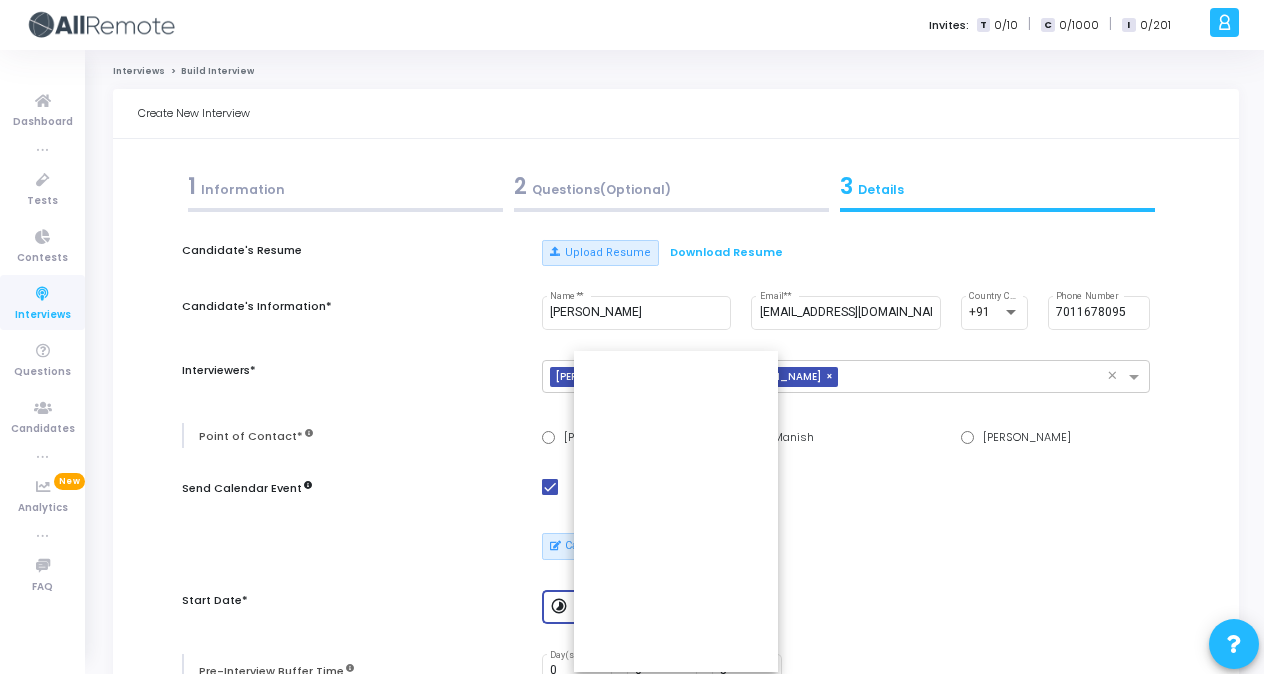scroll, scrollTop: 262, scrollLeft: 0, axis: vertical 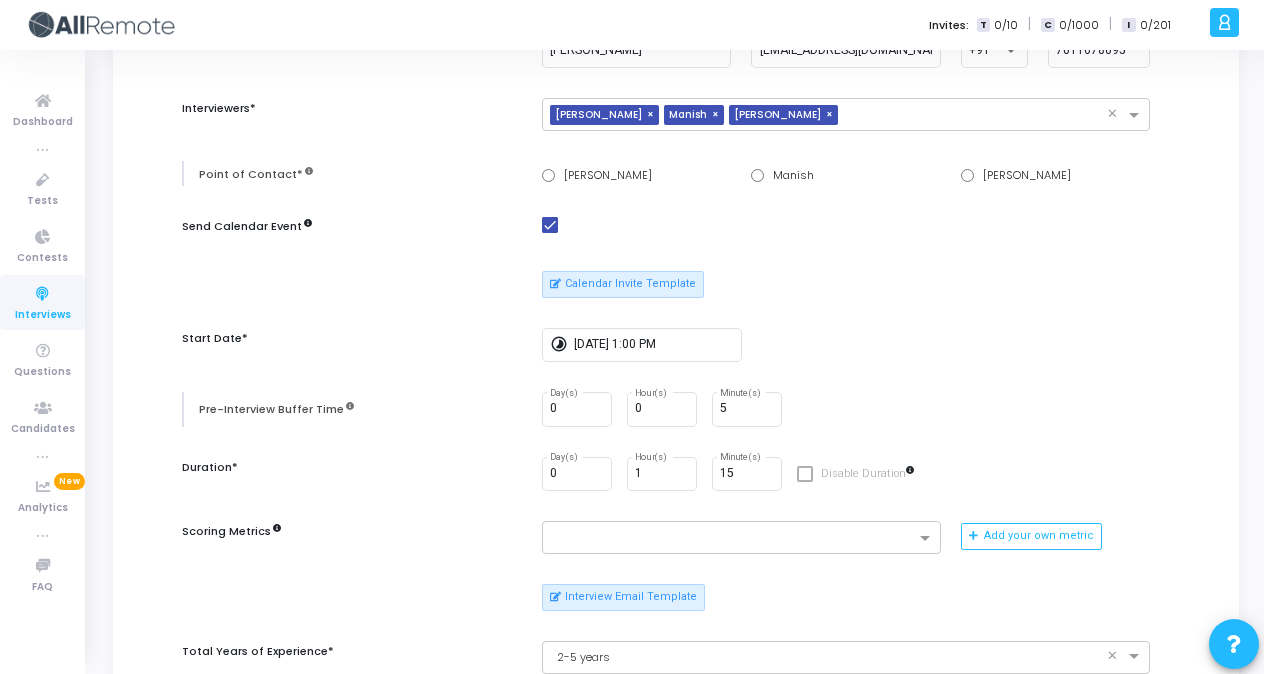 click on "Candidate's Resume   Upload Resume   Download Resume  Candidate's Information*  Pallavi Sharma Name*  * pallavi.sharma2596@gmail.com Email*  * +91 Country Code 7011678095 Phone Number  Interviewers*  ×  Ishita Yadav  ×  Manish  ×  Ankush Khatkar  ×  Point of Contact*   Ishita Yadav   Manish   Ankush Khatkar   Send Calendar Event     Calendar Invite Template   Start Date*  timelapse 7/14/2025, 1:00 PM  Pre-Interview Buffer Time  0 Day(s) 0 Hour(s) 5 Minute(s)  Duration*  0 Day(s) 1 Hour(s) 15 Minute(s)    Disable Duration   Scoring Metrics    Add your own metric   Interview Email Template   Total Years of Experience*  × 2-5 years ×  Client Name*  × Skuad ×  Tech Stack*  × QA ×  Enable Chat     Enable Webcam     Is Mandatory     Enable Recording     Is Mandatory     Enable integrity signals for interviewers     Enable advanced auto-completion     This is a premium feature. To enable this feature for your account, contact support@codejudge.freshdesk.com" at bounding box center [676, 593] 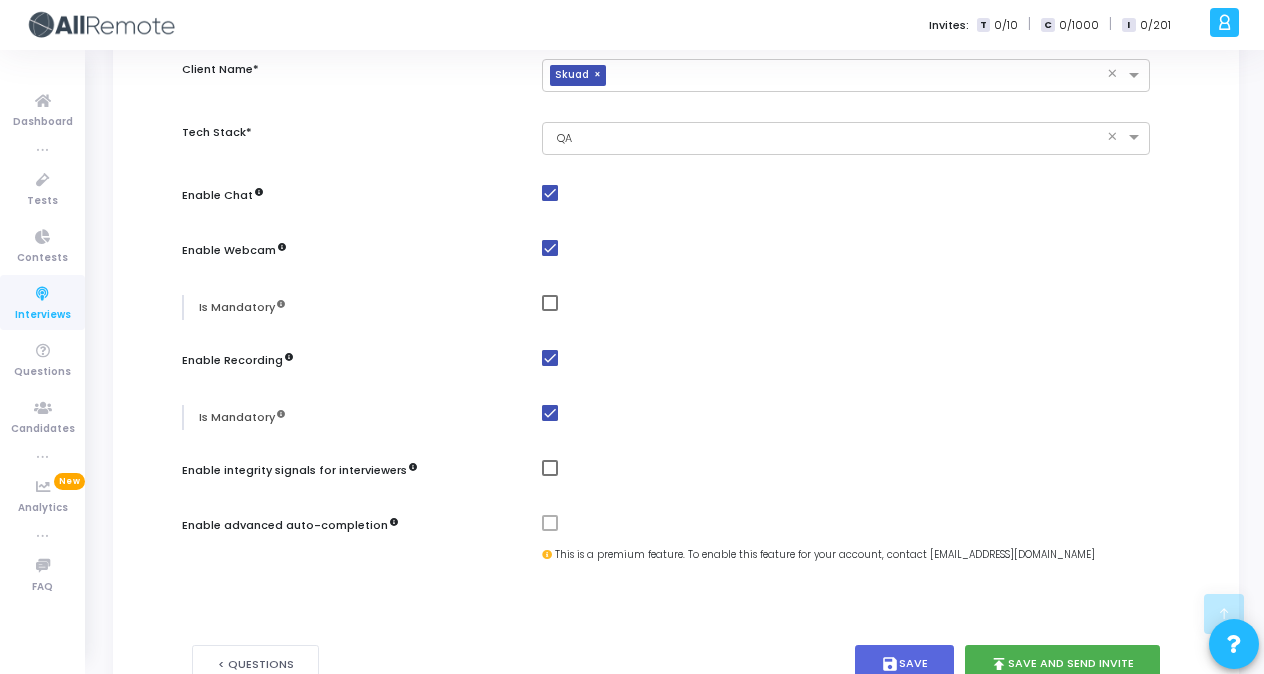 scroll, scrollTop: 1041, scrollLeft: 0, axis: vertical 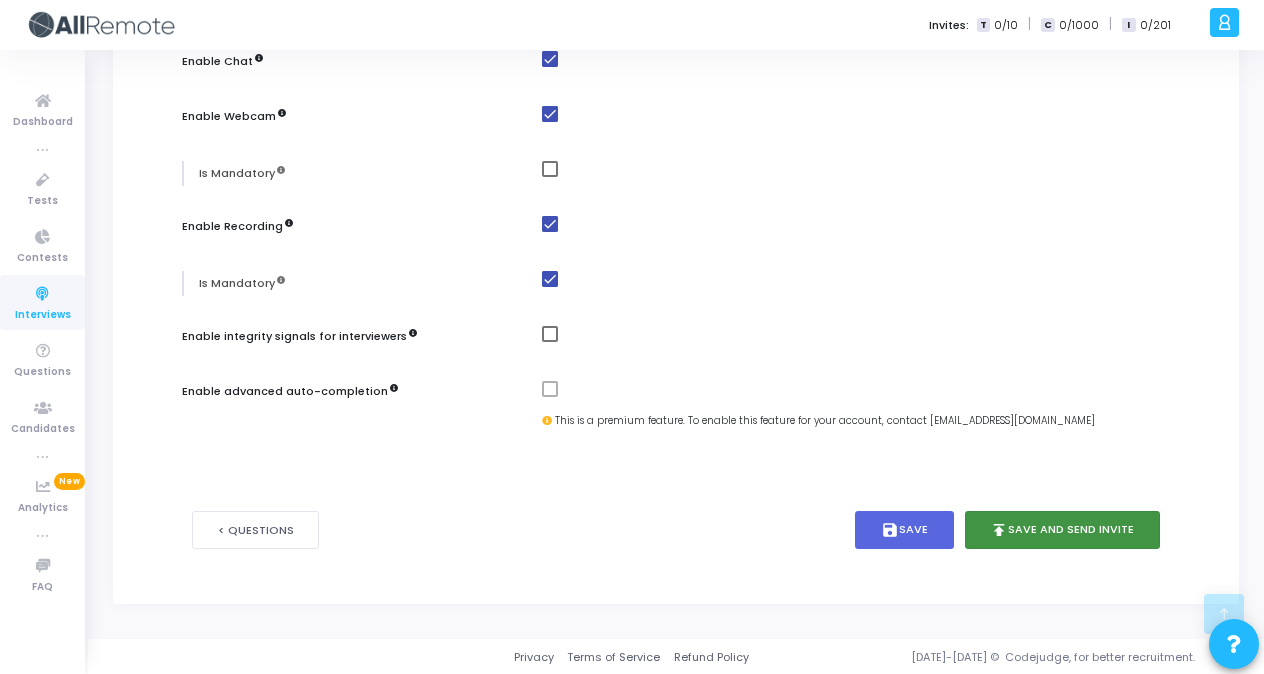 click on "publish  Save and Send Invite" at bounding box center [1063, 530] 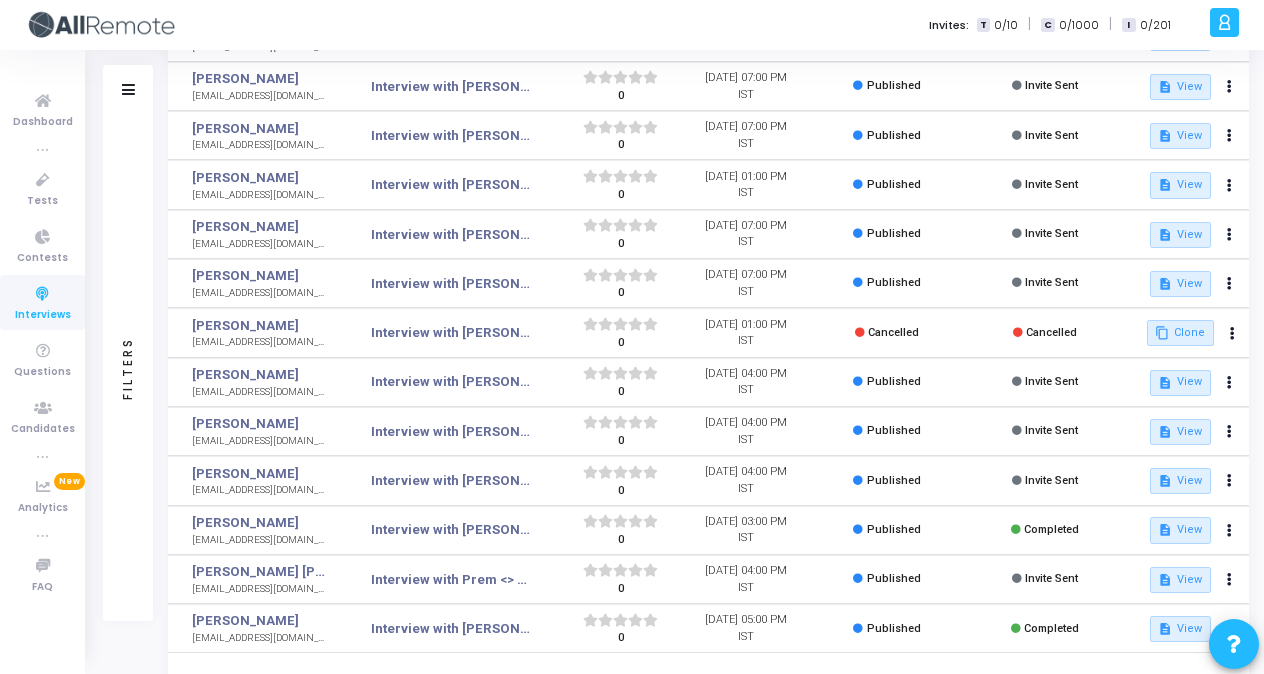 scroll, scrollTop: 259, scrollLeft: 0, axis: vertical 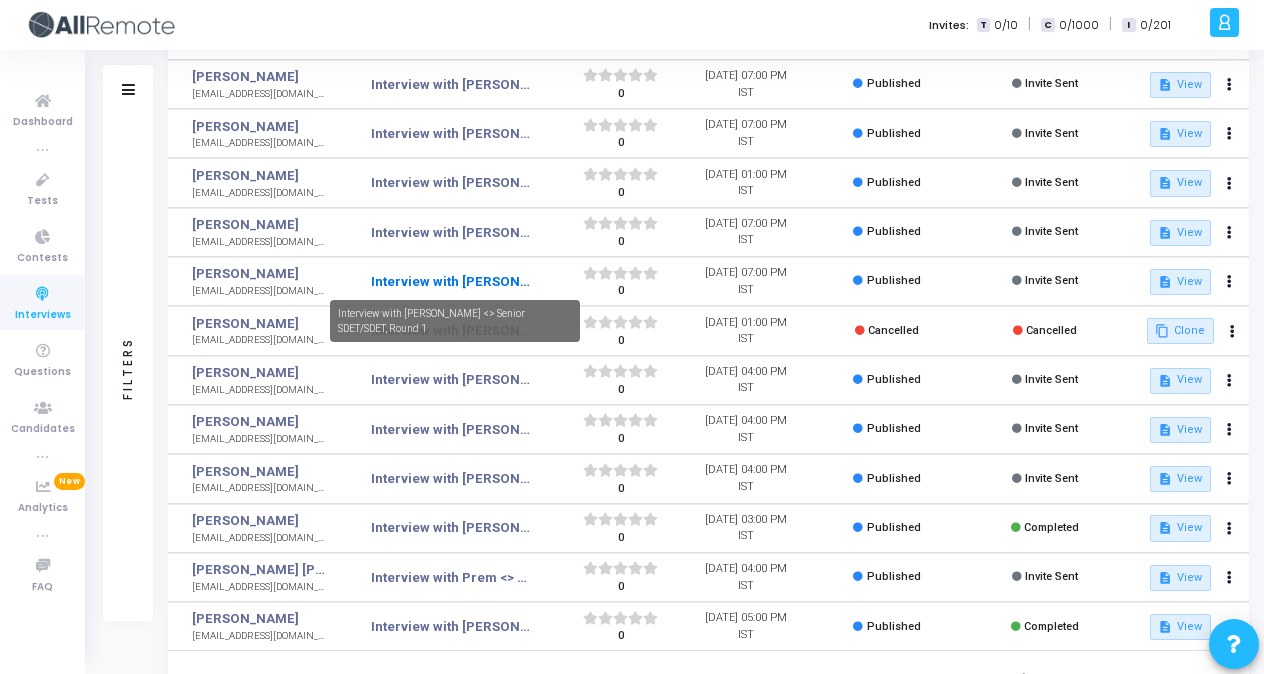 click on "Interview with [PERSON_NAME] <> Senior SDET/SDET, Round 1" 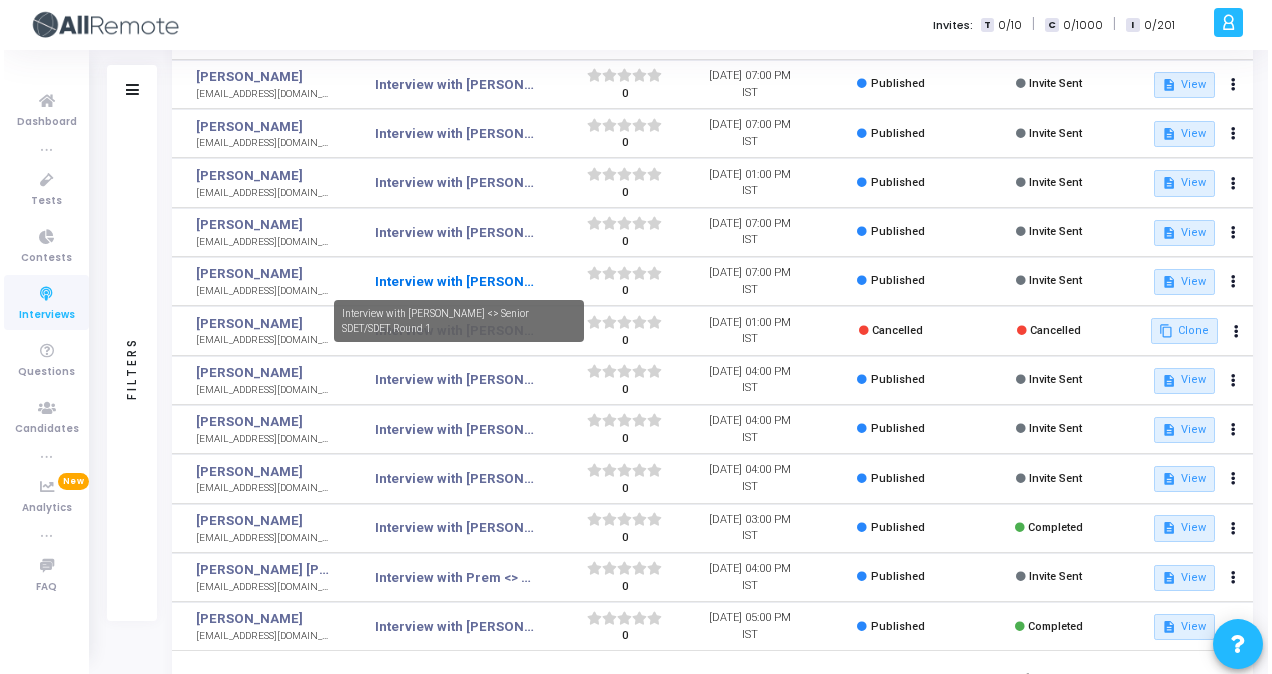 scroll, scrollTop: 0, scrollLeft: 0, axis: both 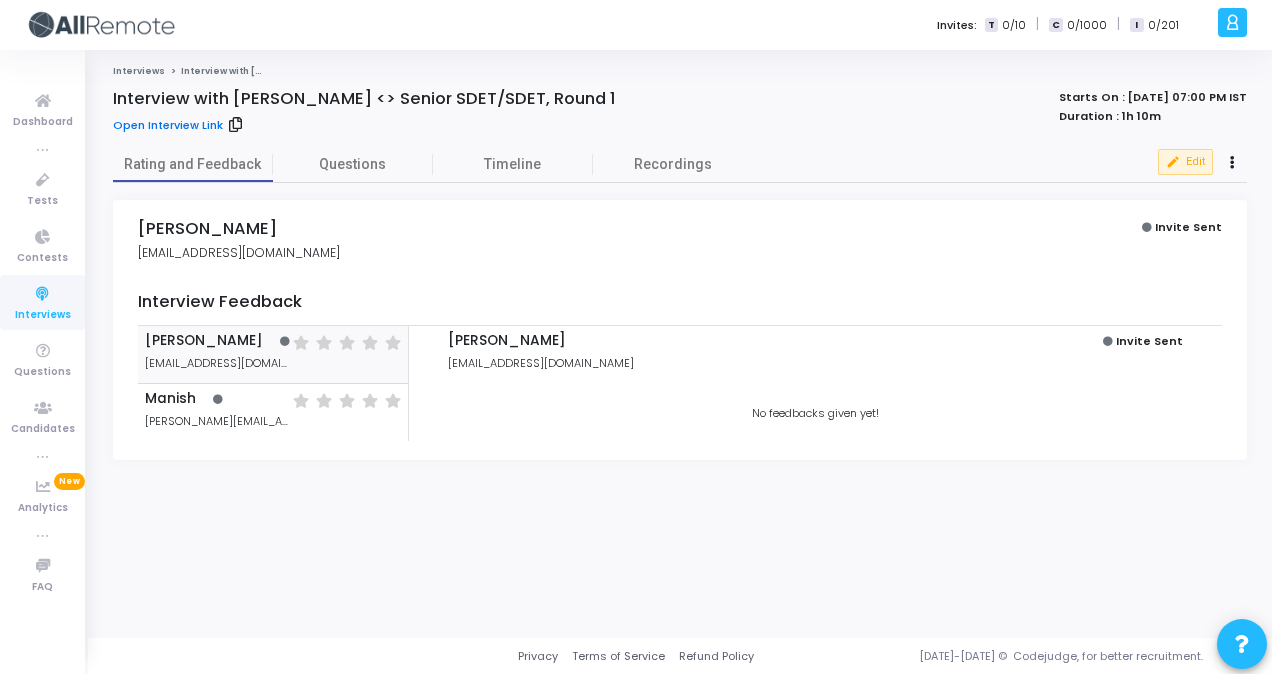 click on "Open Interview Link" at bounding box center (168, 125) 